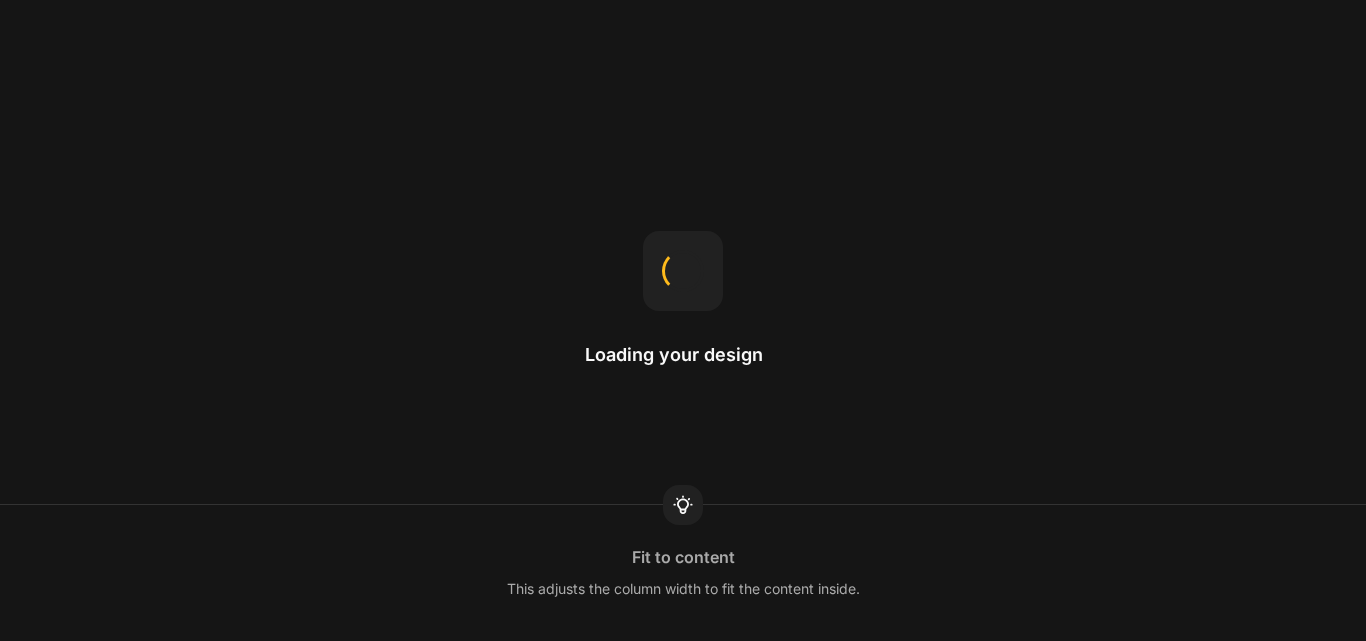 scroll, scrollTop: 0, scrollLeft: 0, axis: both 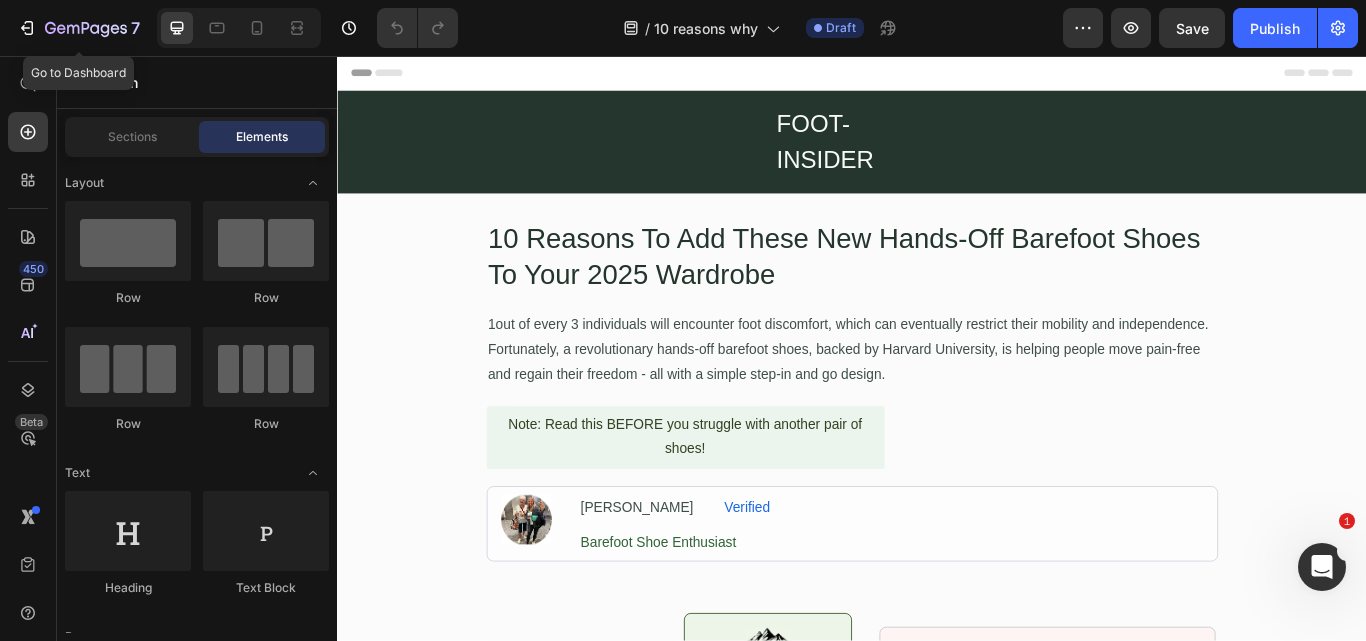 drag, startPoint x: 388, startPoint y: 92, endPoint x: 1341, endPoint y: 451, distance: 1018.37616 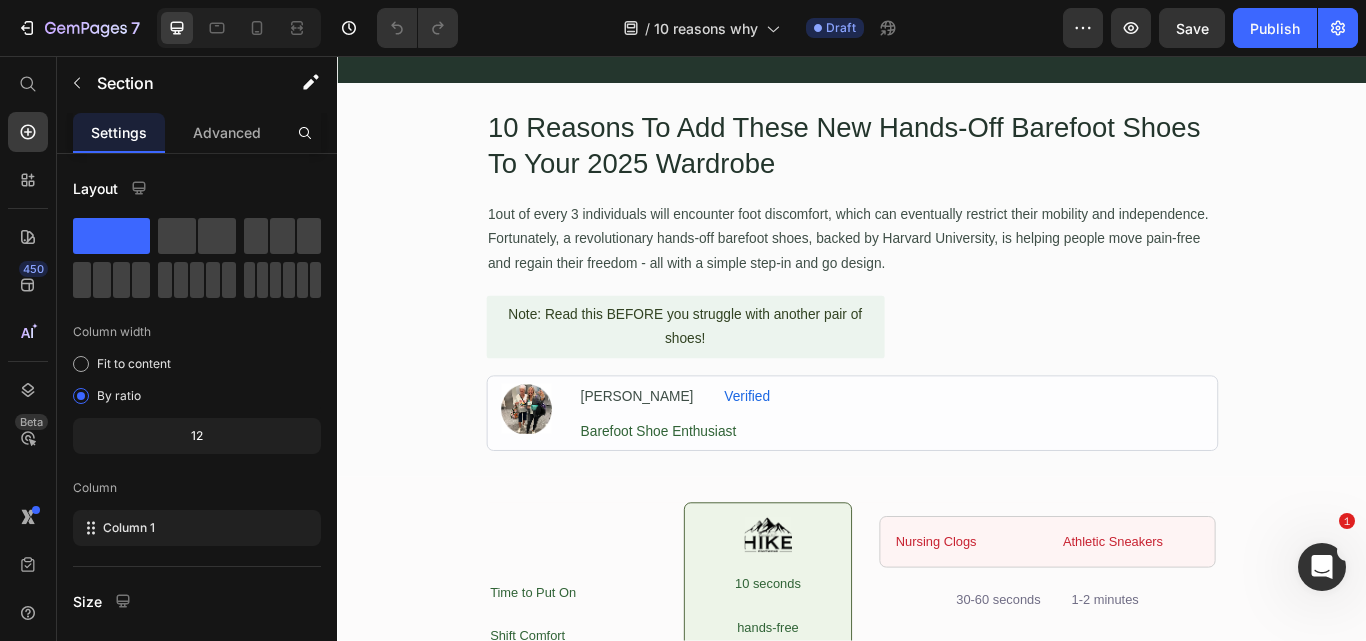 scroll, scrollTop: 0, scrollLeft: 0, axis: both 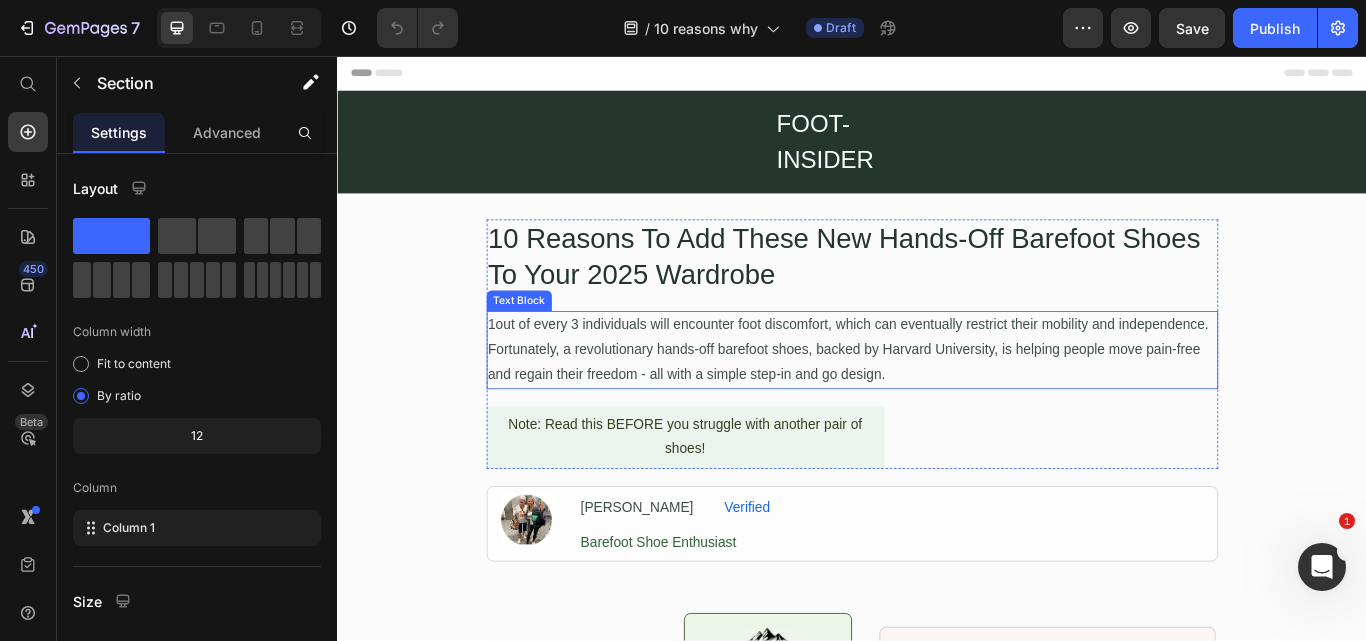 click on "1out of every 3 individuals will encounter foot discomfort, which can eventually restrict their mobility and independence. Fortunately, a revolutionary hands-off barefoot shoes, backed by Harvard University, is helping people move pain-free and regain their freedom - all with a simple step-in and go design." at bounding box center [937, 399] 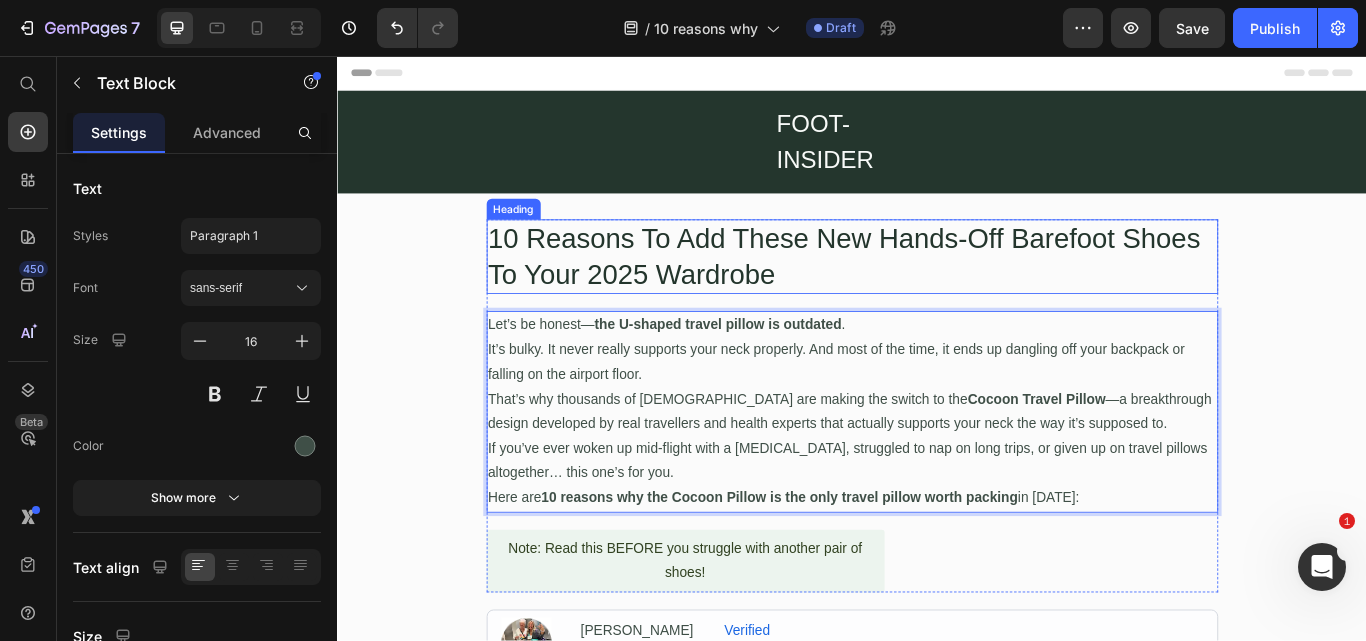 click on "10 Reasons To Add These New Hands-Off Barefoot Shoes To Your 2025 Wardrobe" at bounding box center (937, 290) 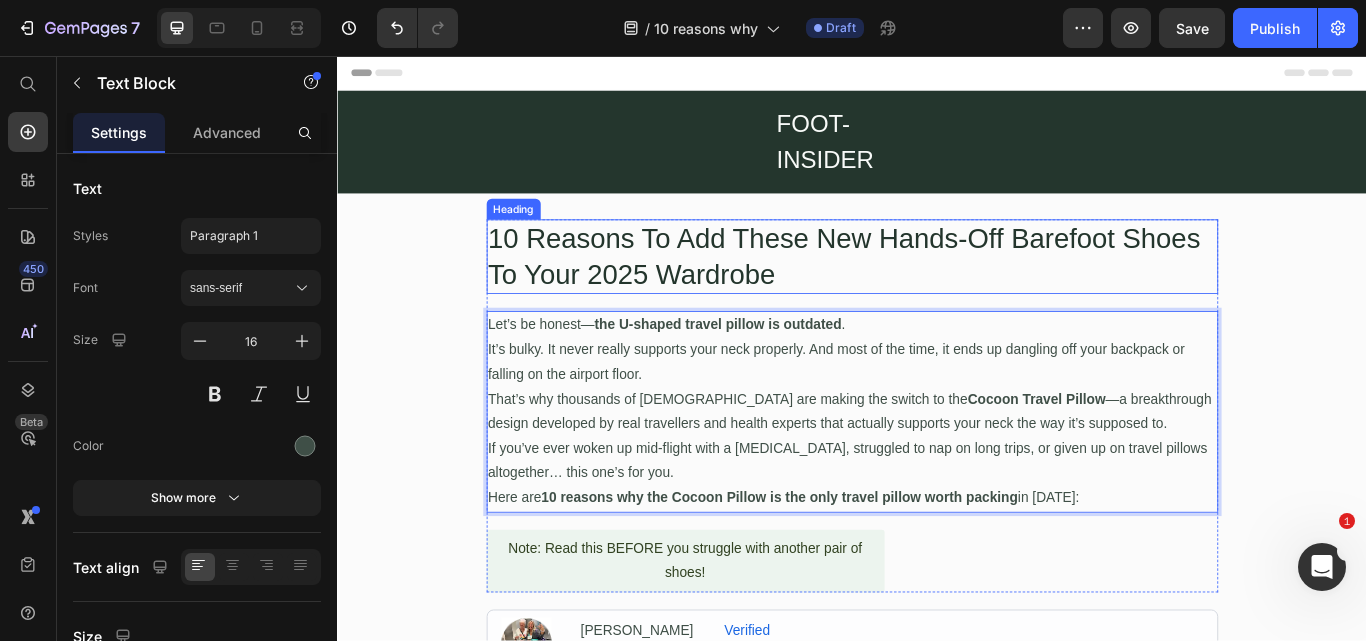 click on "10 Reasons To Add These New Hands-Off Barefoot Shoes To Your 2025 Wardrobe" at bounding box center (937, 290) 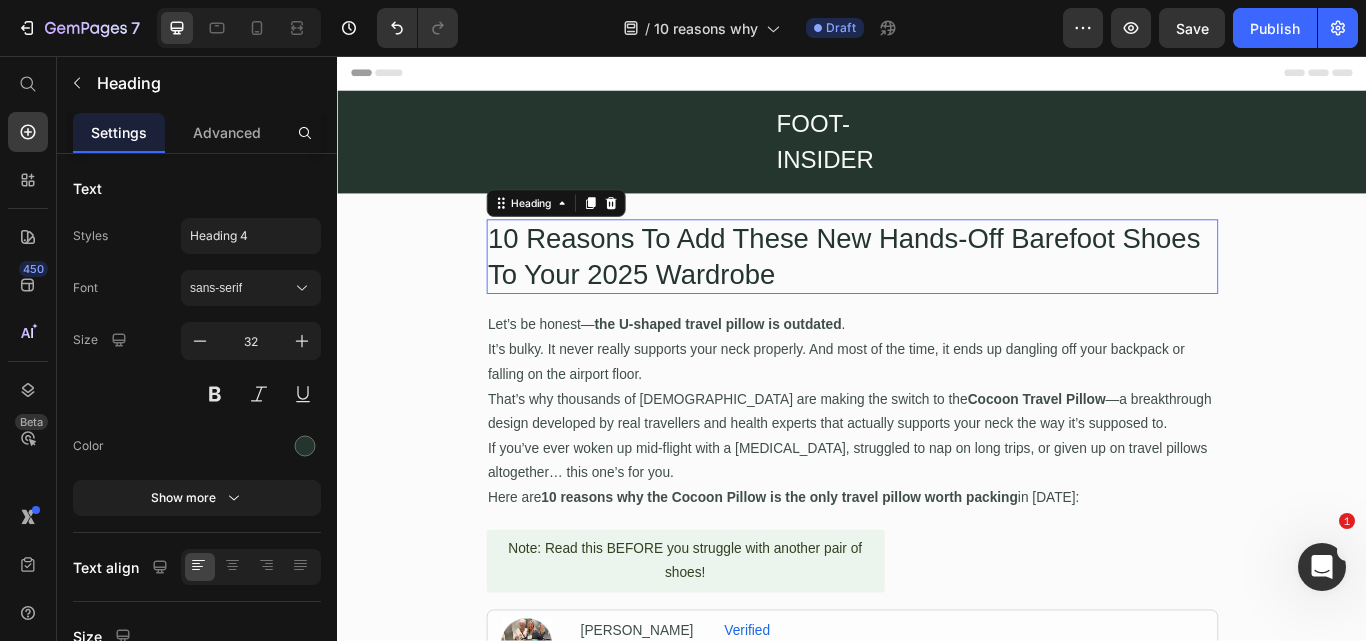click on "10 Reasons To Add These New Hands-Off Barefoot Shoes To Your 2025 Wardrobe" at bounding box center (937, 290) 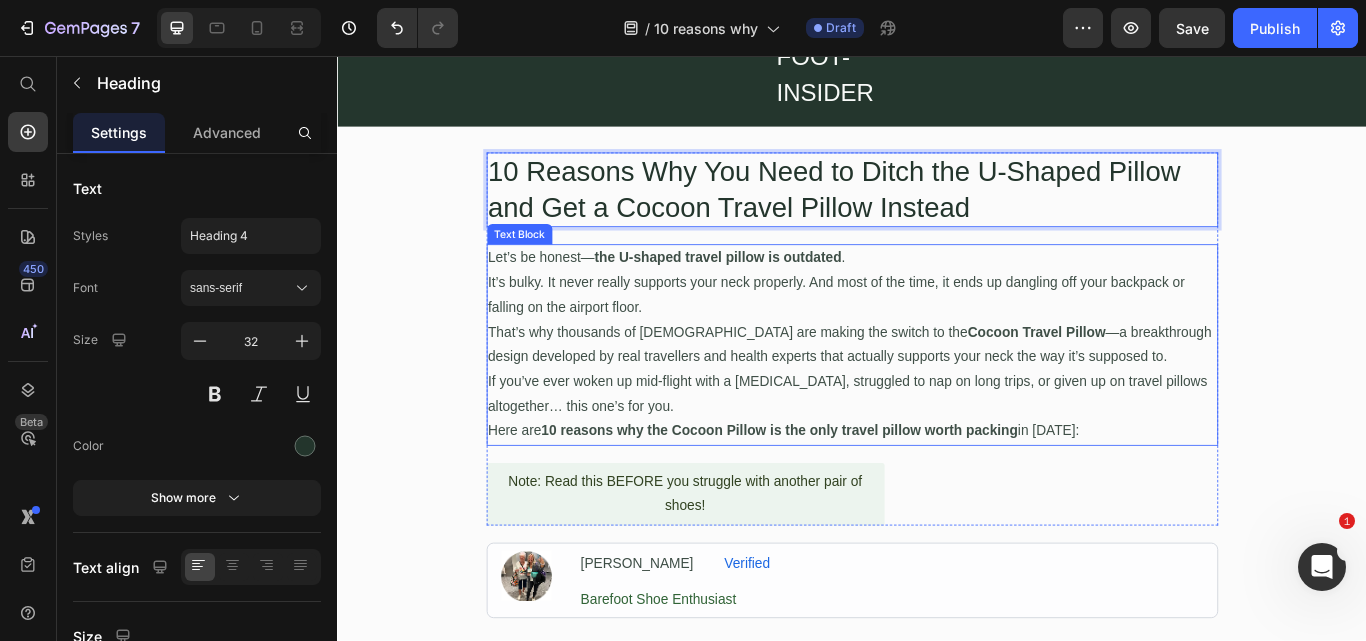 scroll, scrollTop: 200, scrollLeft: 0, axis: vertical 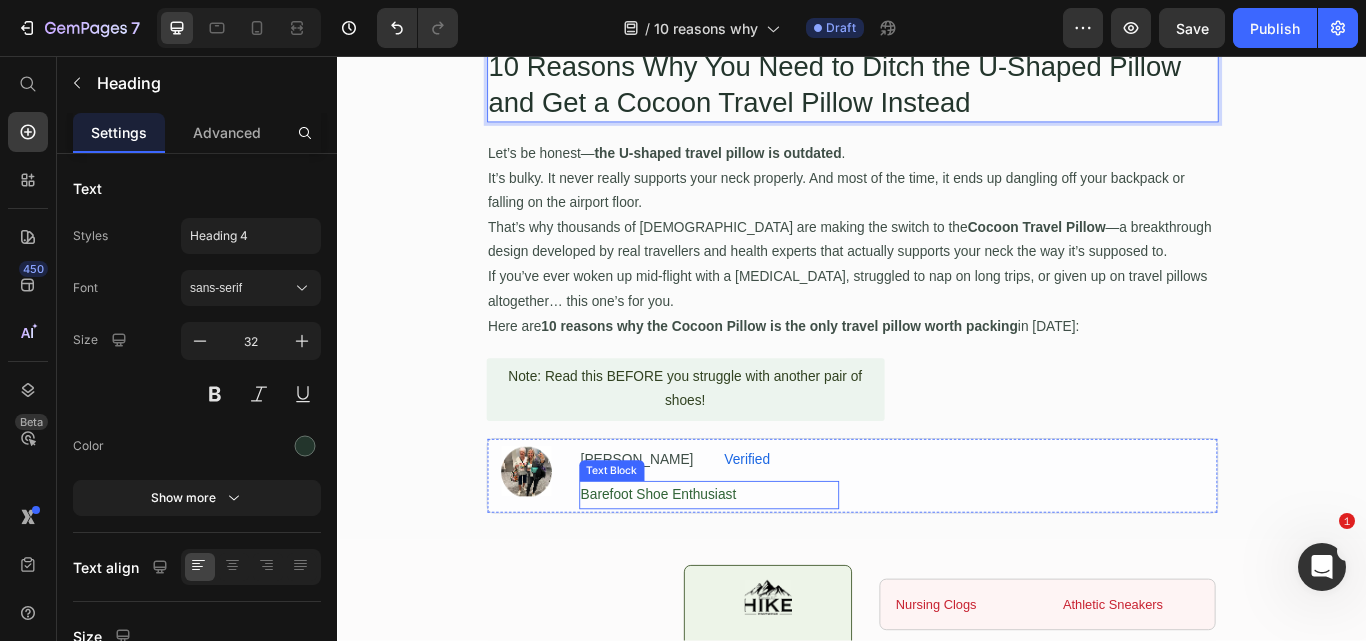 click on "Barefoot Shoe Enthusiast" at bounding box center [770, 568] 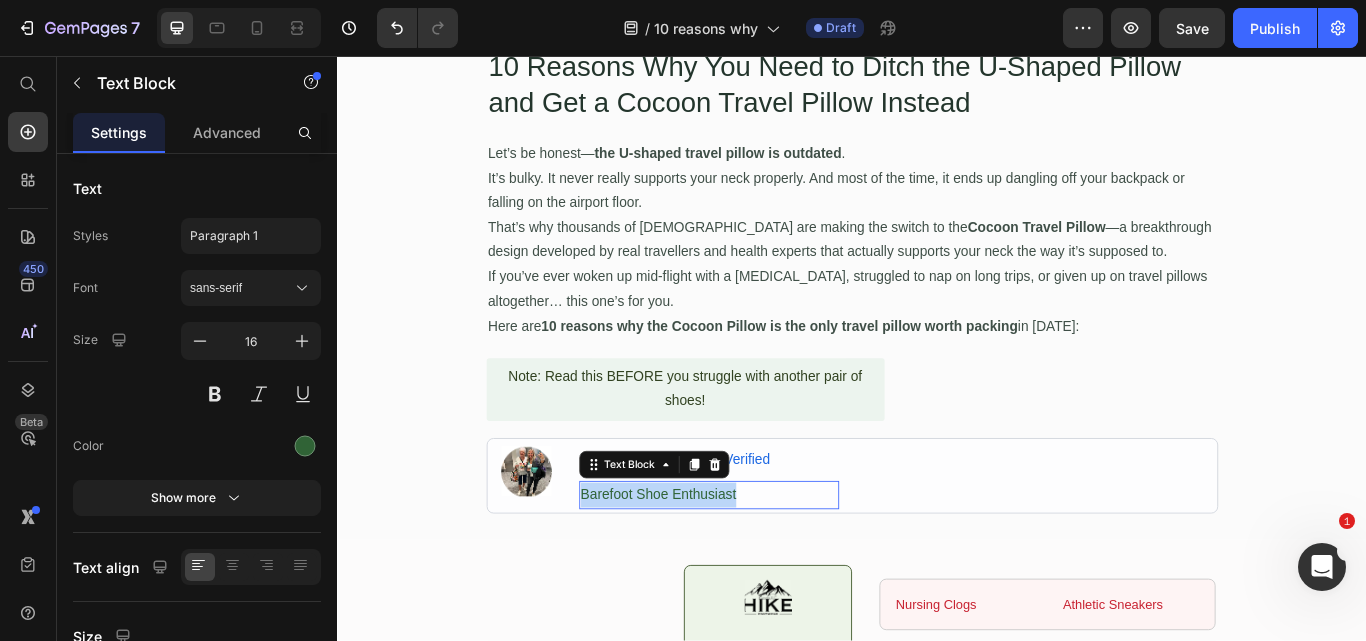 click on "Barefoot Shoe Enthusiast" at bounding box center (770, 568) 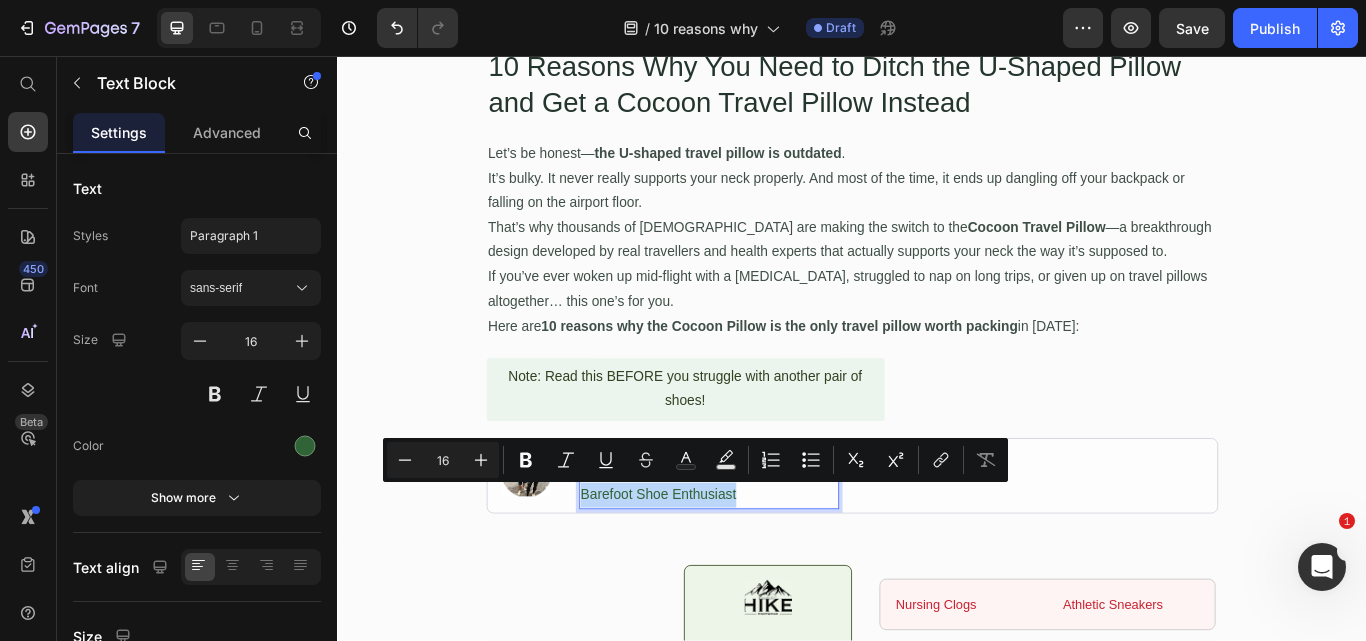 click on "Barefoot Shoe Enthusiast" at bounding box center (770, 568) 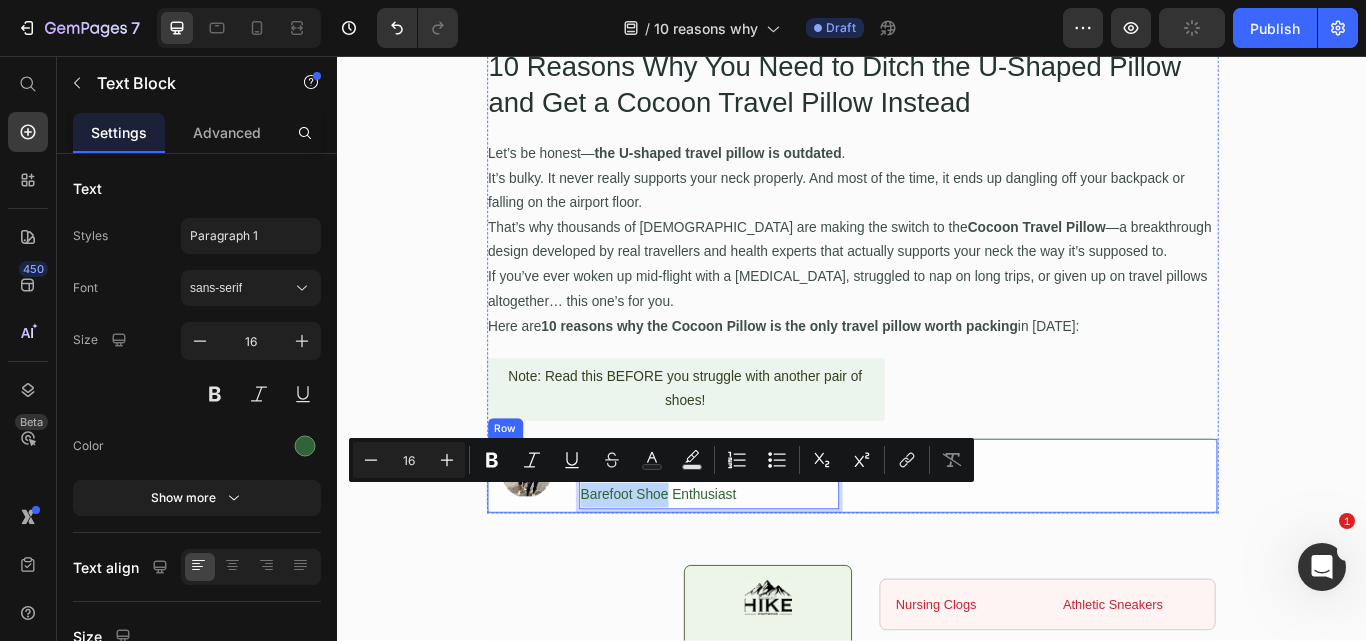 drag, startPoint x: 714, startPoint y: 567, endPoint x: 607, endPoint y: 573, distance: 107.16809 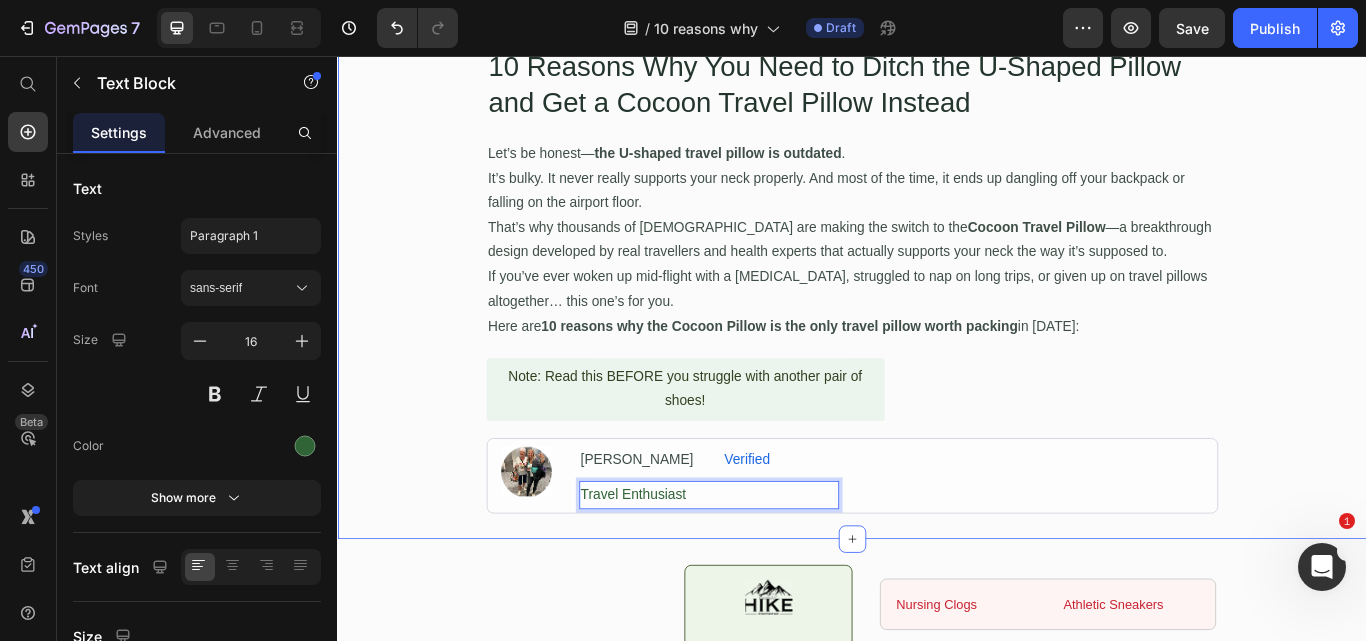 click on "10 Reasons Why You Need to Ditch the U-Shaped Pillow and Get a Cocoon Travel Pillow Instead Heading Let’s be honest— the U-shaped travel pillow is outdated . It’s bulky. It never really supports your neck properly. And most of the time, it ends up dangling off your backpack or falling on the airport floor. That’s why thousands of Aussies are making the switch to the  Cocoon Travel Pillow —a breakthrough design developed by real travellers and health experts that actually supports your neck the way it’s supposed to. If you’ve ever woken up mid-flight with a [MEDICAL_DATA], struggled to nap on long trips, or given up on travel pillows altogether… this one’s for you. Here are  10 reasons why the Cocoon Pillow is the only travel pillow worth packing  in [DATE]: Text Block Note: Read this BEFORE you struggle with another pair of shoes! Button Row Image [PERSON_NAME] Text Block Verified Text Block Row Travel Enthusiast Text Block   0 Row Row" at bounding box center [937, 318] 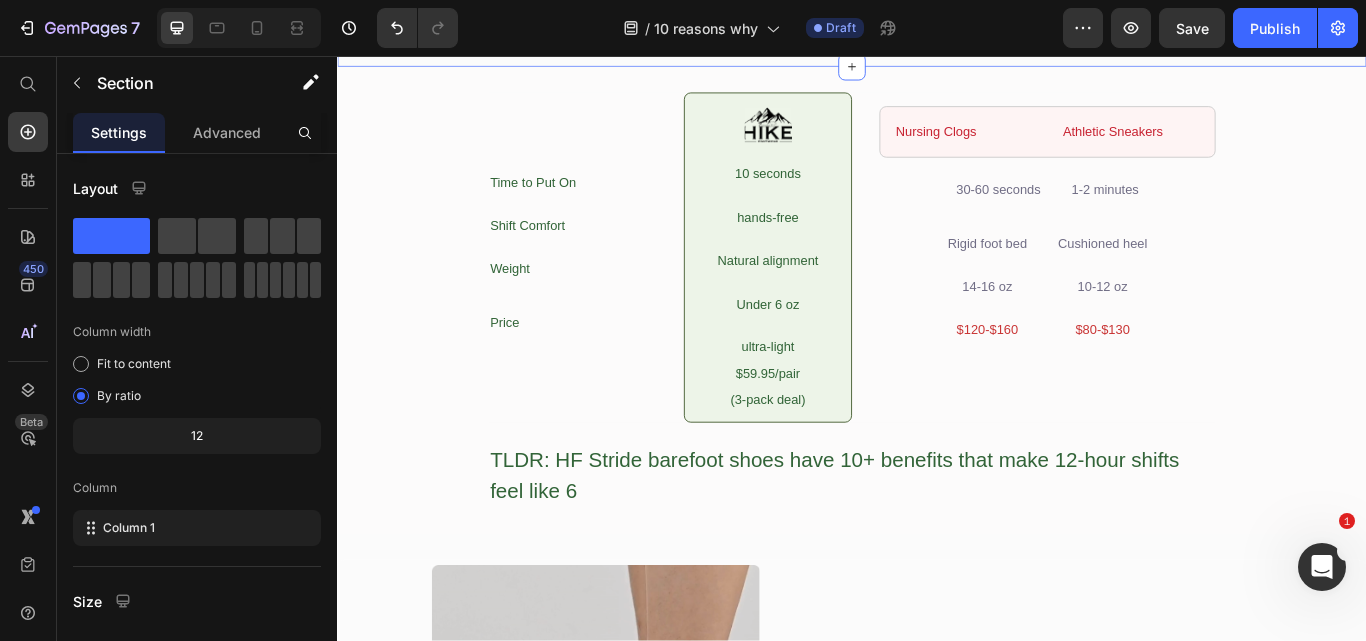 scroll, scrollTop: 1100, scrollLeft: 0, axis: vertical 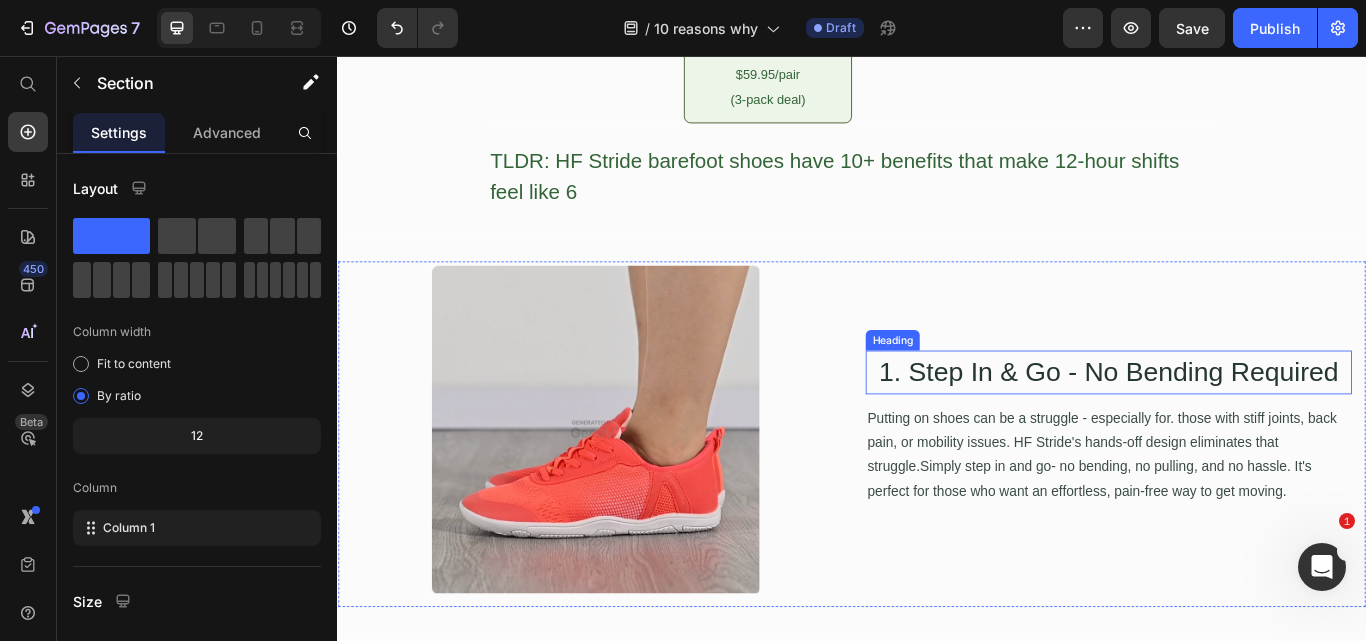 click on "1. Step In & Go - No Bending Required" at bounding box center (1236, 425) 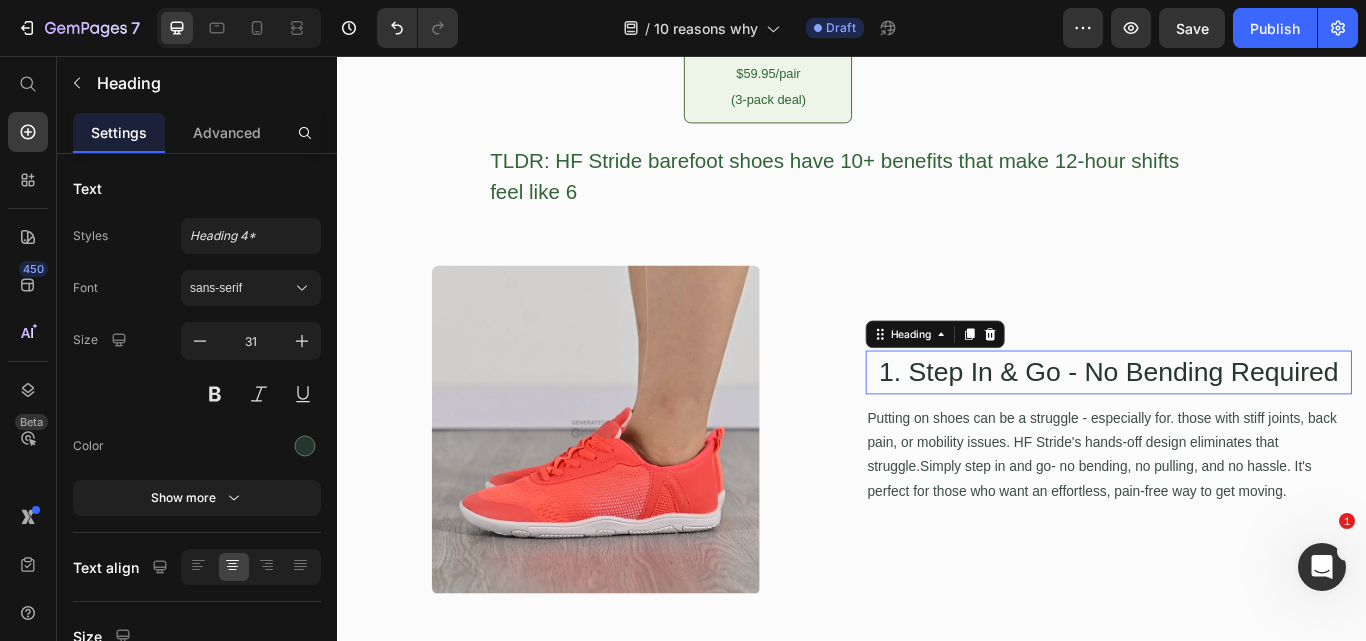 click on "1. Step In & Go - No Bending Required" at bounding box center (1236, 425) 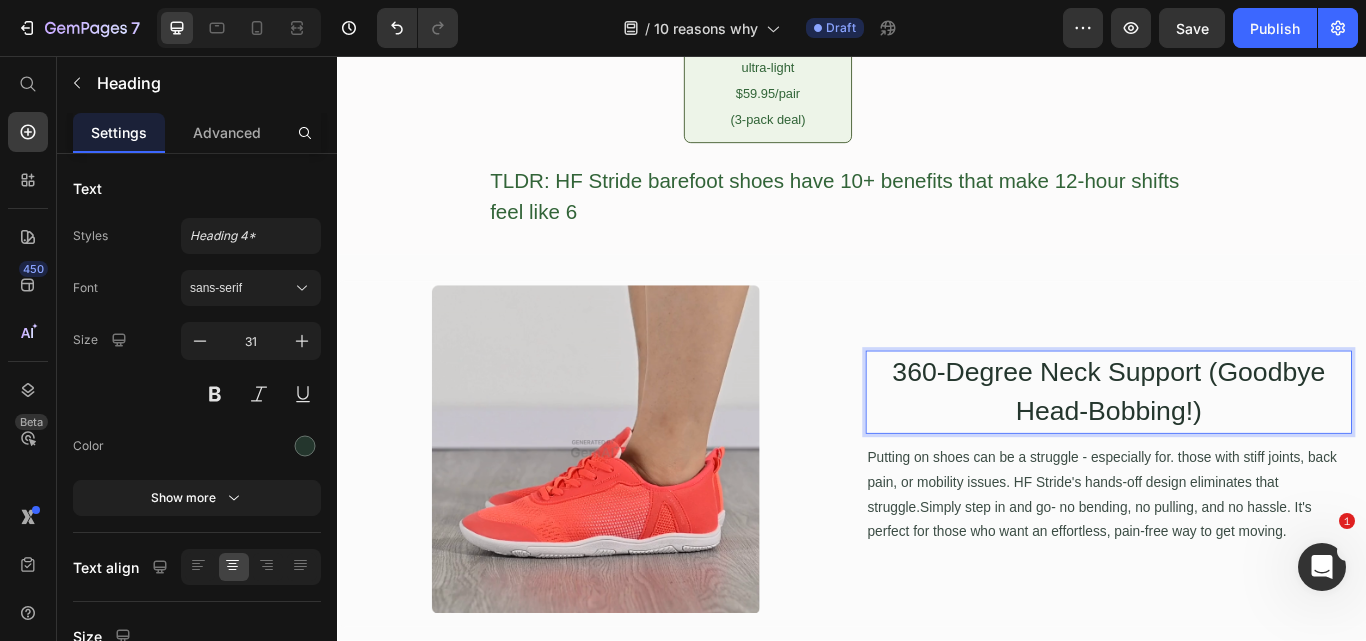 scroll, scrollTop: 1100, scrollLeft: 0, axis: vertical 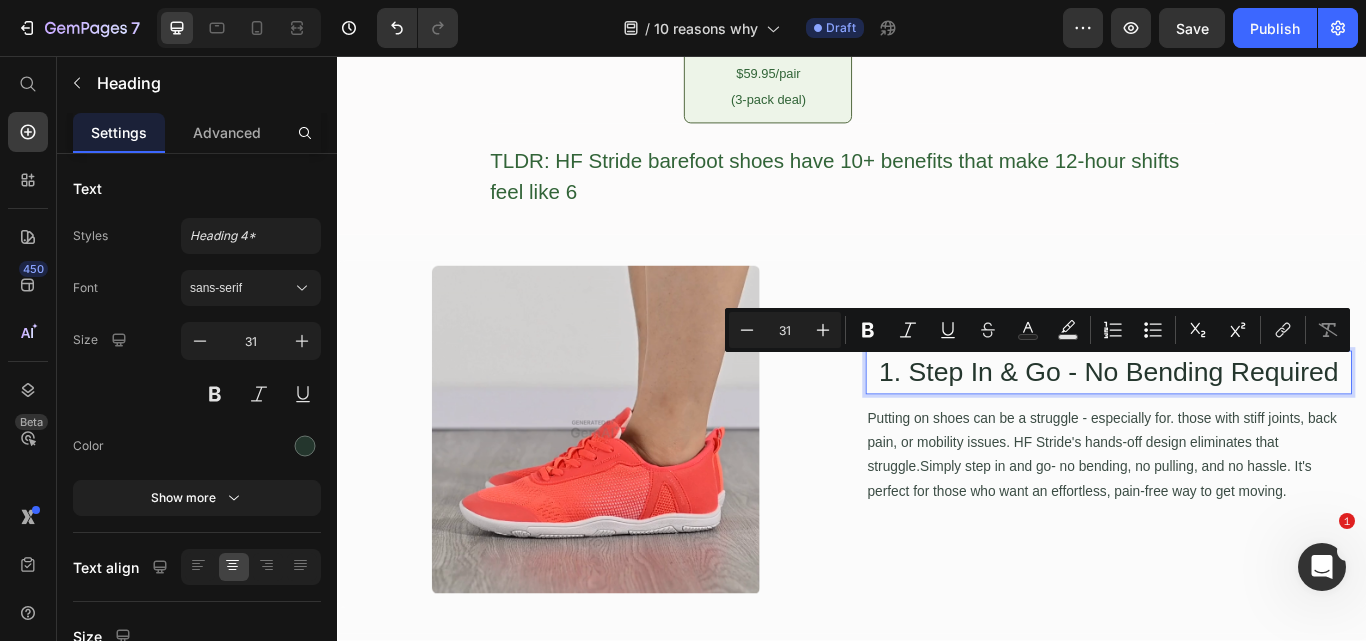 click on "1. Step In & Go - No Bending Required" at bounding box center [1236, 425] 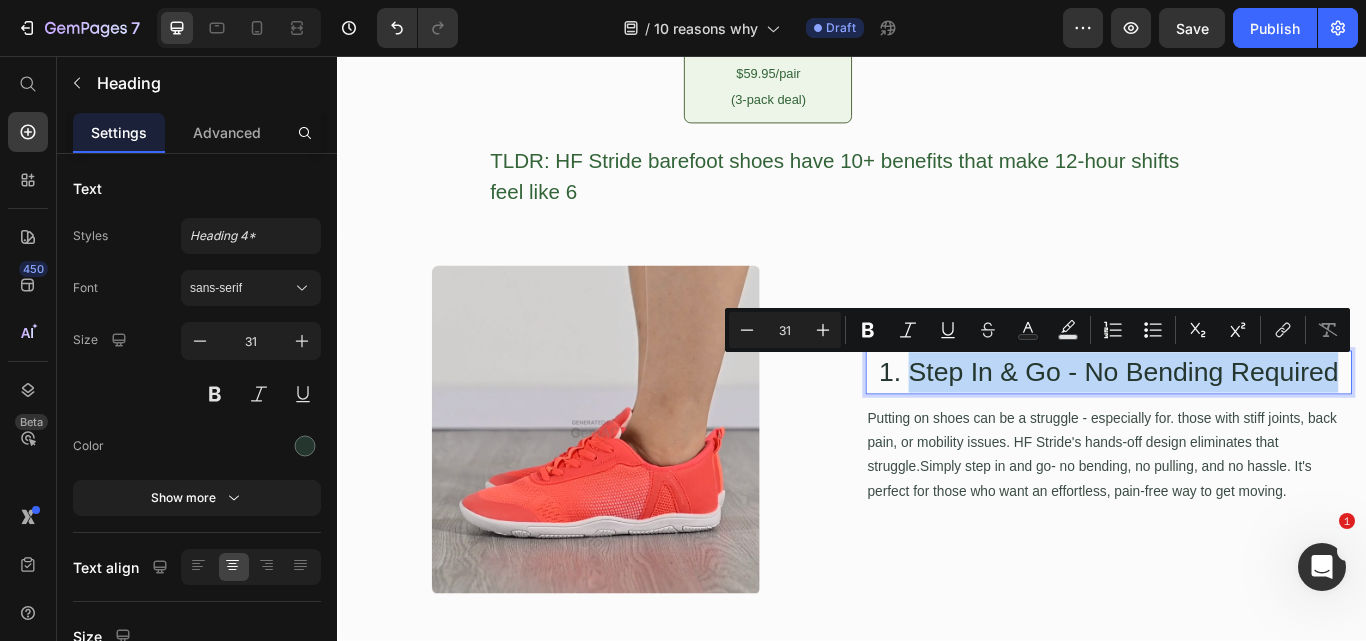 drag, startPoint x: 997, startPoint y: 423, endPoint x: 1535, endPoint y: 393, distance: 538.83575 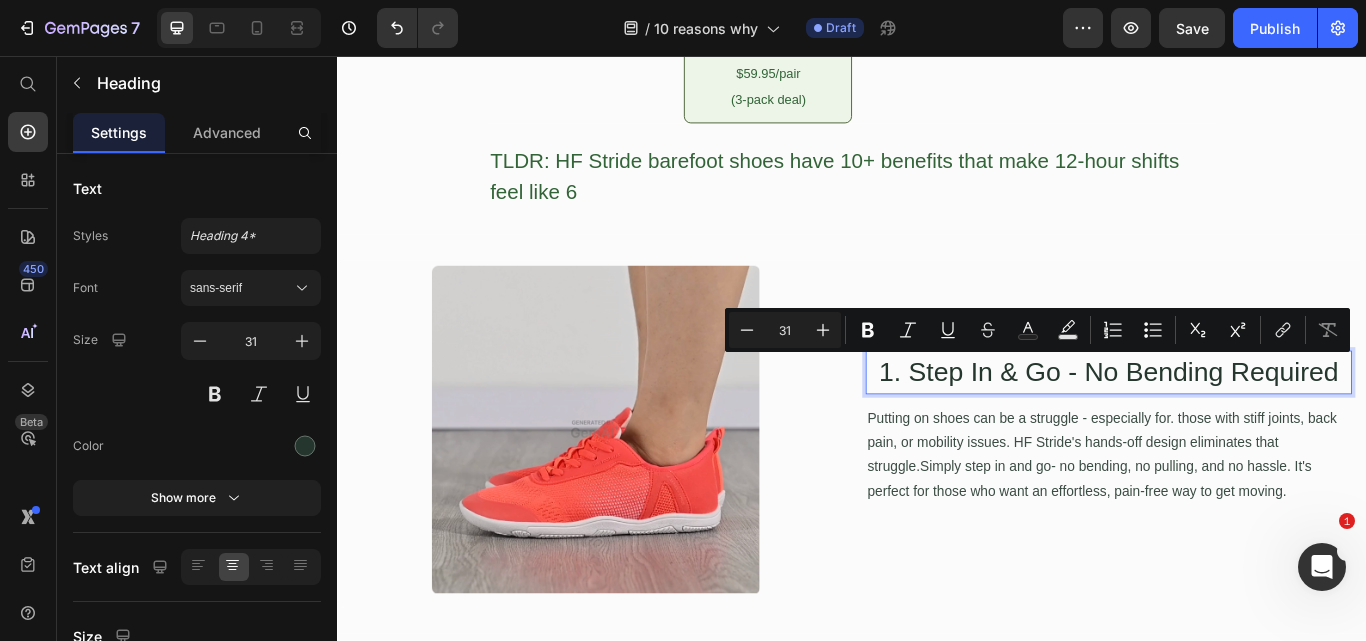 scroll, scrollTop: 1077, scrollLeft: 0, axis: vertical 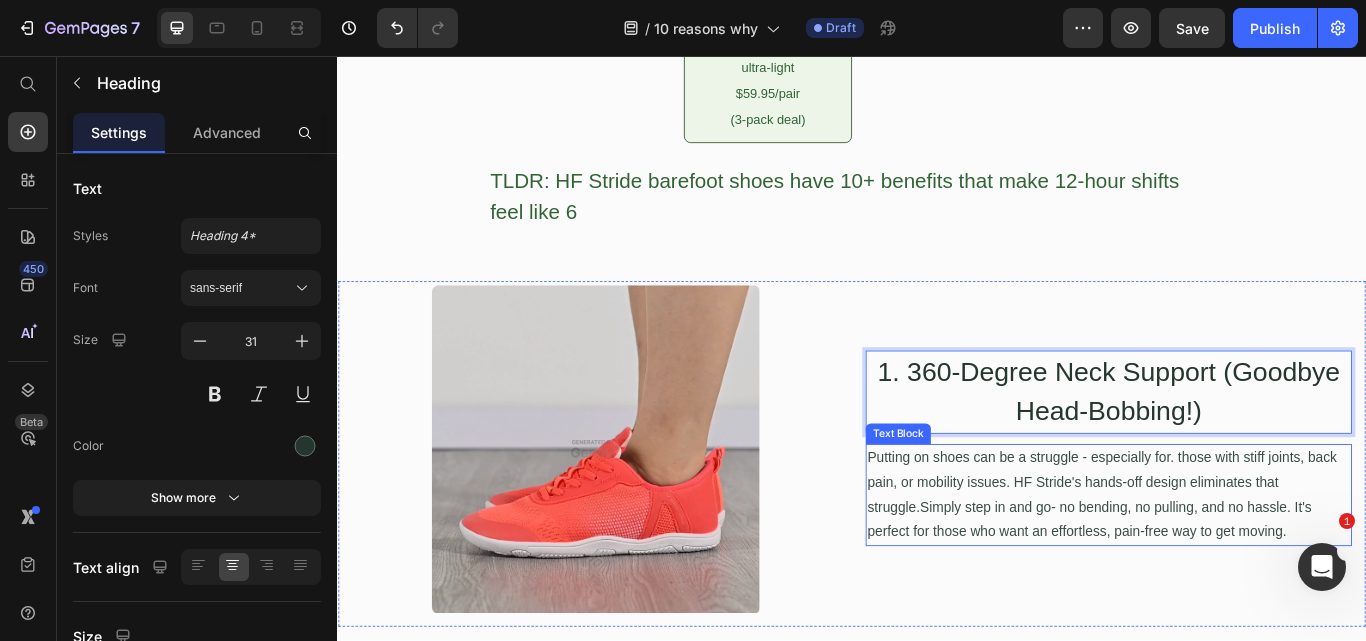 click on "Putting on shoes can be a struggle - especially for. those with stiff joints, back pain, or mobility issues. HF Stride's hands-off design eliminates that struggle.Simply step in and go- no bending, no pulling, and no hassle. It's perfect for those who want an effortless, pain-free way to get moving." at bounding box center [1236, 568] 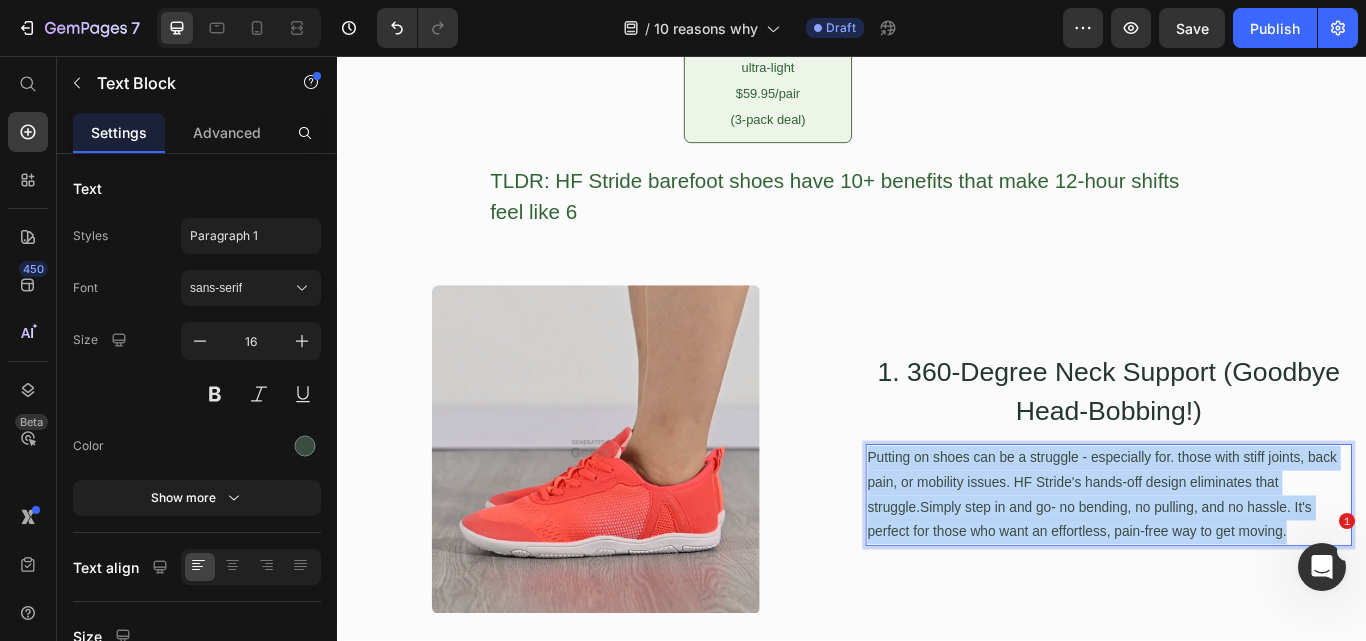 click on "Putting on shoes can be a struggle - especially for. those with stiff joints, back pain, or mobility issues. HF Stride's hands-off design eliminates that struggle.Simply step in and go- no bending, no pulling, and no hassle. It's perfect for those who want an effortless, pain-free way to get moving." at bounding box center (1236, 568) 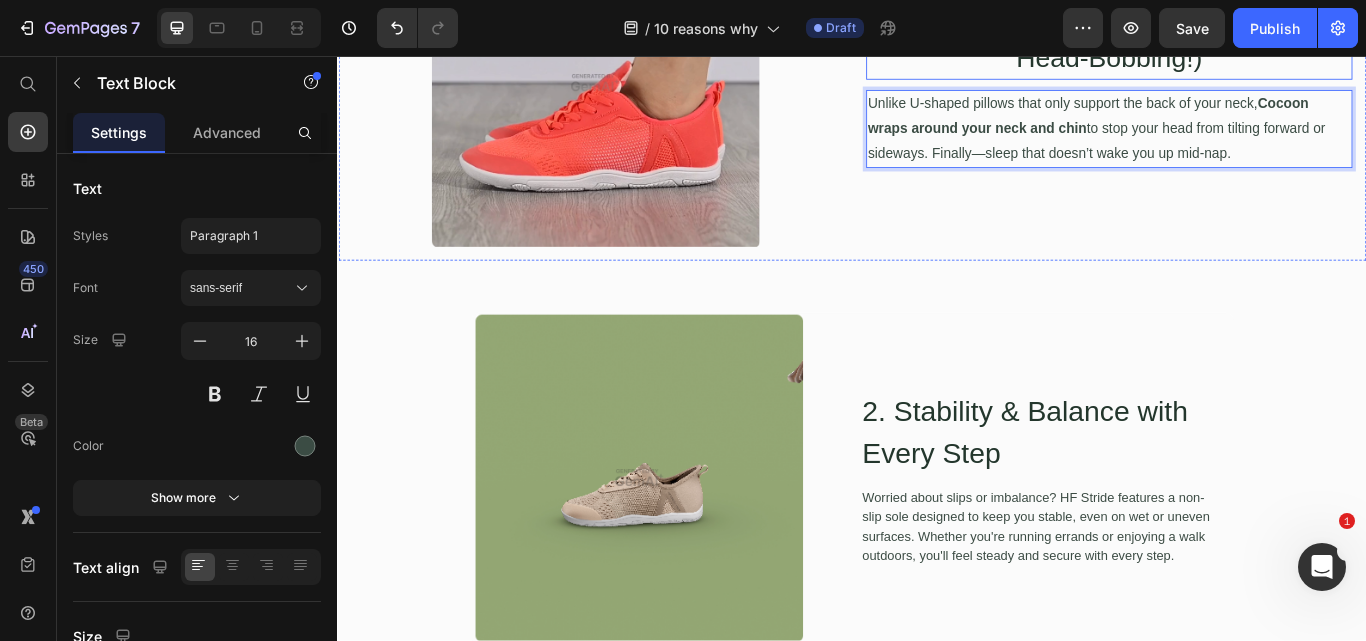 scroll, scrollTop: 1577, scrollLeft: 0, axis: vertical 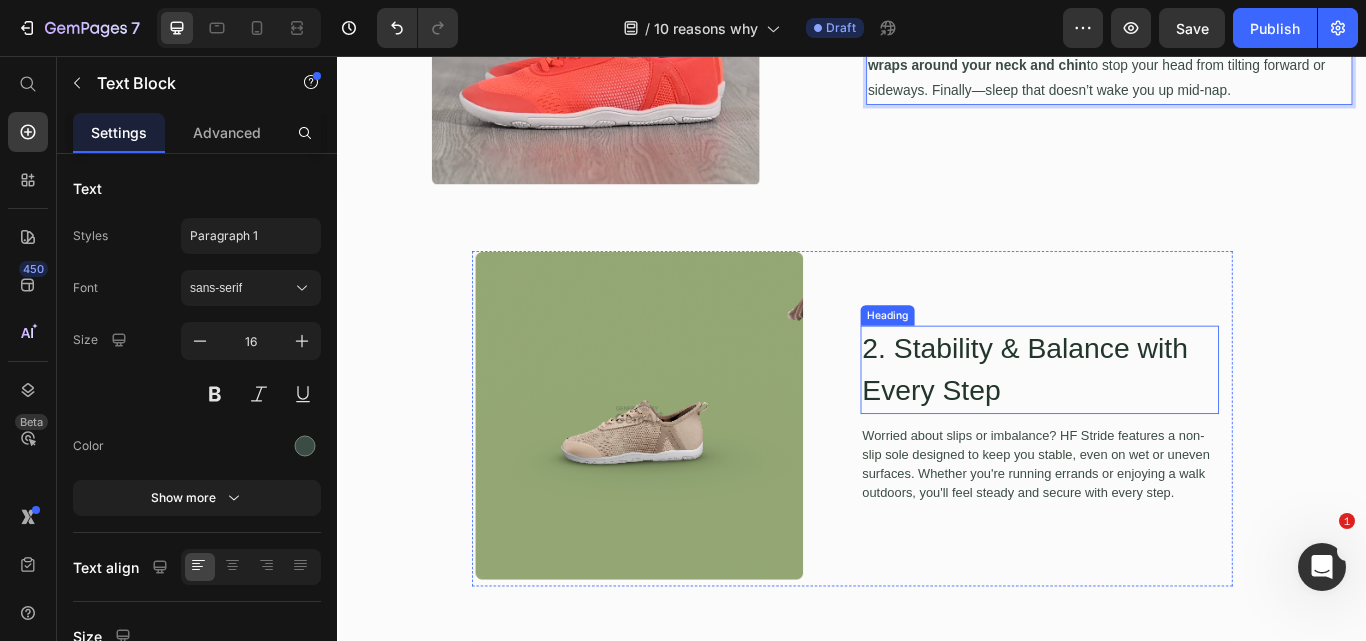click on "2. Stability & Balance with Every Step" at bounding box center (1156, 422) 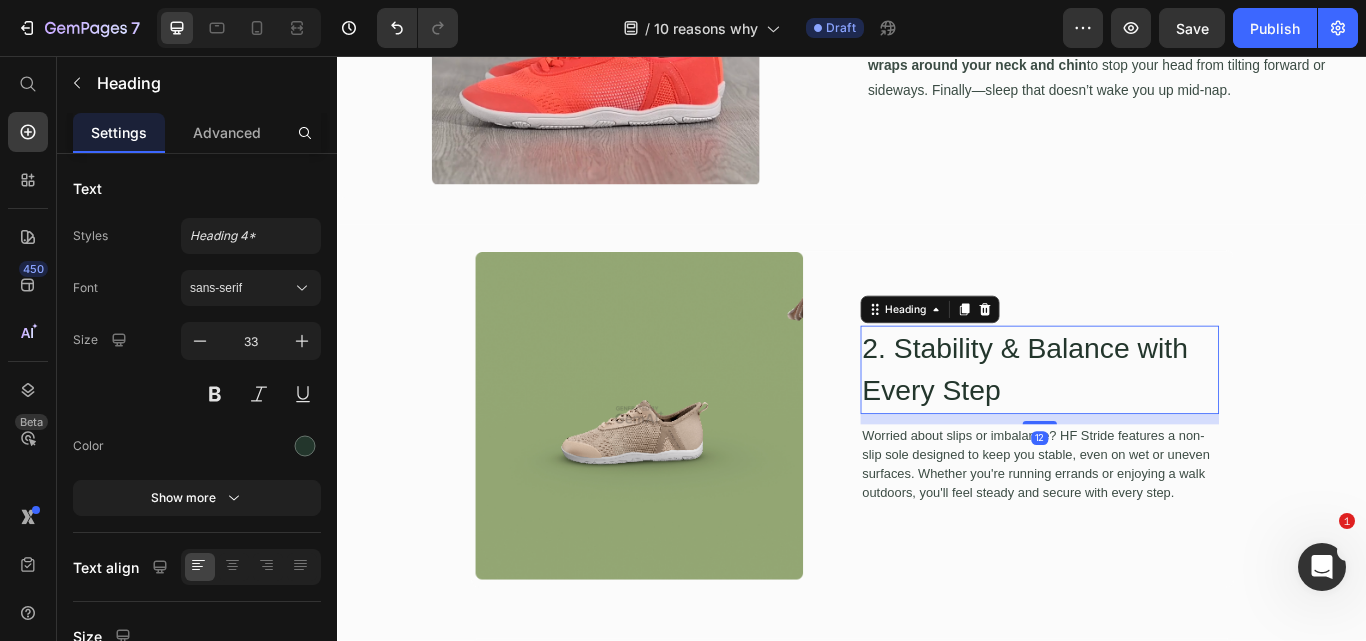 click on "2. Stability & Balance with Every Step" at bounding box center [1156, 422] 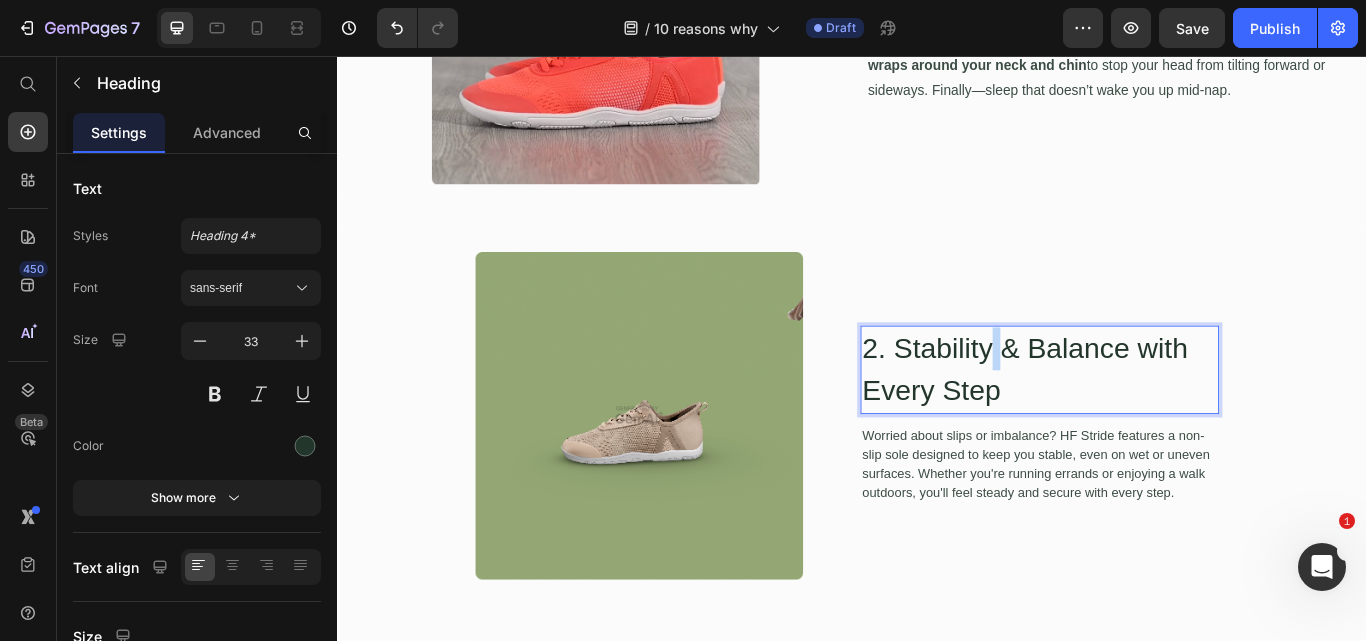 click on "2. Stability & Balance with Every Step" at bounding box center [1156, 422] 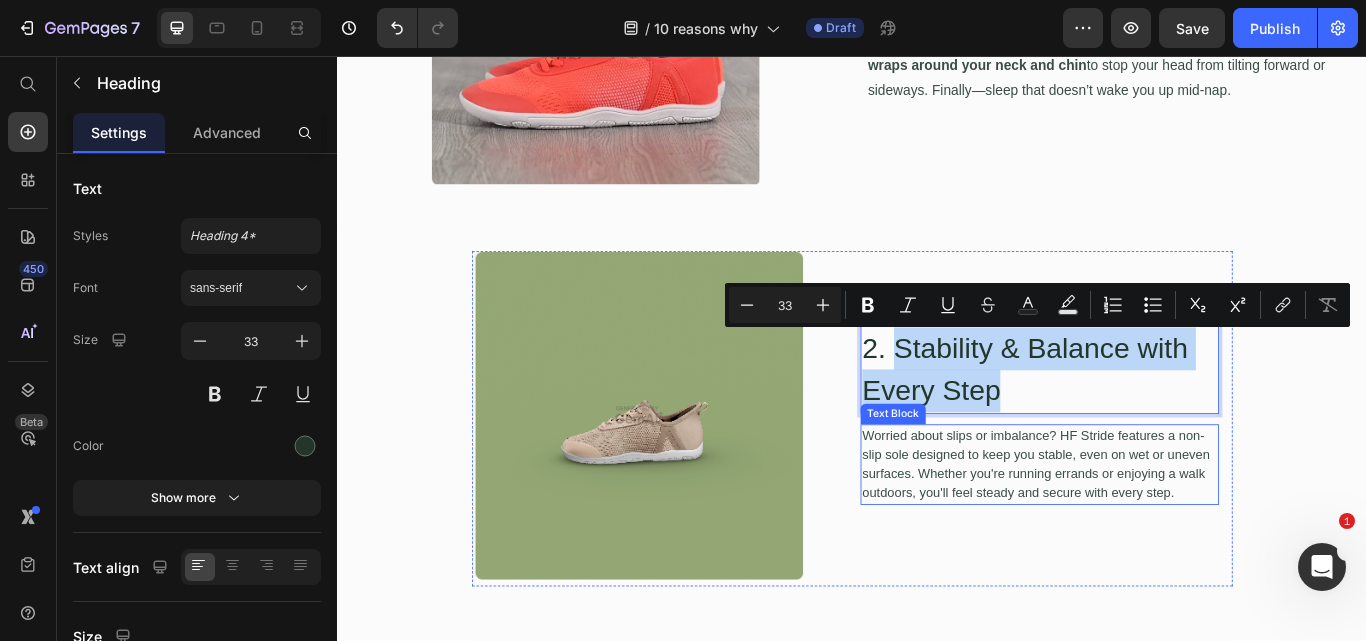 drag, startPoint x: 976, startPoint y: 391, endPoint x: 1219, endPoint y: 494, distance: 263.928 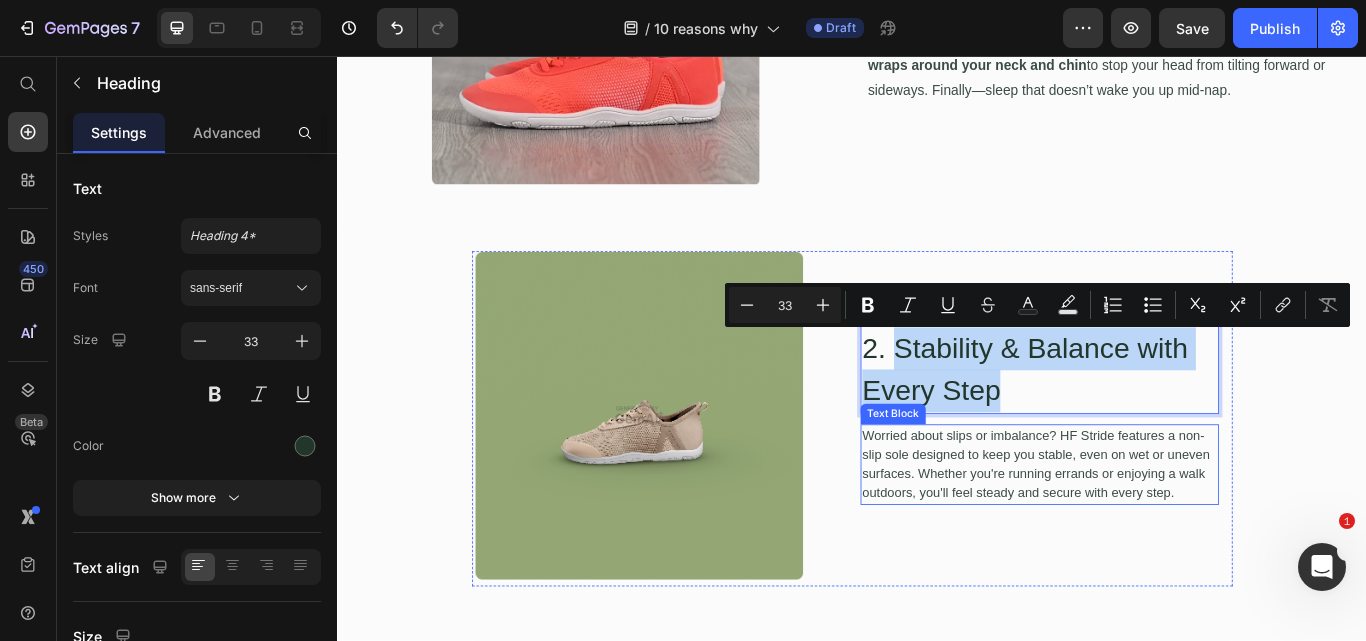 click on "2. Stability & Balance with Every Step Heading   12 Worried about slips or imbalance? HF Stride features a non-slip sole designed to keep you stable, even on wet or uneven surfaces. Whether you're running errands or enjoying a walk outdoors, you'll feel steady and secure with every step. Text Block" at bounding box center (1156, 475) 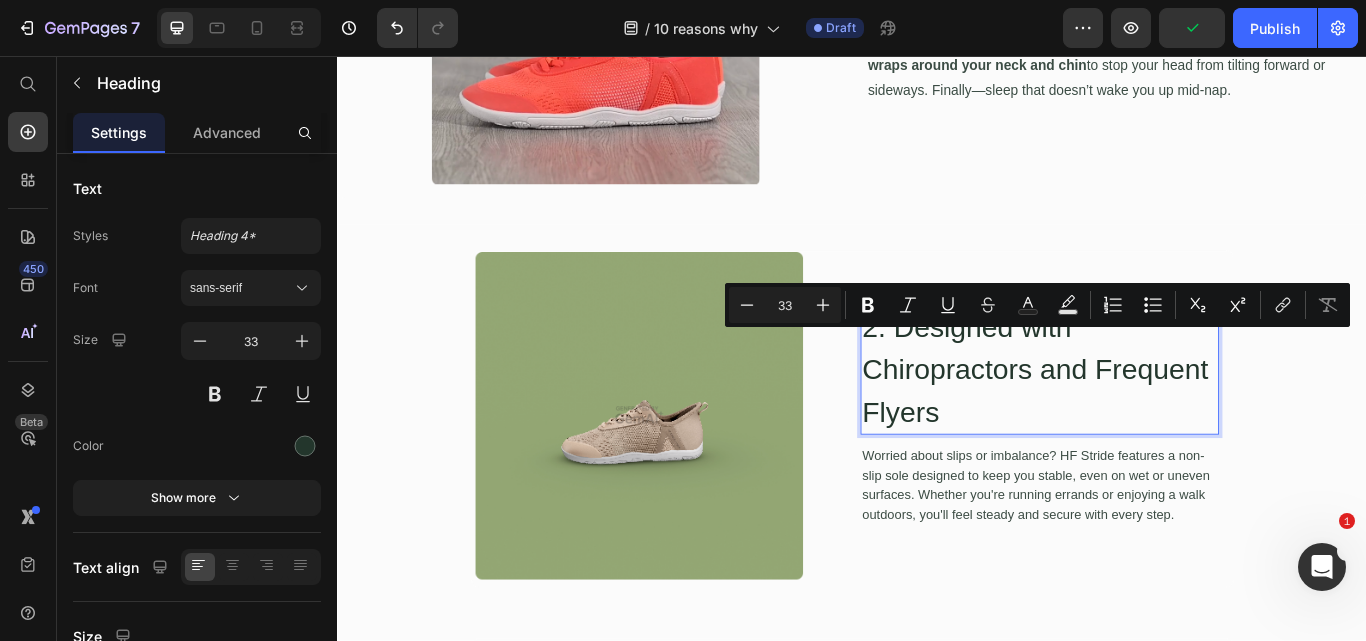 scroll, scrollTop: 1552, scrollLeft: 0, axis: vertical 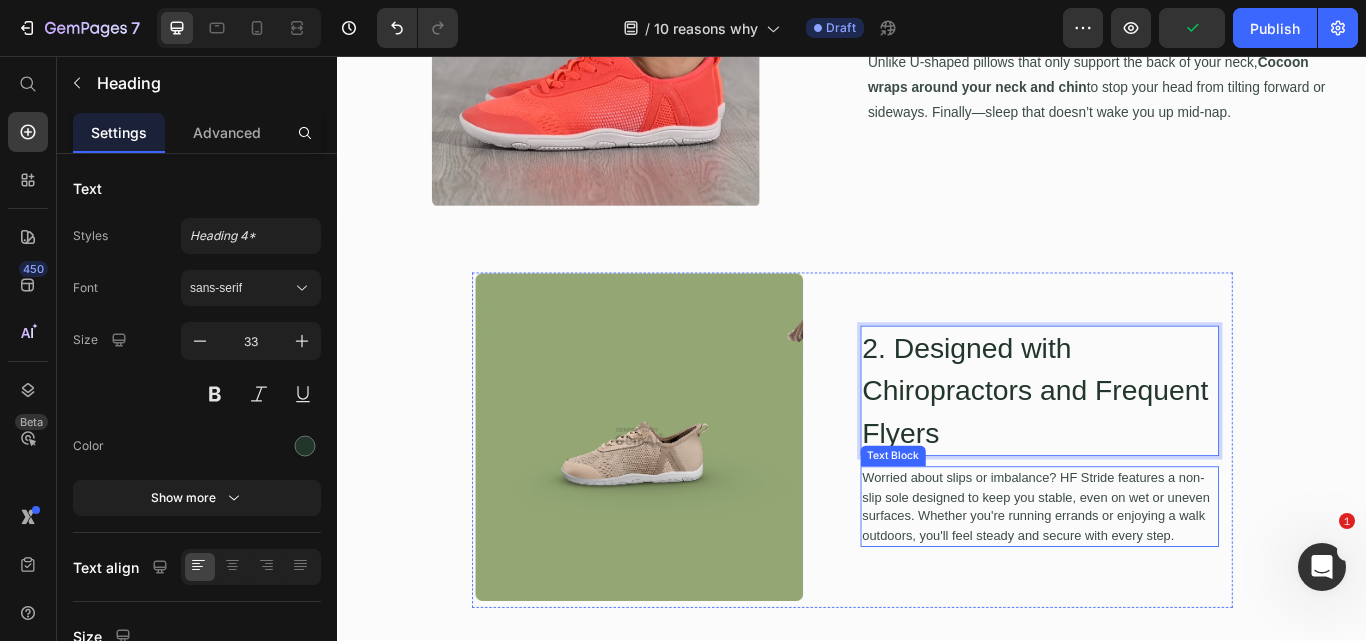 click on "Worried about slips or imbalance? HF Stride features a non-slip sole designed to keep you stable, even on wet or uneven surfaces. Whether you're running errands or enjoying a walk outdoors, you'll feel steady and secure with every step." at bounding box center [1156, 582] 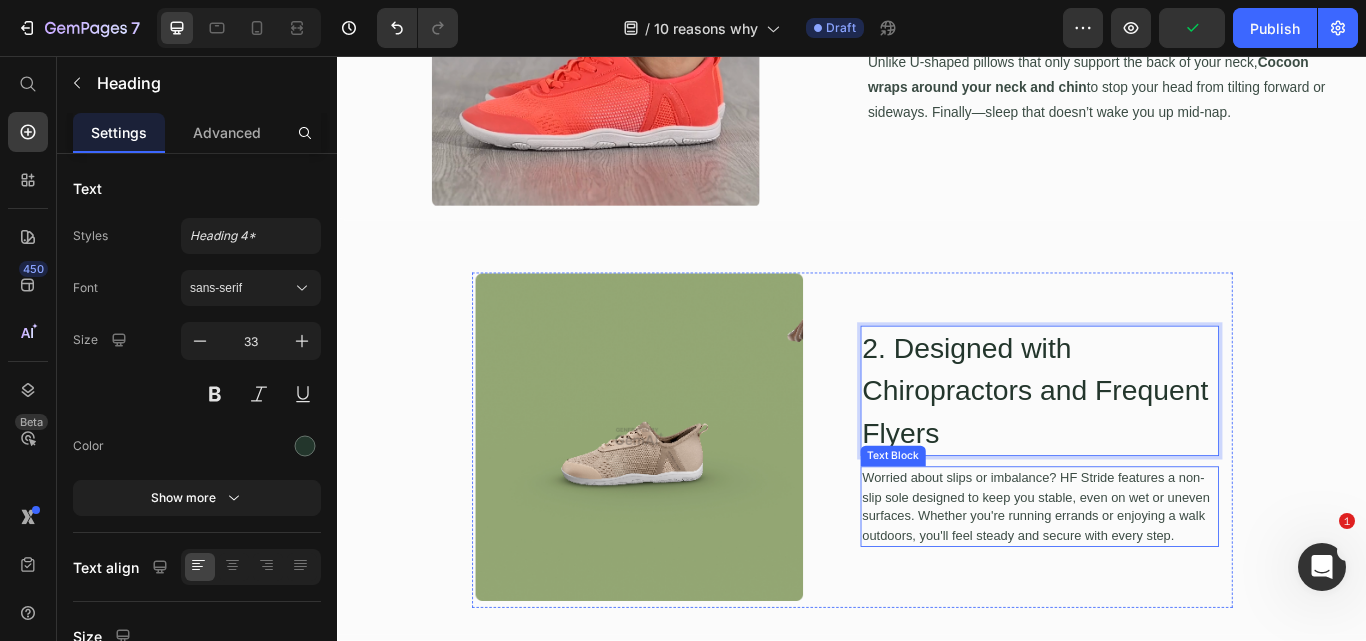 click on "Worried about slips or imbalance? HF Stride features a non-slip sole designed to keep you stable, even on wet or uneven surfaces. Whether you're running errands or enjoying a walk outdoors, you'll feel steady and secure with every step." at bounding box center (1156, 582) 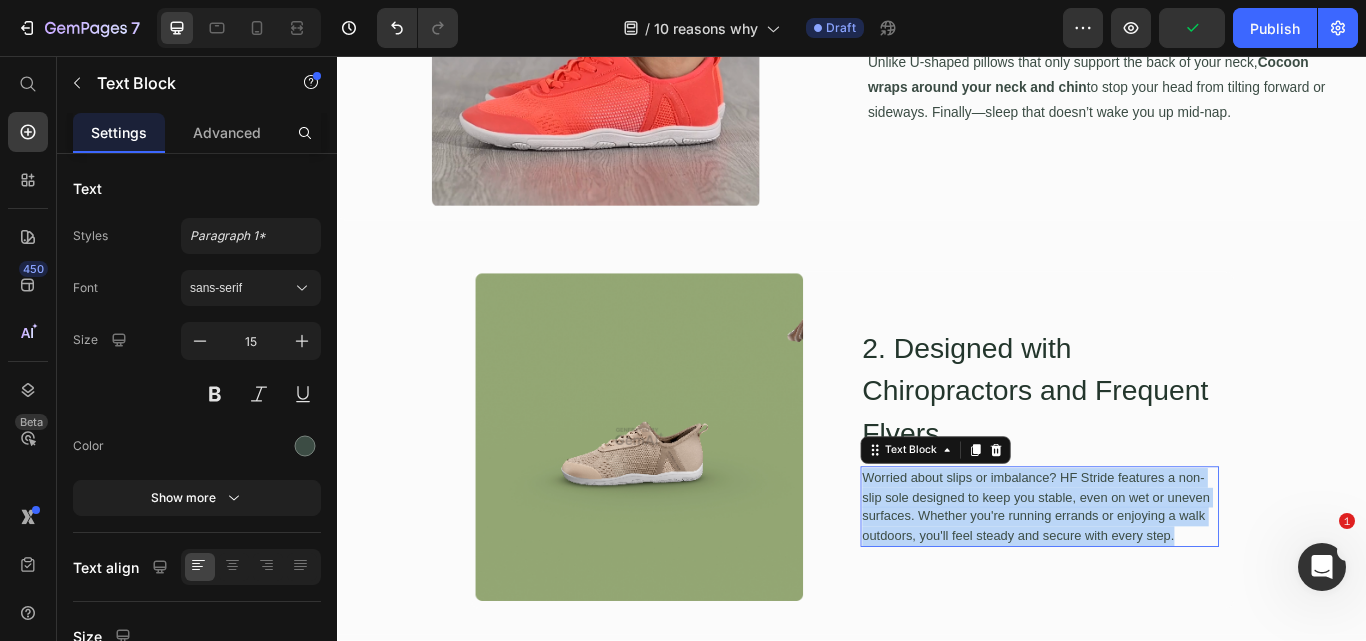 click on "Worried about slips or imbalance? HF Stride features a non-slip sole designed to keep you stable, even on wet or uneven surfaces. Whether you're running errands or enjoying a walk outdoors, you'll feel steady and secure with every step." at bounding box center [1156, 582] 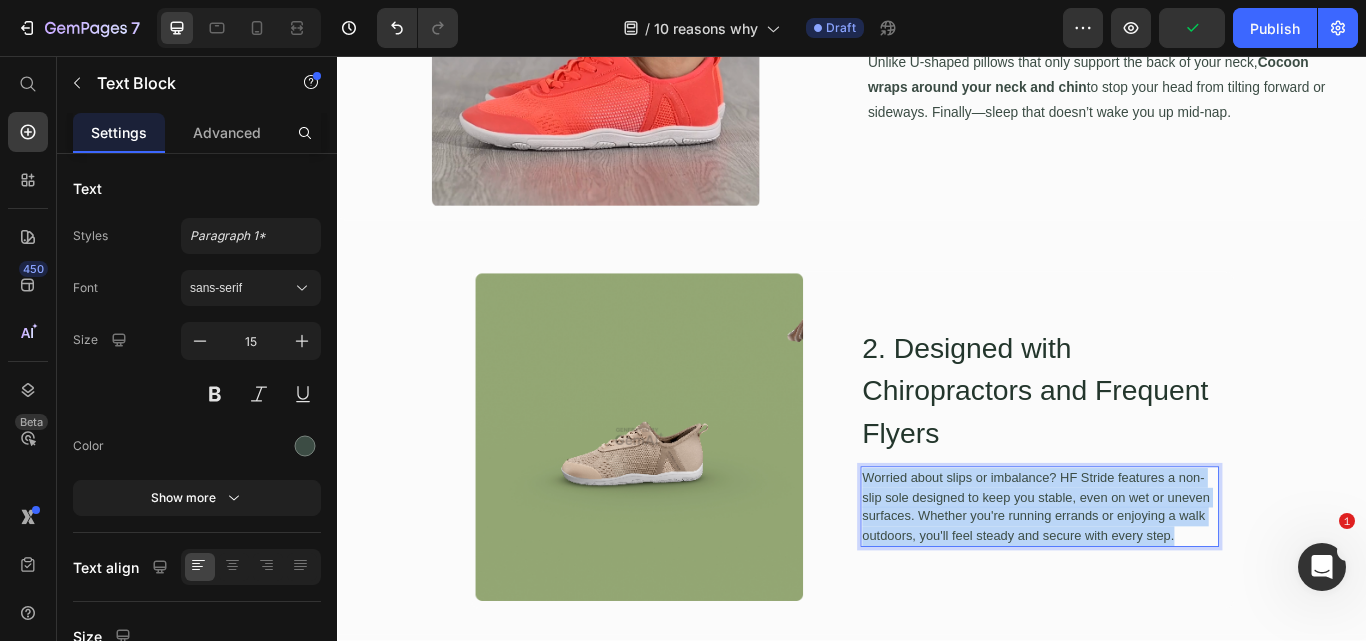 click on "Worried about slips or imbalance? HF Stride features a non-slip sole designed to keep you stable, even on wet or uneven surfaces. Whether you're running errands or enjoying a walk outdoors, you'll feel steady and secure with every step." at bounding box center [1156, 582] 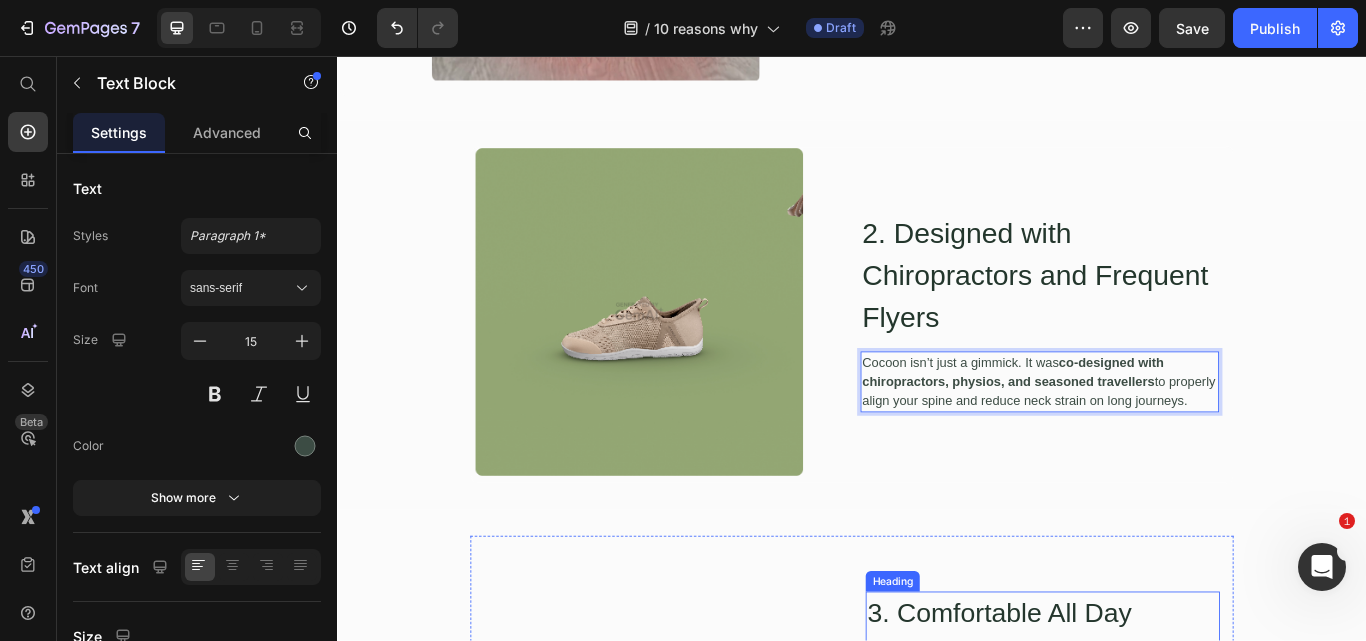 scroll, scrollTop: 1852, scrollLeft: 0, axis: vertical 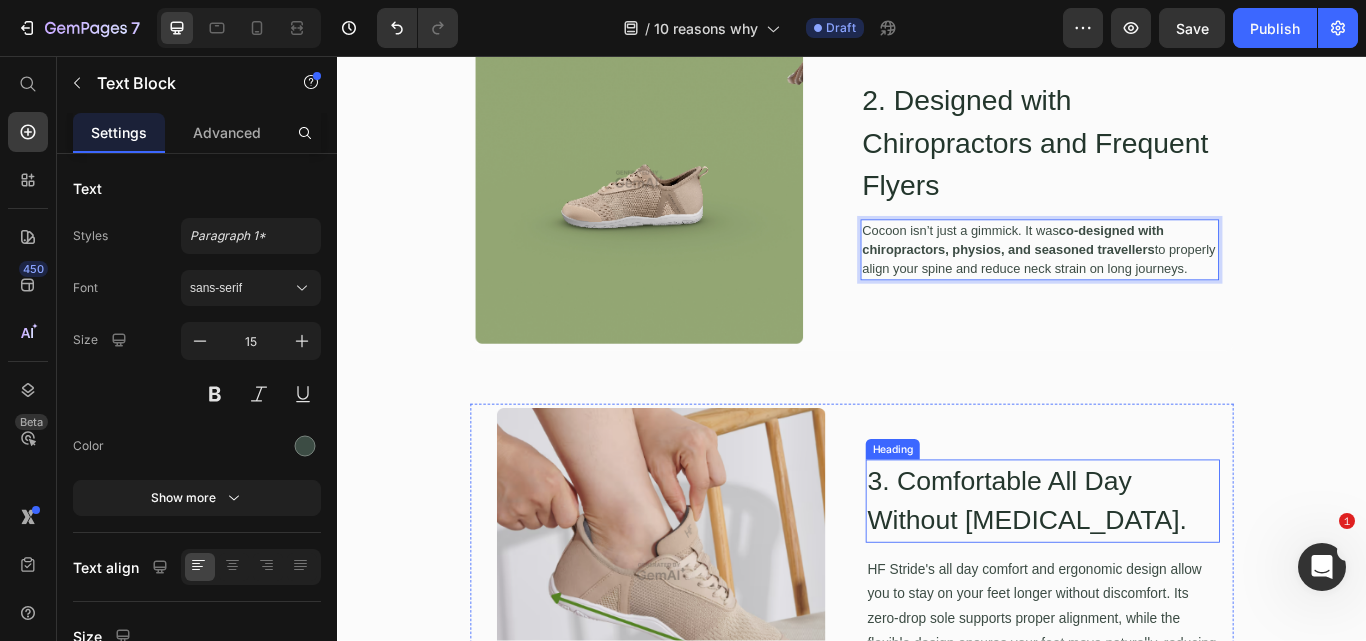 click on "3. Comfortable All Day Without [MEDICAL_DATA]." at bounding box center [1159, 575] 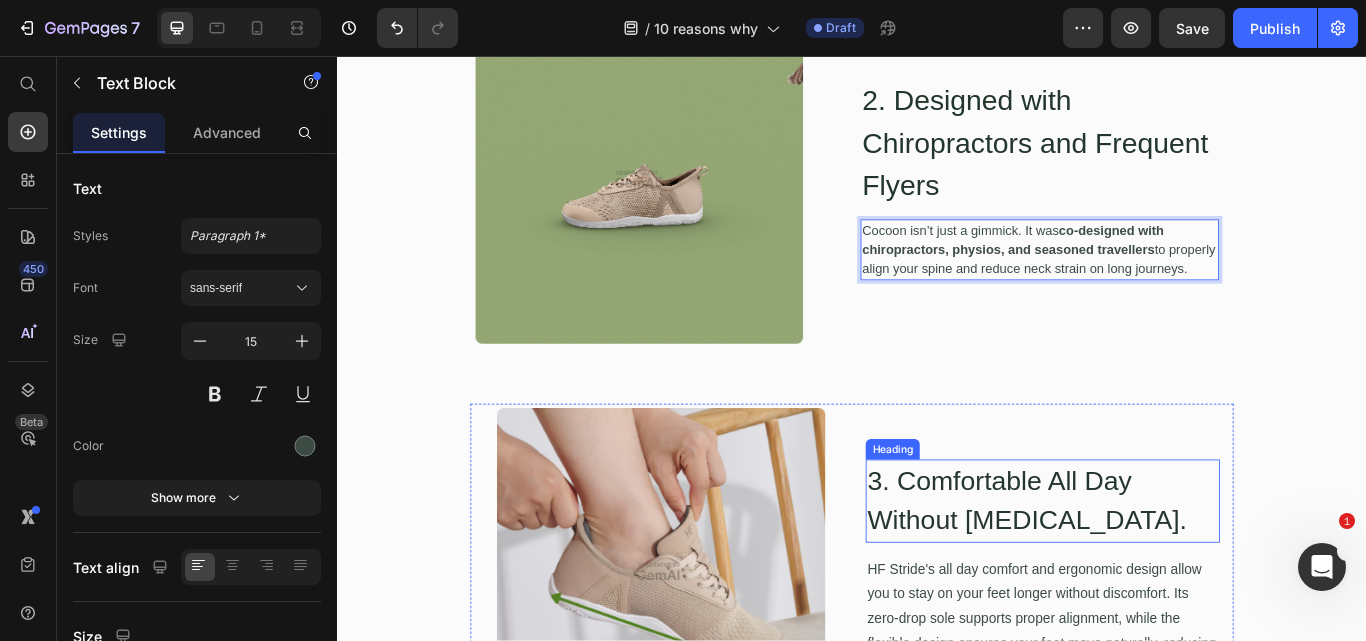 click on "3. Comfortable All Day Without [MEDICAL_DATA]." at bounding box center (1159, 575) 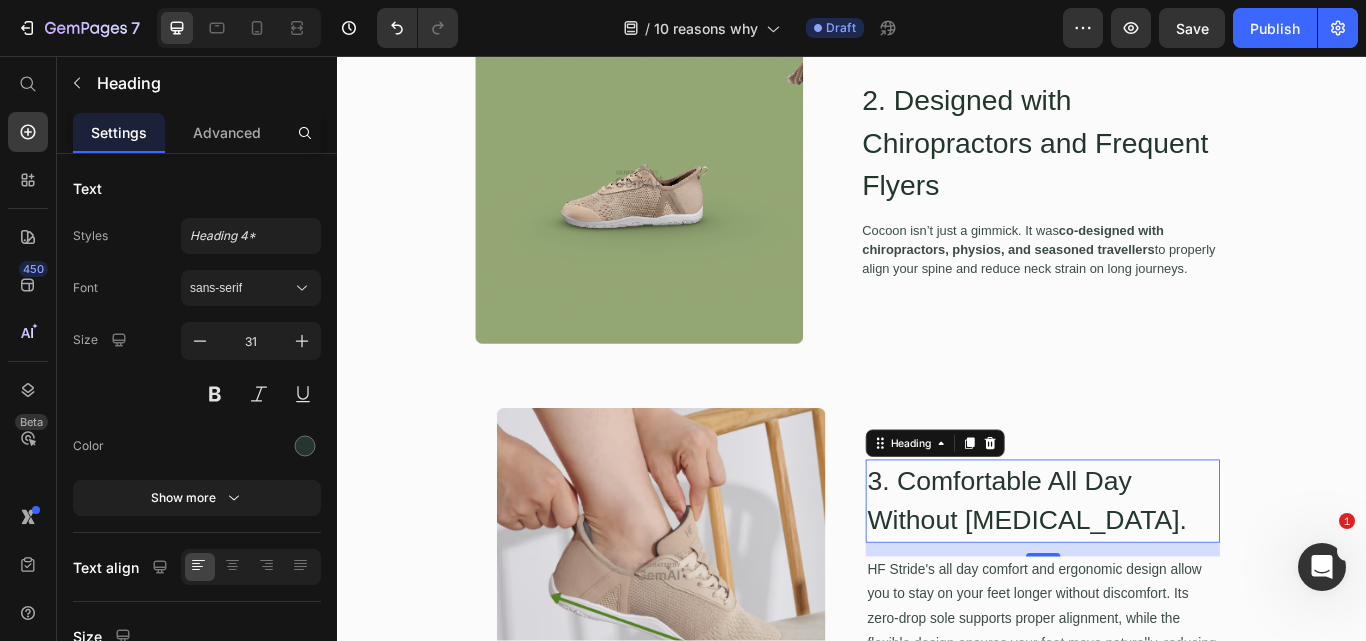 click on "3. Comfortable All Day Without [MEDICAL_DATA]." at bounding box center [1159, 575] 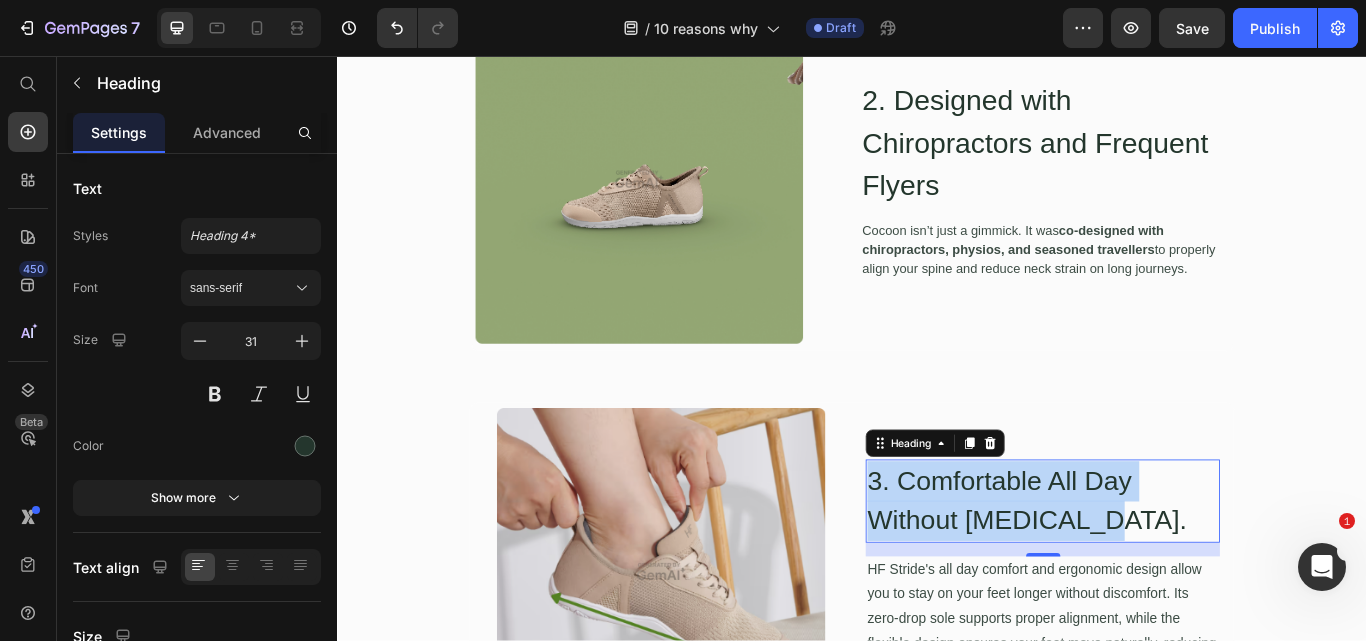 scroll, scrollTop: 0, scrollLeft: 0, axis: both 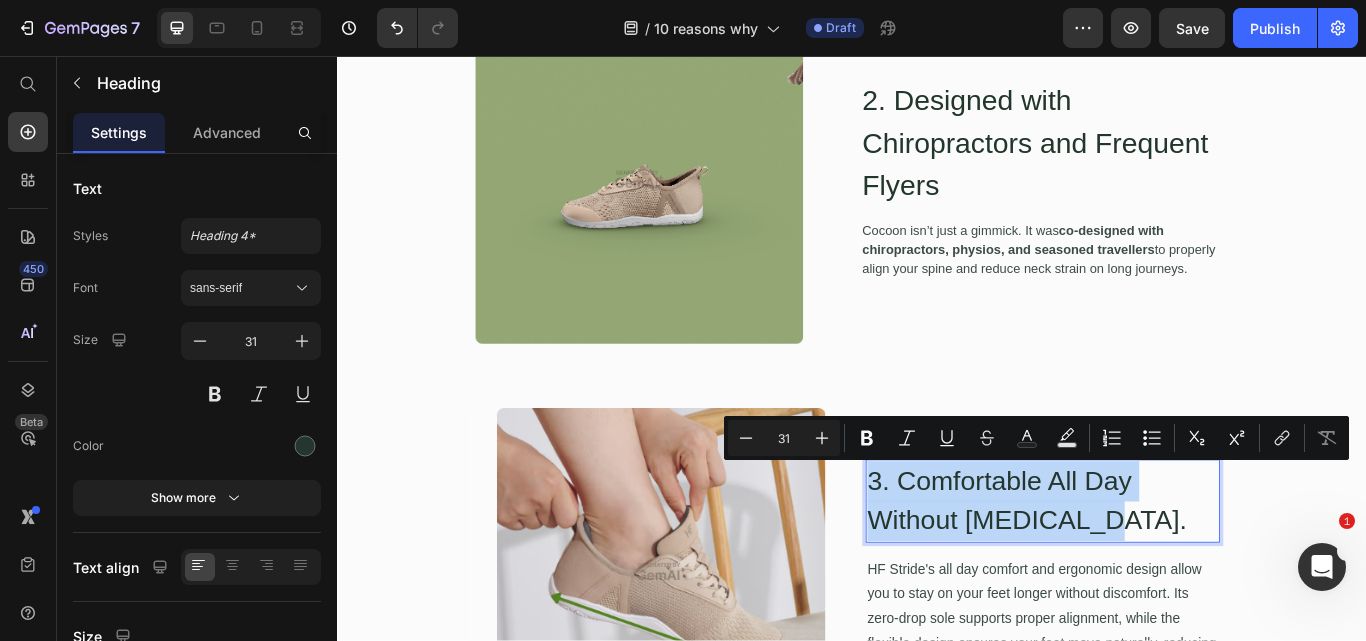 click on "3. Comfortable All Day Without [MEDICAL_DATA]." at bounding box center [1159, 575] 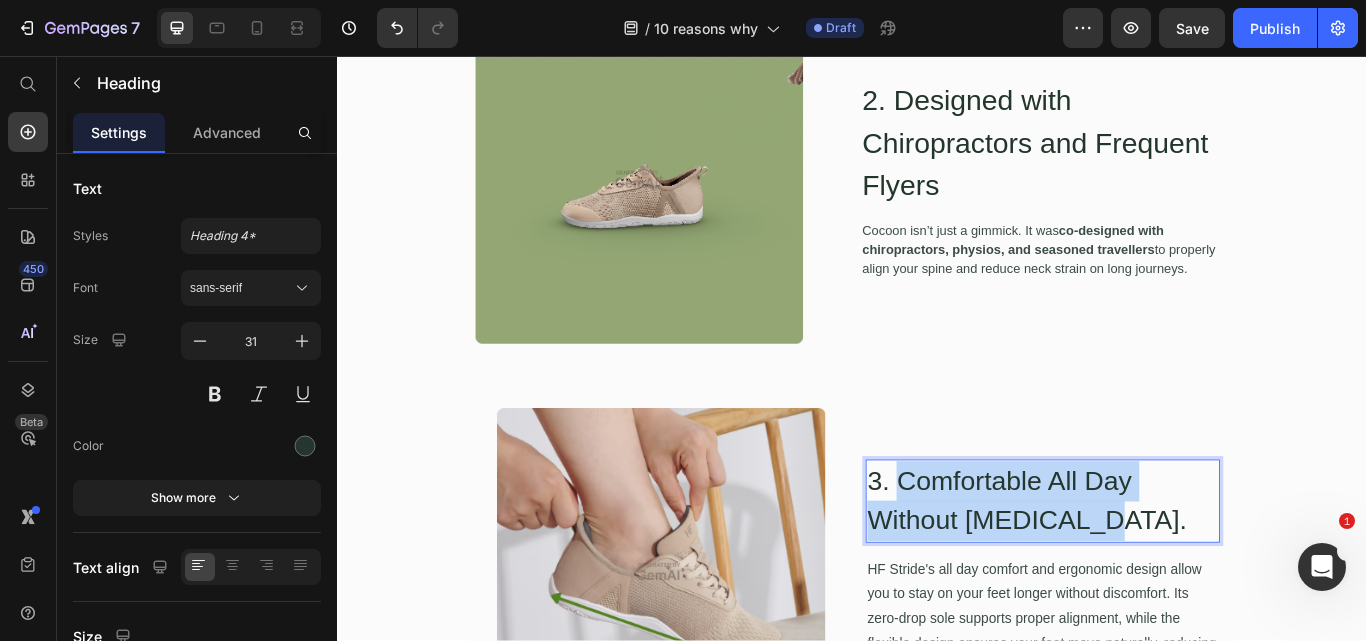 drag, startPoint x: 1006, startPoint y: 553, endPoint x: 1365, endPoint y: 605, distance: 362.74646 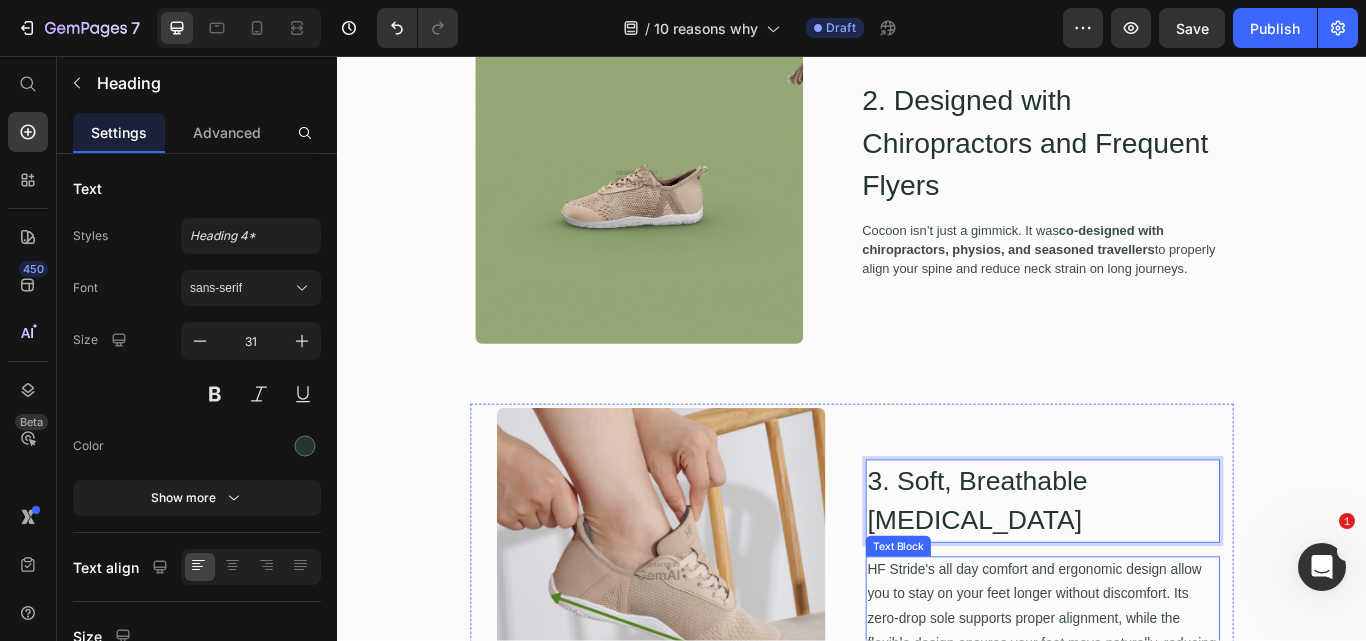 click on "HF Stride's all day comfort and ergonomic design allow you to stay on your feet longer  without discomfort. Its zero-drop sole supports proper alignment, while the flexible design ensures your feet move naturally, reducing pressure on your knees, hips, and lower back." at bounding box center (1159, 714) 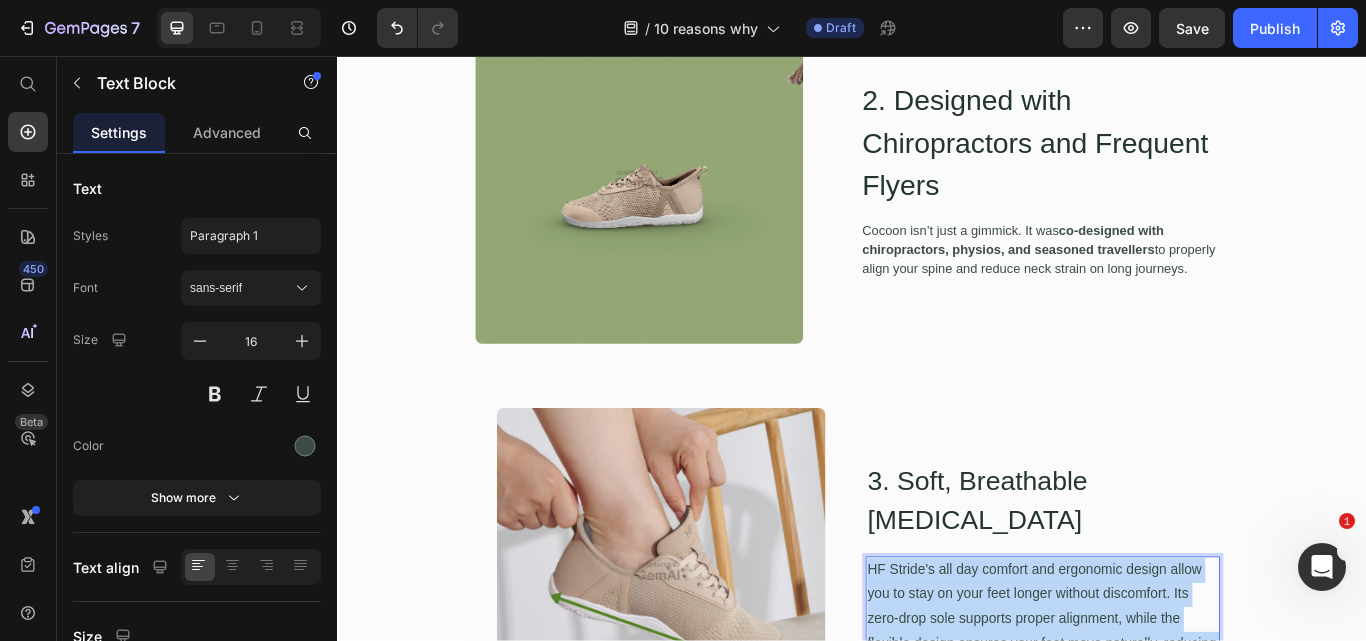 click on "HF Stride's all day comfort and ergonomic design allow you to stay on your feet longer without discomfort. Its zero-drop sole supports proper alignment, while the flexible design ensures your feet move naturally, reducing pressure on your knees, hips, and lower back." at bounding box center (1159, 714) 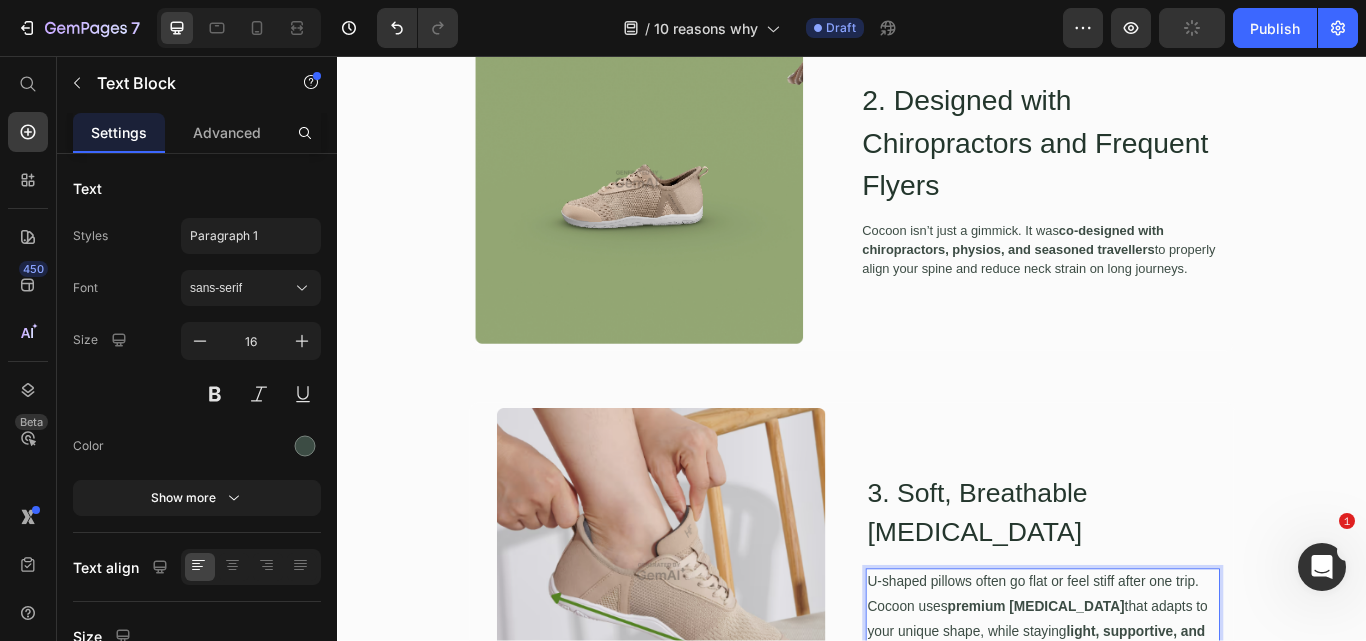 scroll, scrollTop: 1898, scrollLeft: 0, axis: vertical 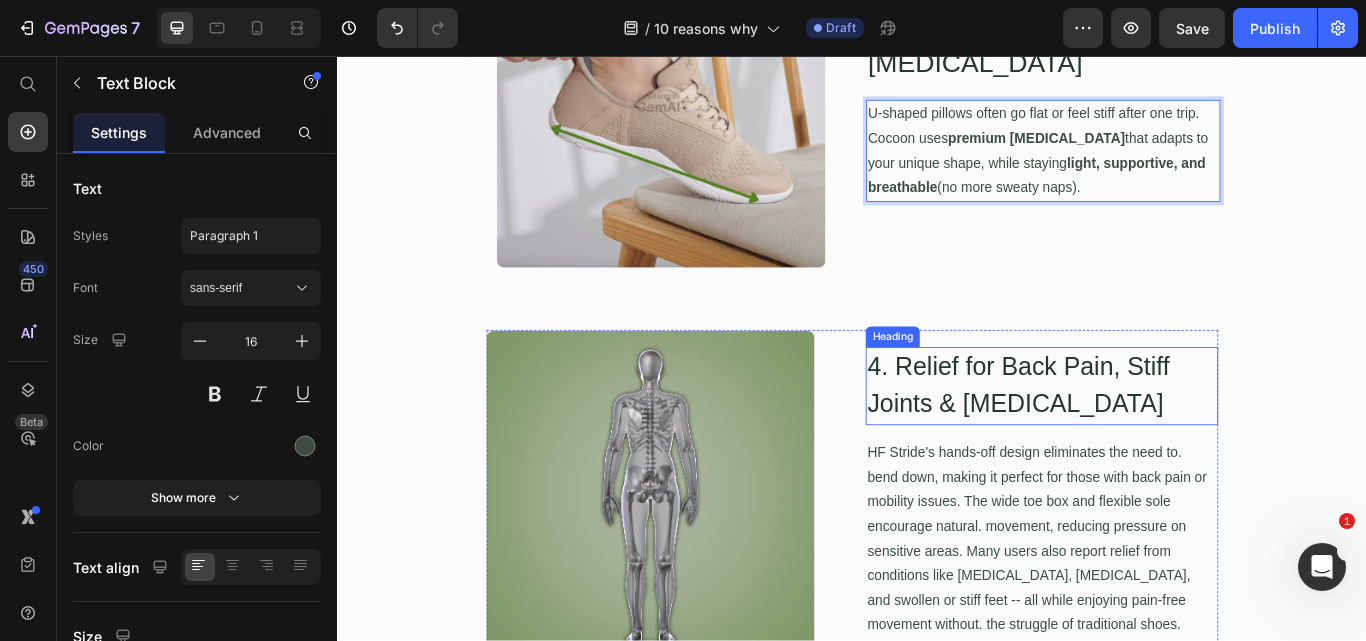 click on "4. Relief for Back Pain, Stiff Joints & [MEDICAL_DATA]" at bounding box center (1158, 441) 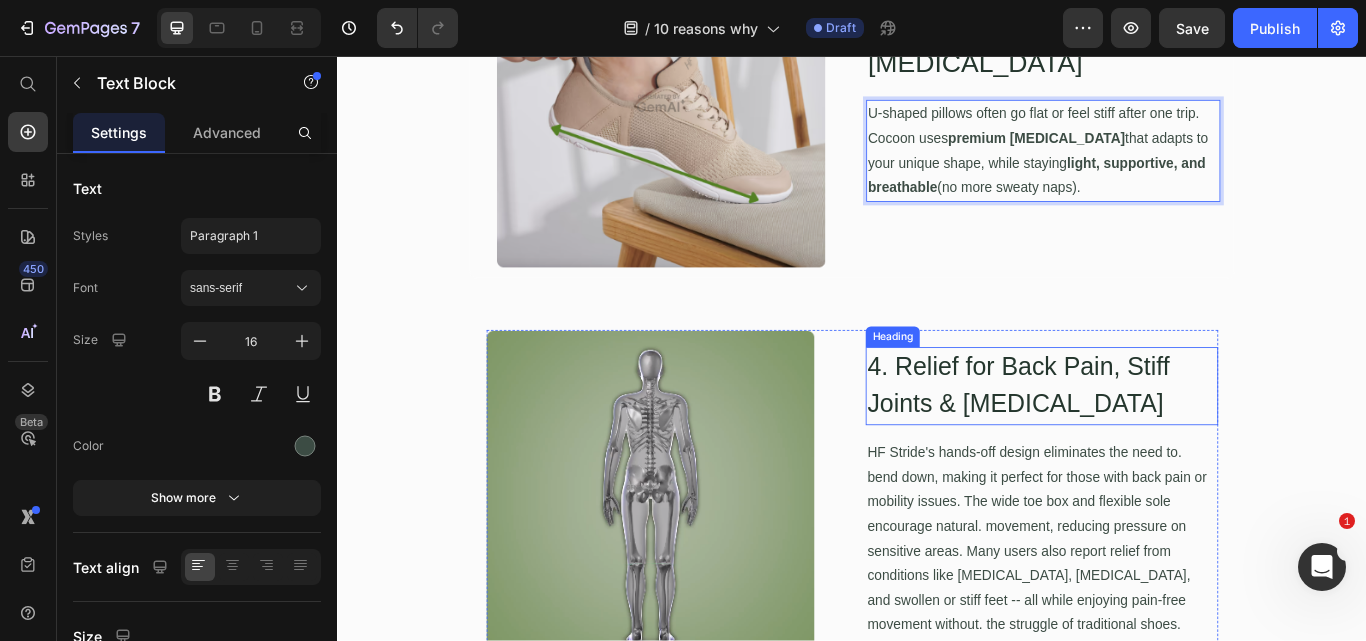 click on "4. Relief for Back Pain, Stiff Joints & [MEDICAL_DATA]" at bounding box center (1158, 441) 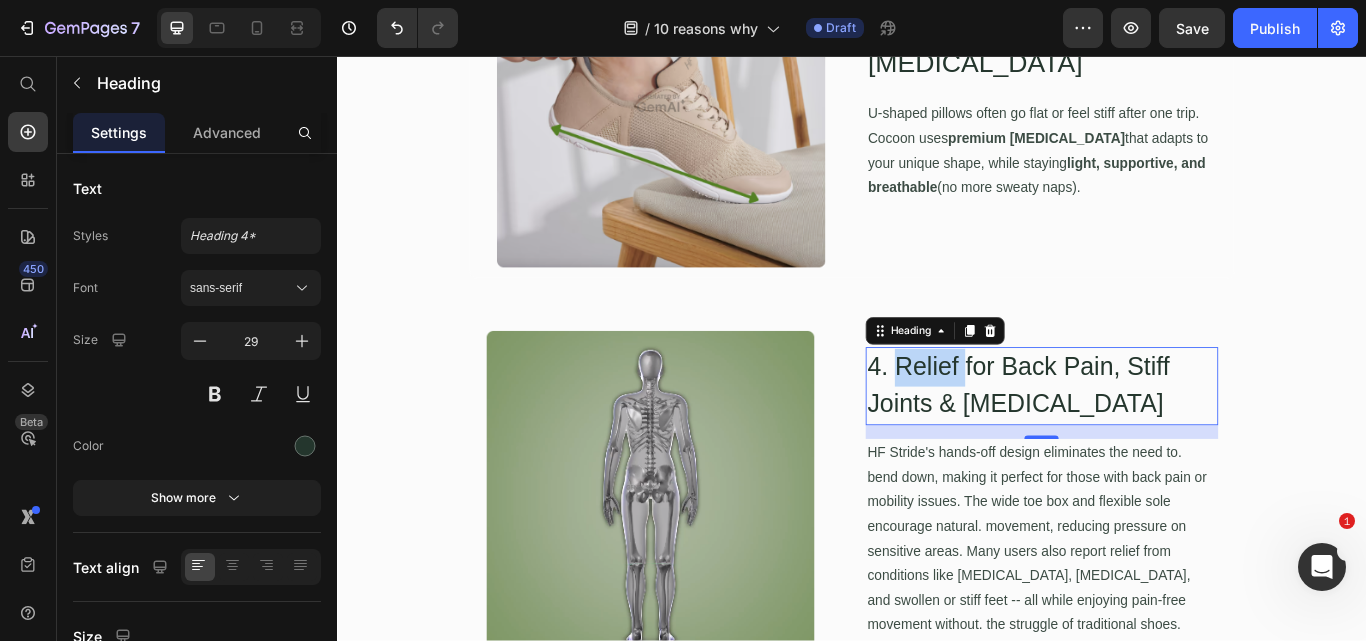 scroll, scrollTop: 0, scrollLeft: 0, axis: both 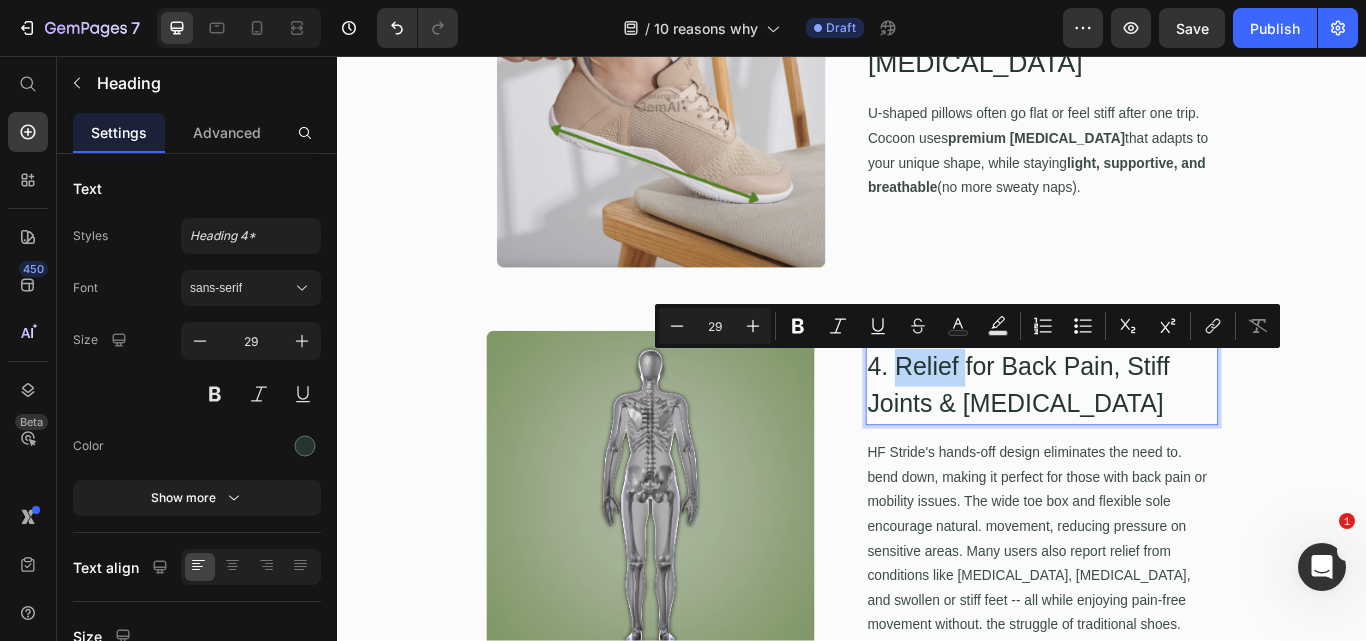 click on "4. Relief for Back Pain, Stiff Joints & [MEDICAL_DATA]" at bounding box center [1158, 441] 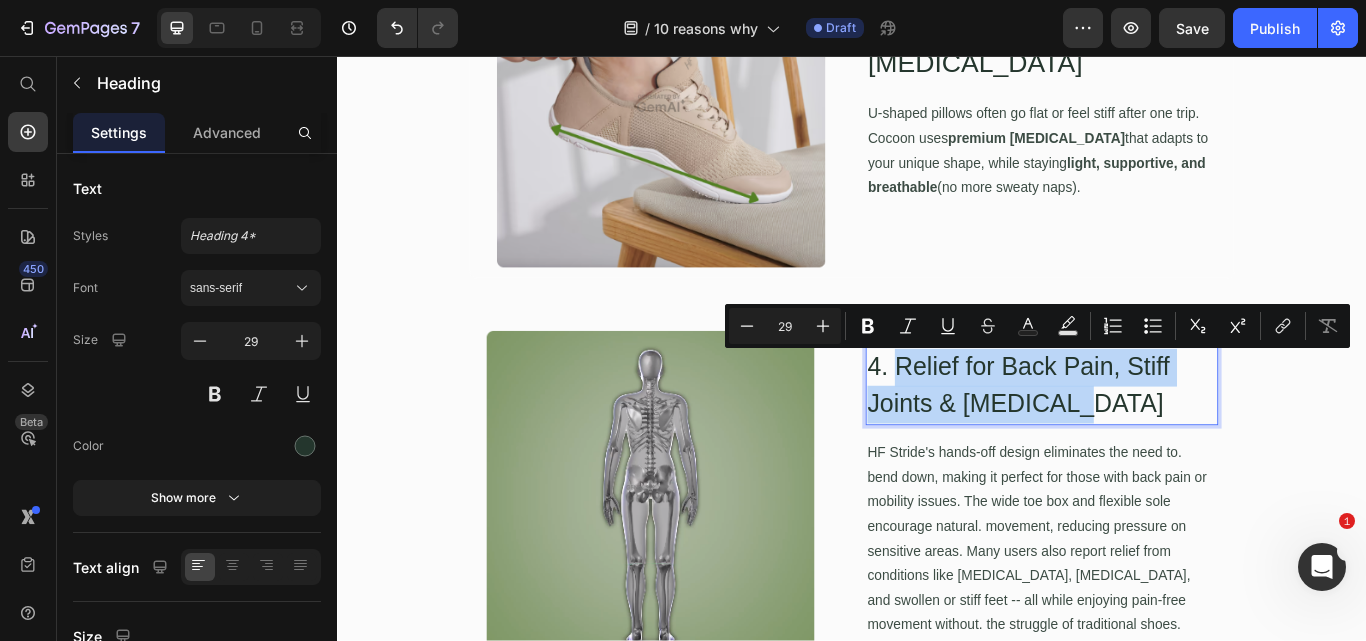 drag, startPoint x: 977, startPoint y: 409, endPoint x: 1276, endPoint y: 443, distance: 300.9269 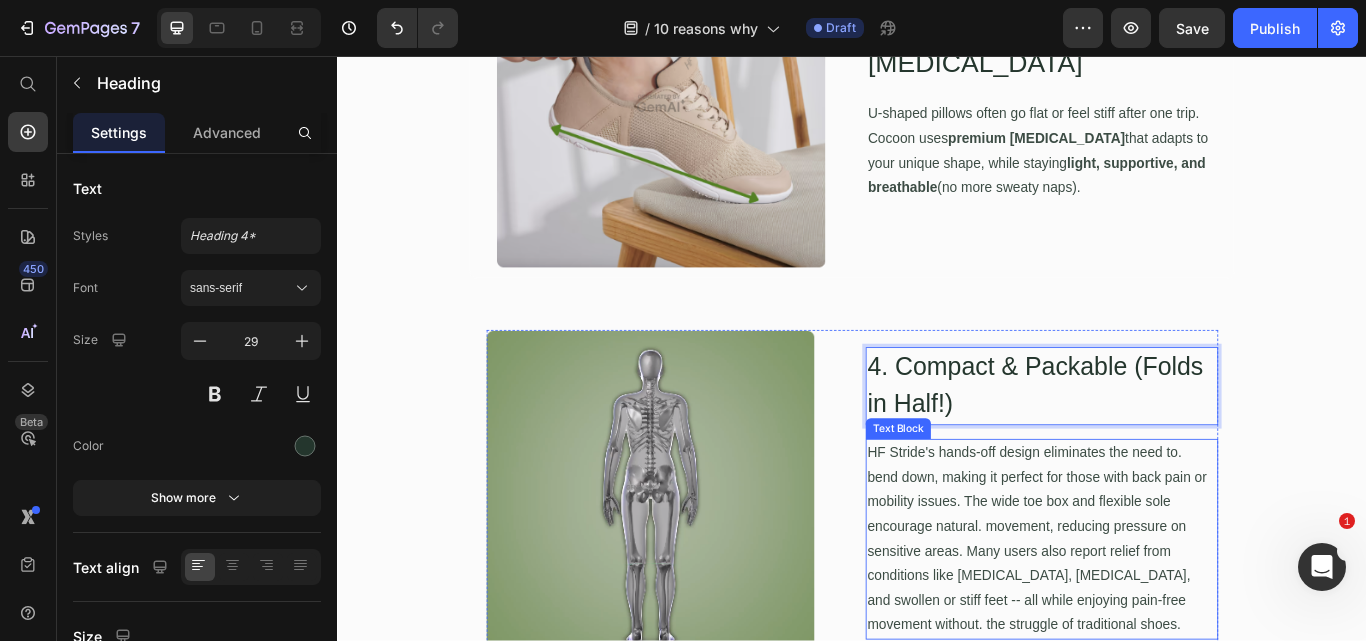 click on "HF Stride's hands-off design eliminates the need to. bend down, making it perfect for those with back pain or mobility issues. The wide toe box and flexible sole encourage natural. movement, reducing pressure on sensitive areas. Many users also report relief from conditions like [MEDICAL_DATA], [MEDICAL_DATA], and swollen or stiff feet -- all while enjoying pain-free movement without. the struggle of traditional shoes." at bounding box center [1158, 620] 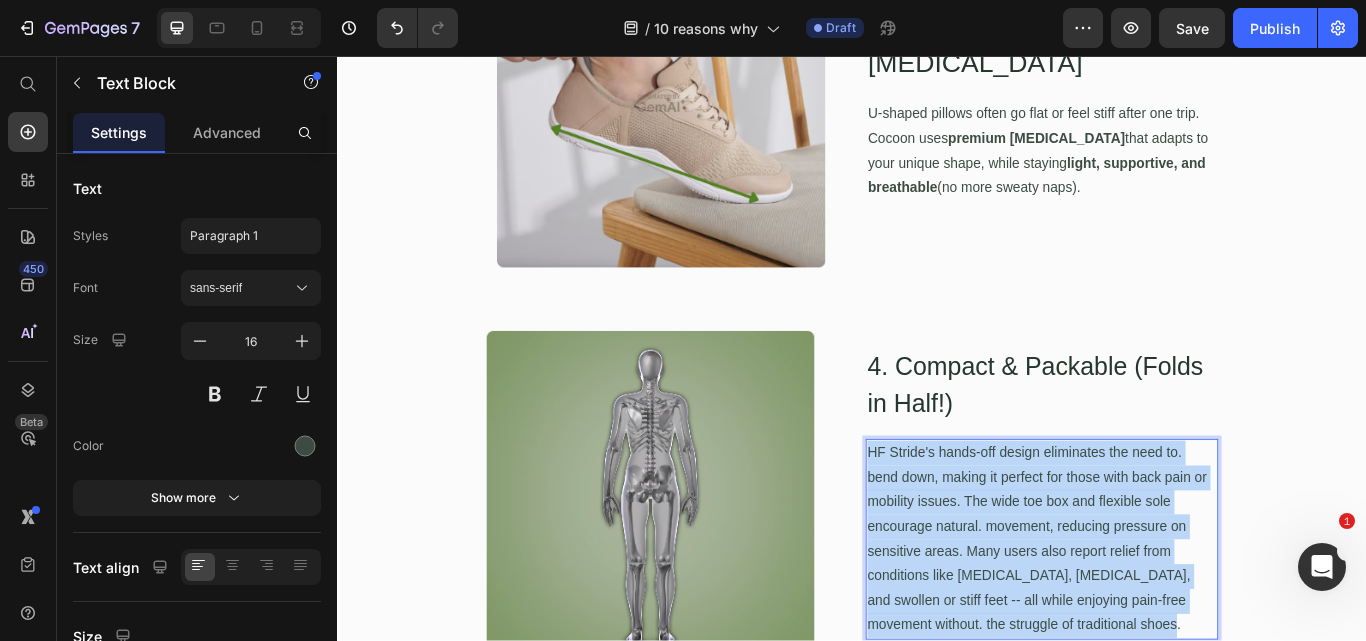 click on "HF Stride's hands-off design eliminates the need to. bend down, making it perfect for those with back pain or mobility issues. The wide toe box and flexible sole encourage natural. movement, reducing pressure on sensitive areas. Many users also report relief from conditions like [MEDICAL_DATA], [MEDICAL_DATA], and swollen or stiff feet -- all while enjoying pain-free movement without. the struggle of traditional shoes." at bounding box center (1158, 620) 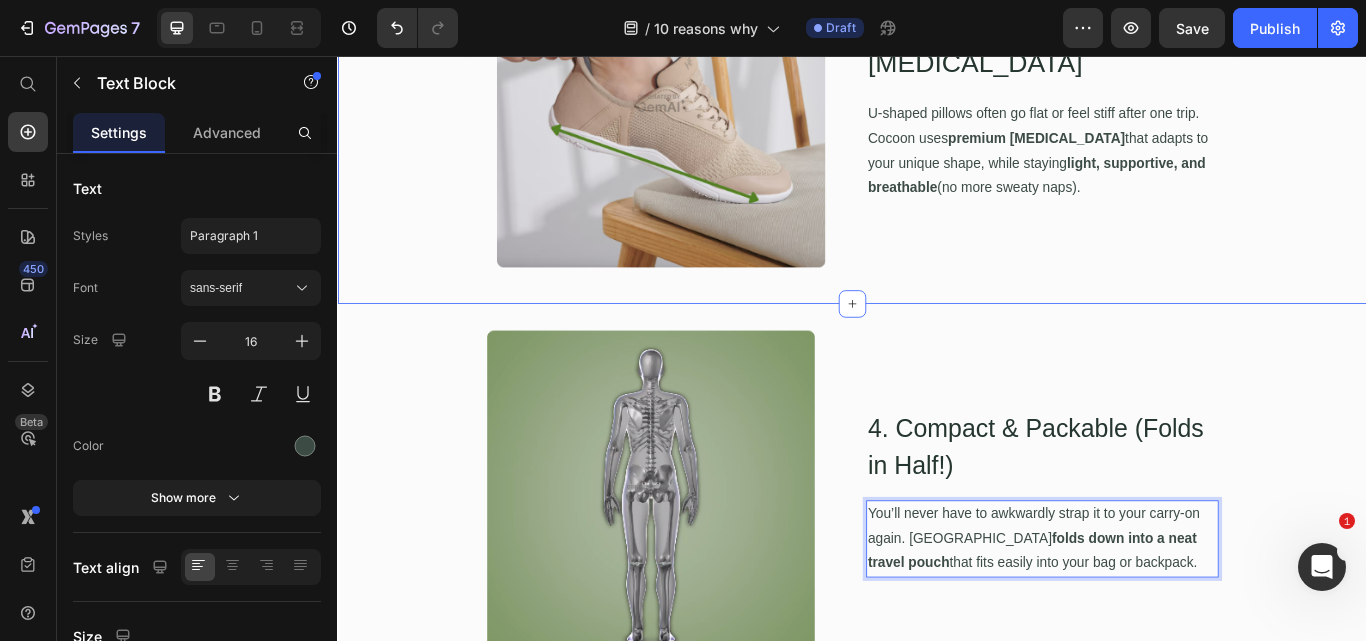 scroll, scrollTop: 2898, scrollLeft: 0, axis: vertical 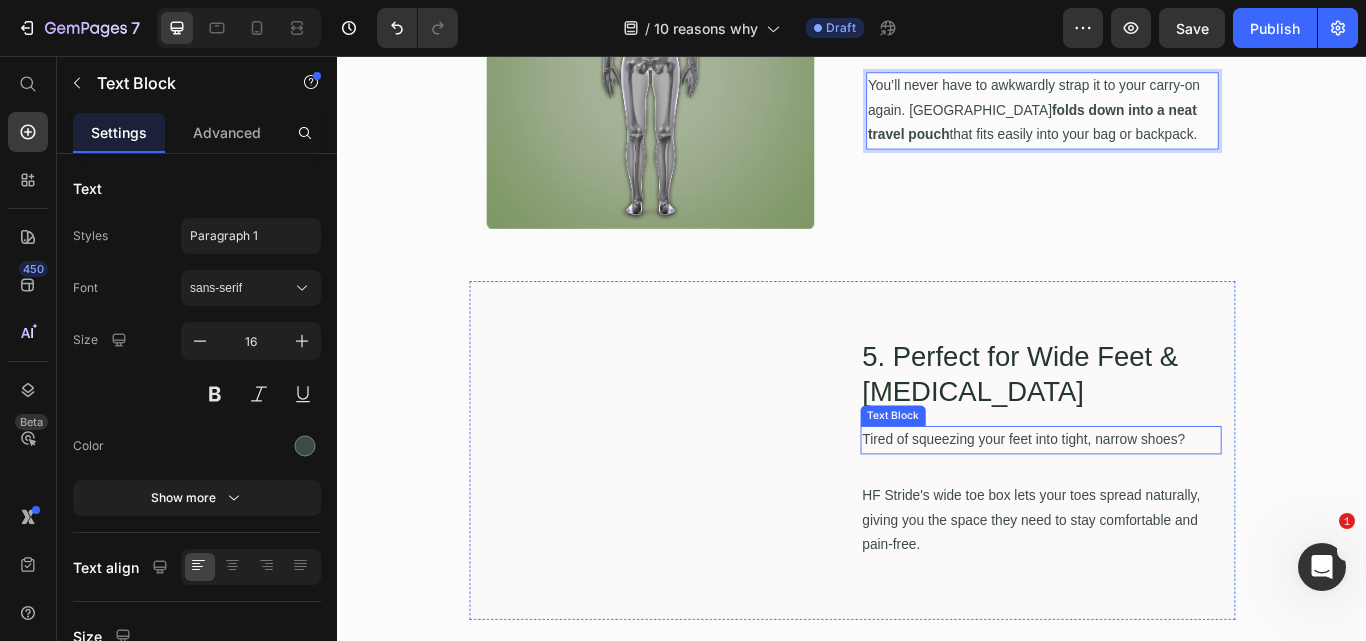 click on "5. Perfect for Wide Feet & [MEDICAL_DATA] Heading Tired of squeezing your feet into tight, narrow shoes? Text Block HF Stride's wide toe box lets your toes spread naturally, giving you the space they need to stay comfortable and pain-free. Text Block" at bounding box center [1157, 514] 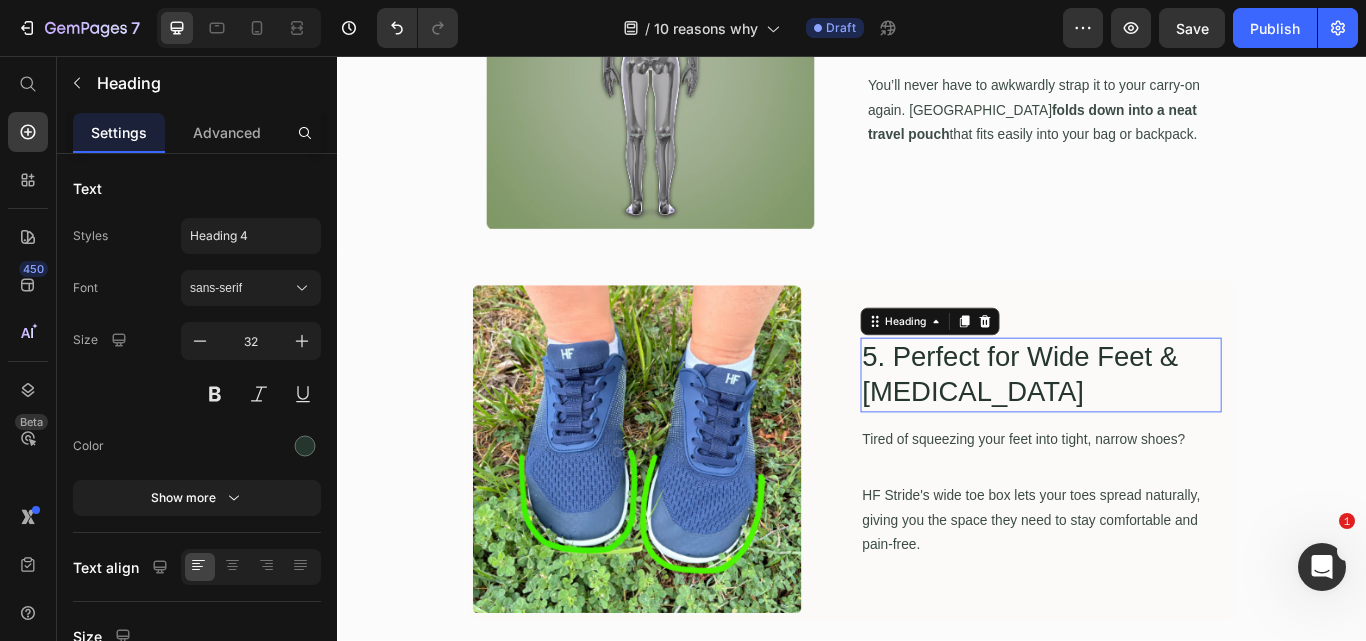 scroll, scrollTop: 0, scrollLeft: 0, axis: both 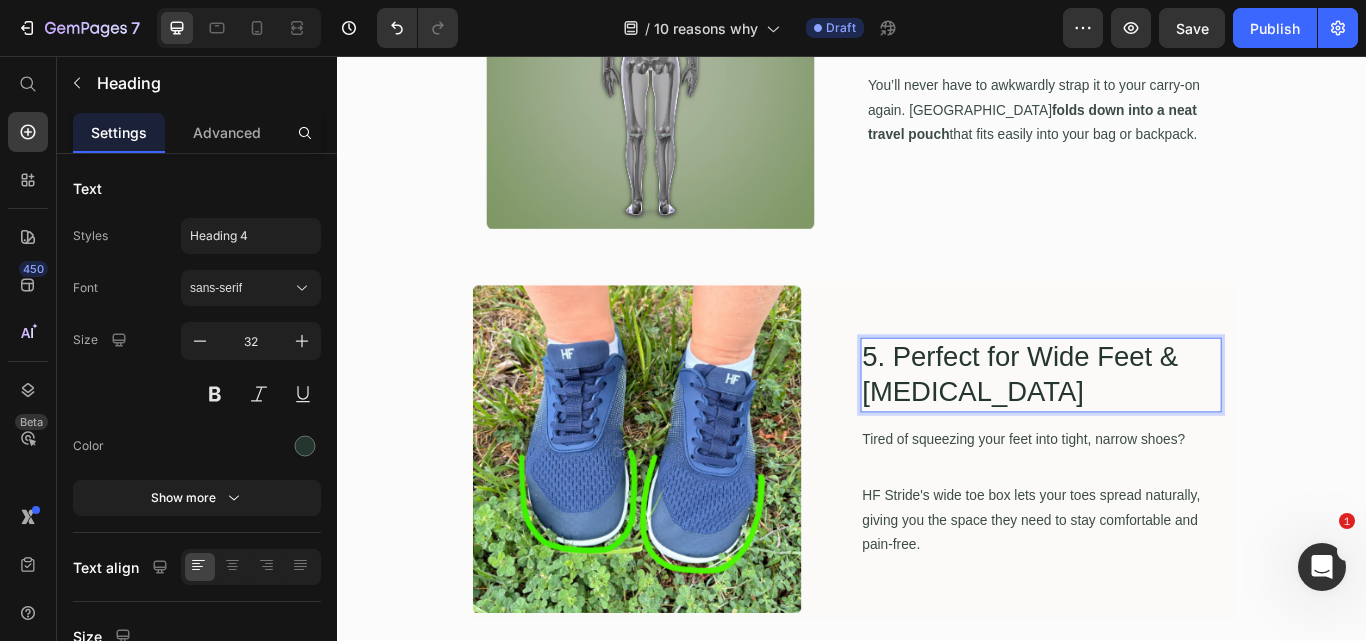 click on "5. Perfect for Wide Feet & [MEDICAL_DATA]" at bounding box center [1157, 428] 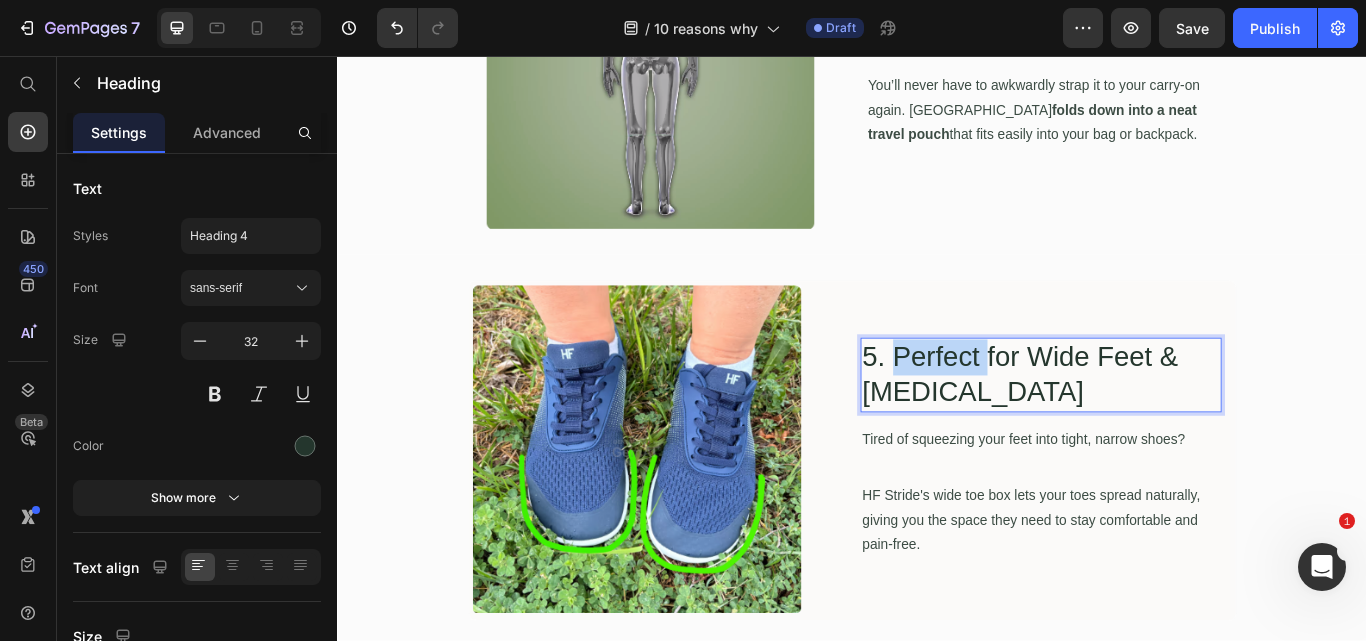 click on "5. Perfect for Wide Feet & [MEDICAL_DATA]" at bounding box center (1157, 428) 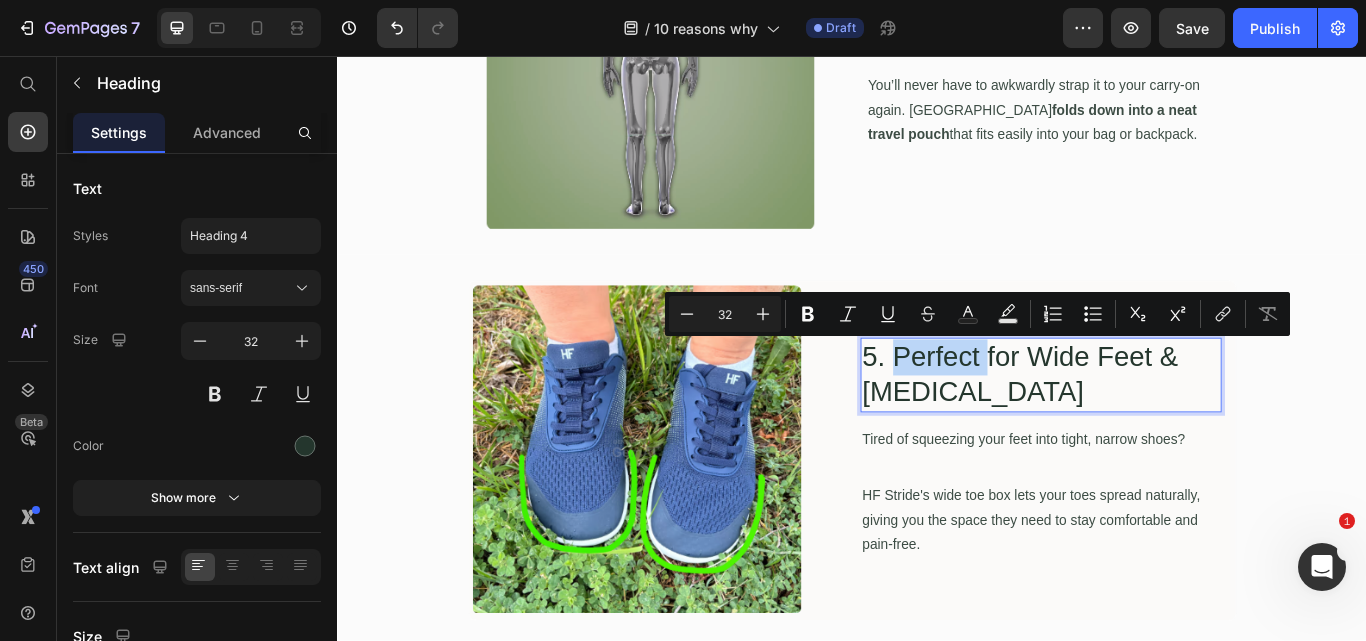 click on "5. Perfect for Wide Feet & [MEDICAL_DATA]" at bounding box center (1157, 428) 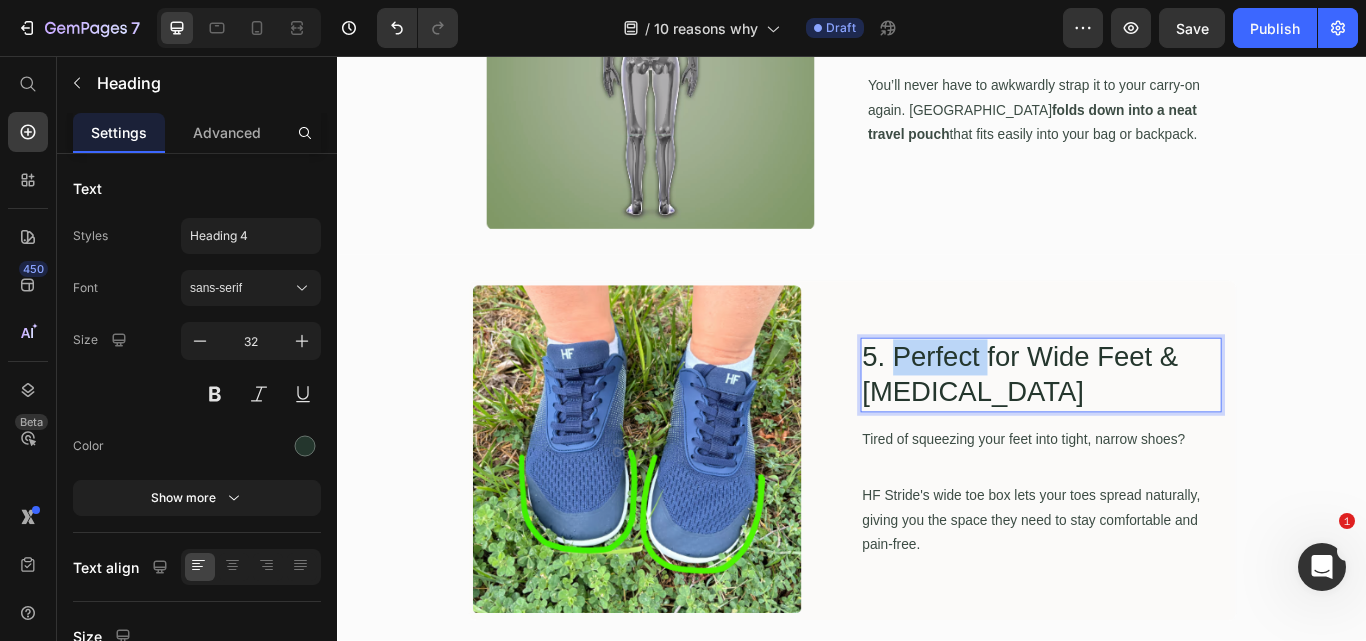 click on "5. Perfect for Wide Feet & [MEDICAL_DATA]" at bounding box center [1157, 428] 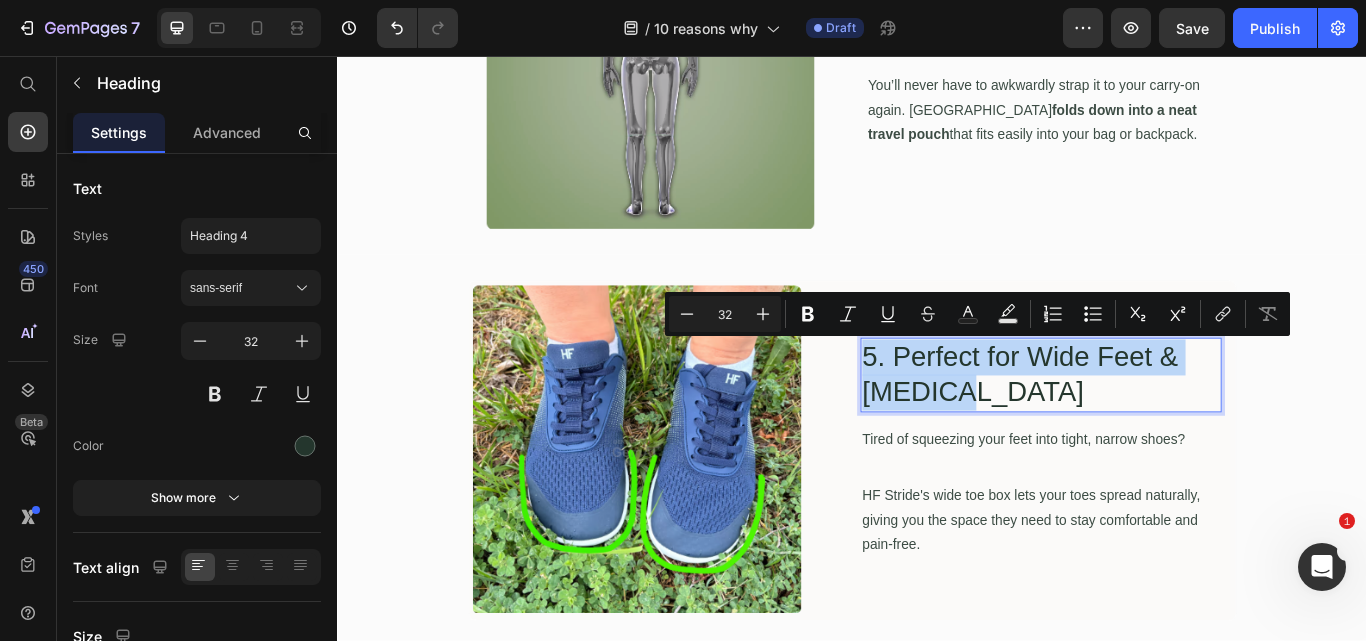 click on "5. Perfect for Wide Feet & [MEDICAL_DATA]" at bounding box center [1157, 428] 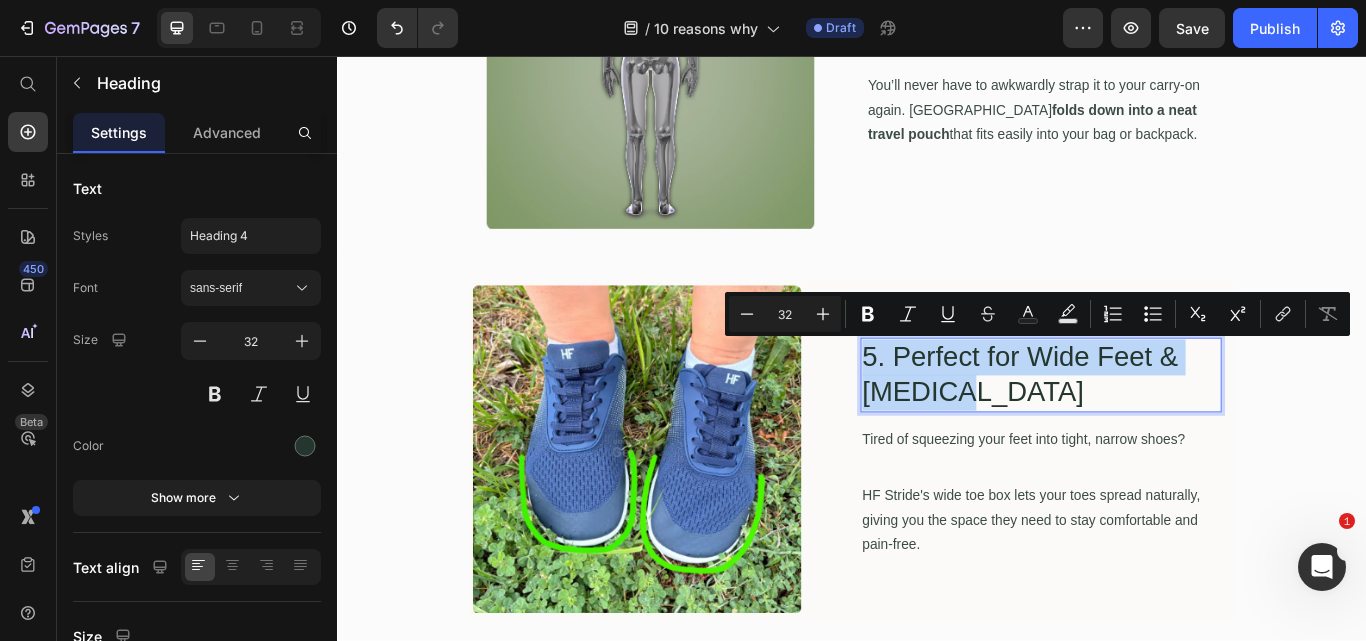 click on "5. Perfect for Wide Feet & [MEDICAL_DATA]" at bounding box center (1157, 428) 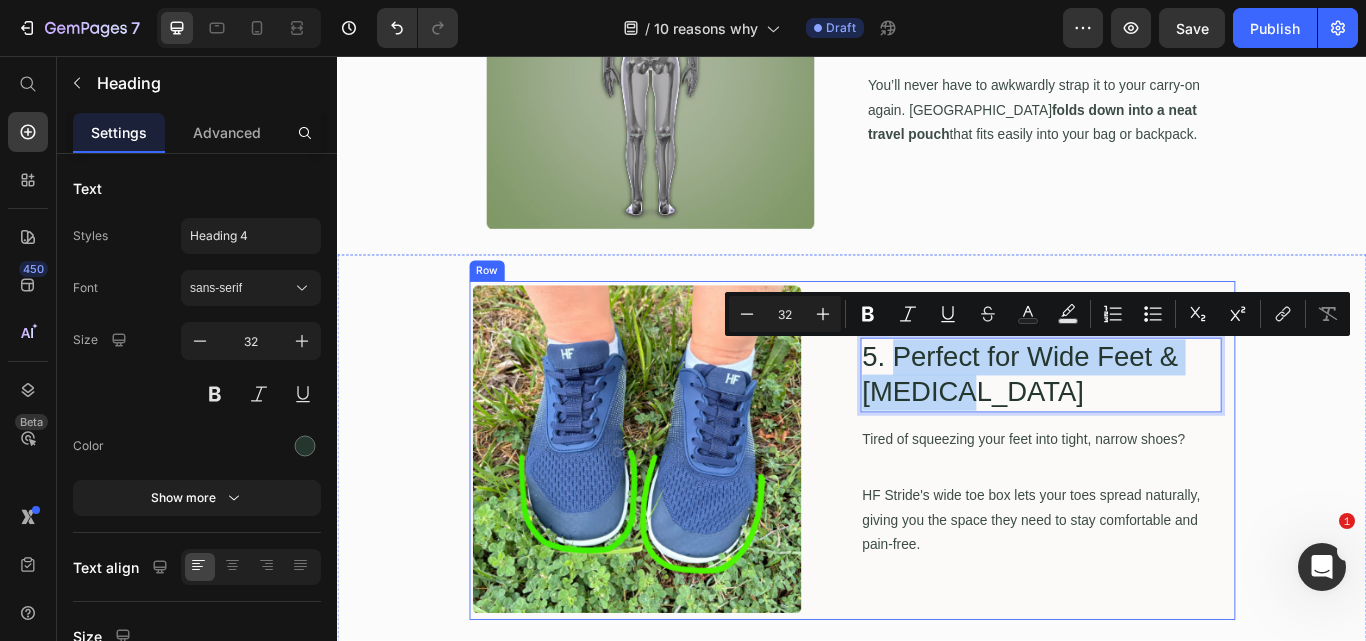 drag, startPoint x: 977, startPoint y: 395, endPoint x: 1131, endPoint y: 486, distance: 178.87706 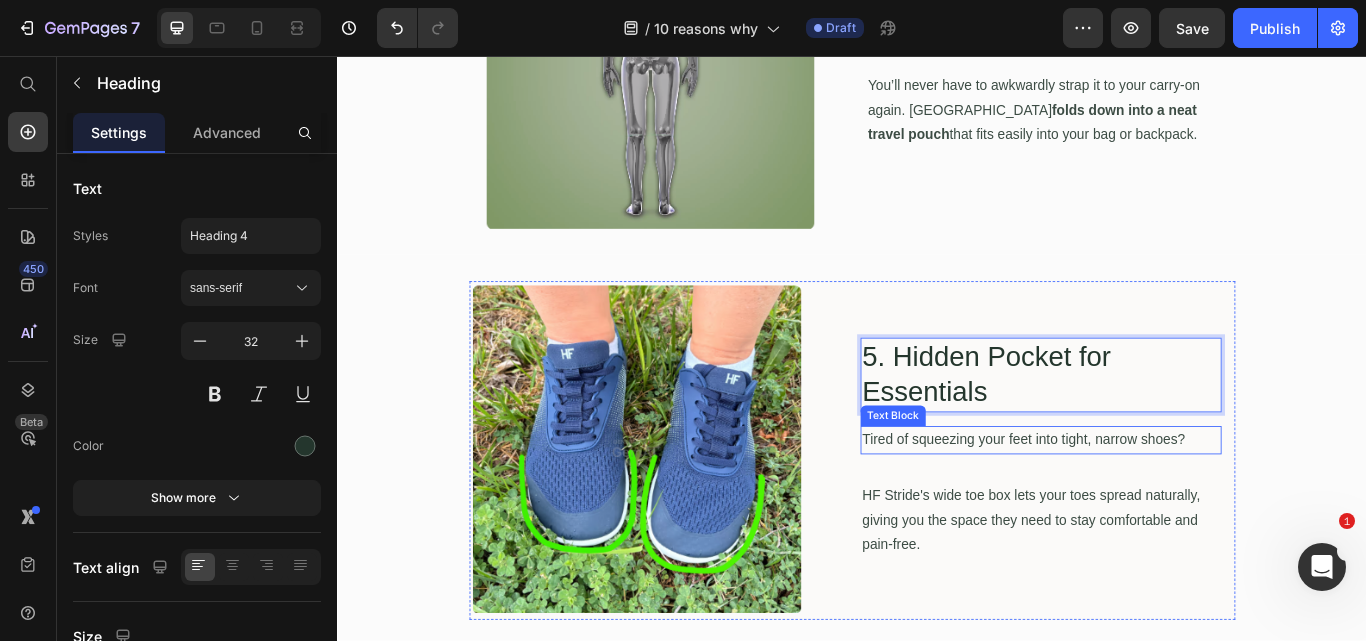 click on "Tired of squeezing your feet into tight, narrow shoes?" at bounding box center (1157, 504) 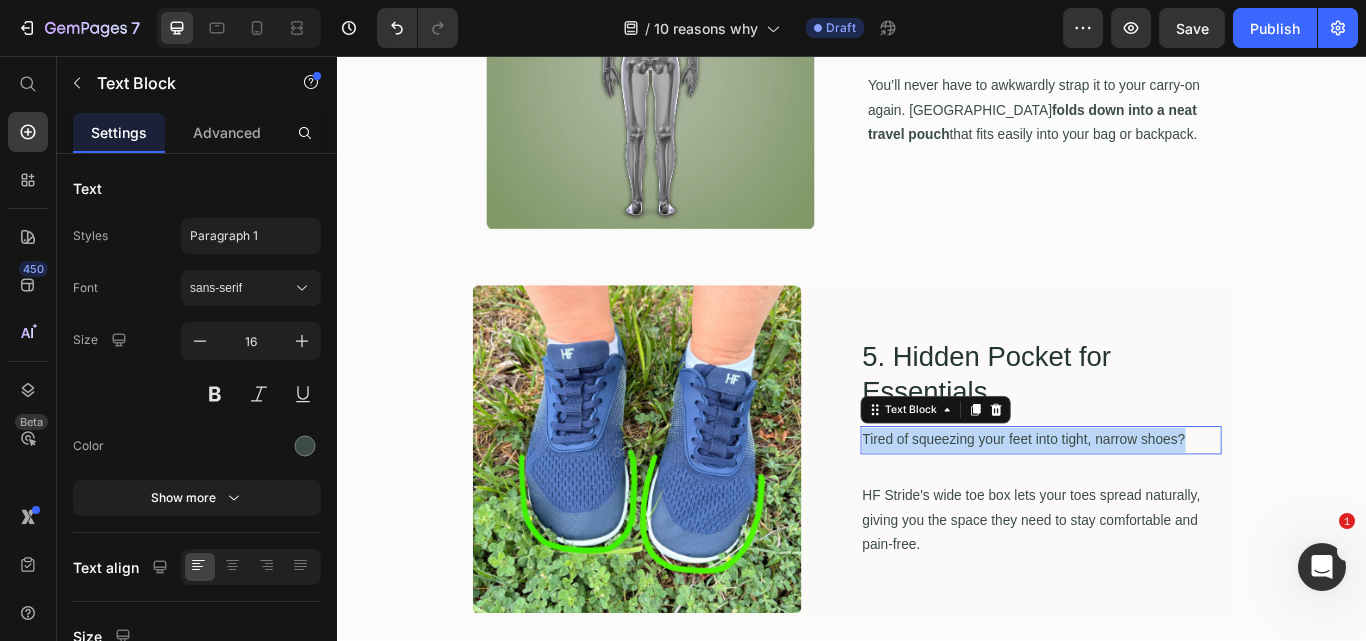 click on "Tired of squeezing your feet into tight, narrow shoes?" at bounding box center (1157, 504) 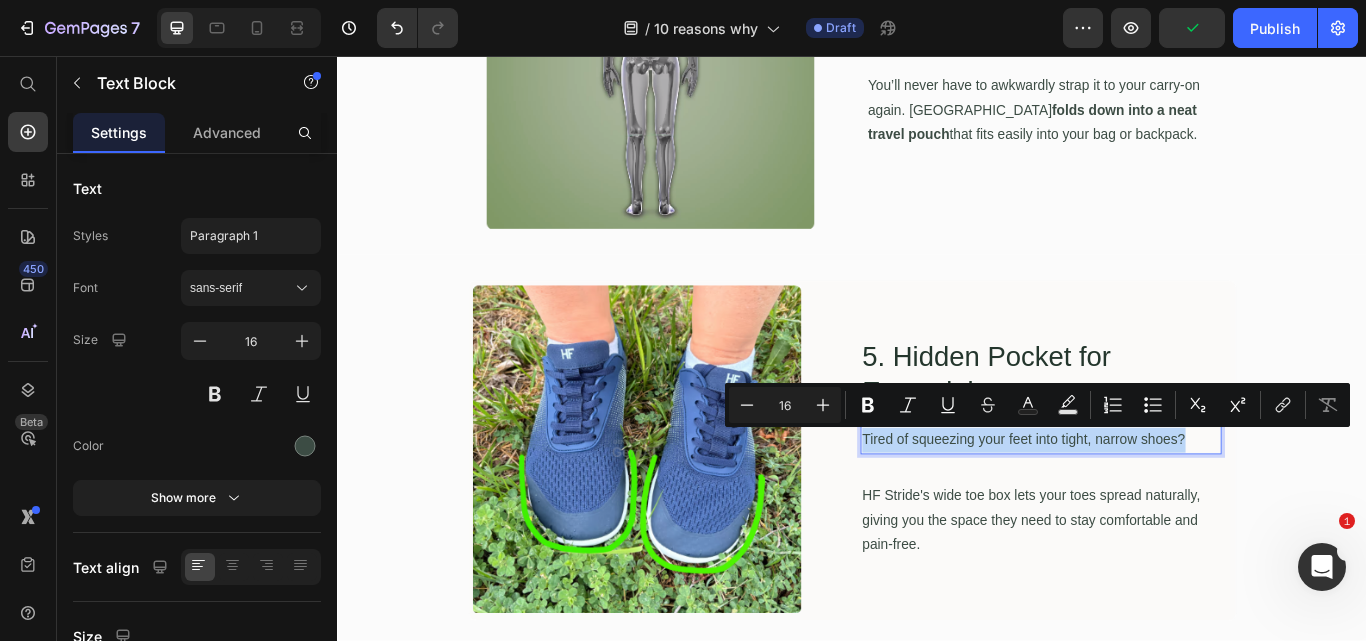 click on "Tired of squeezing your feet into tight, narrow shoes?" at bounding box center [1157, 504] 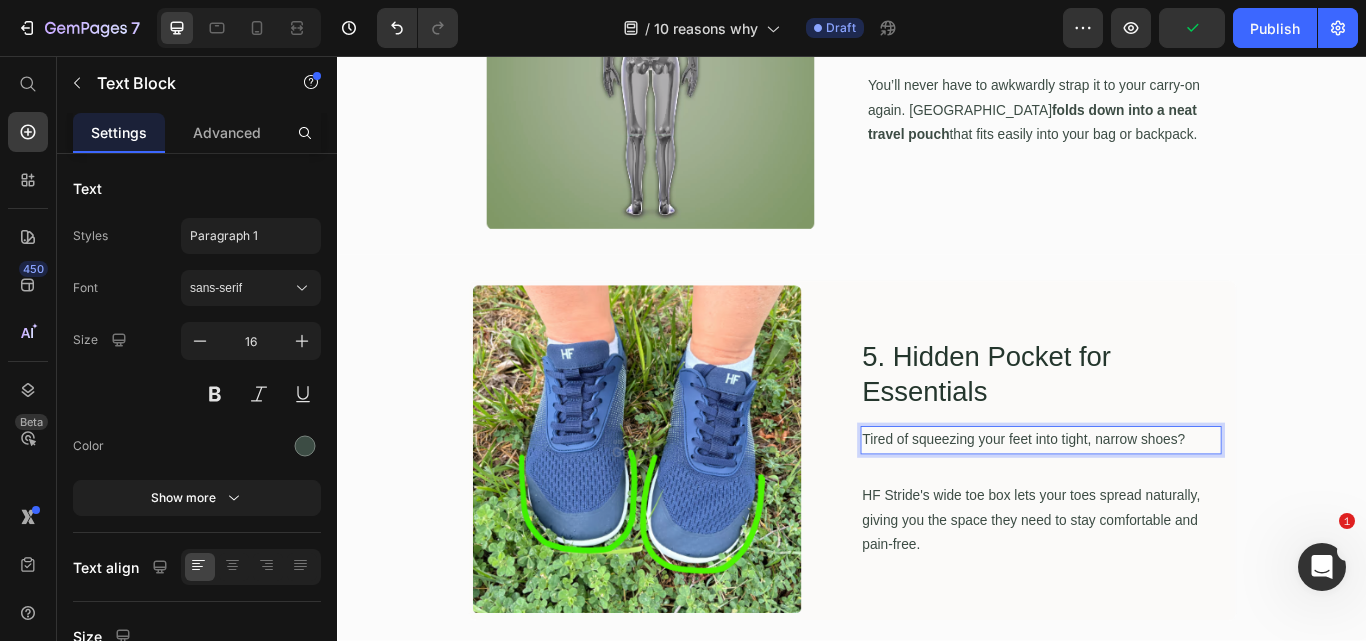 click on "Tired of squeezing your feet into tight, narrow shoes?" at bounding box center [1157, 504] 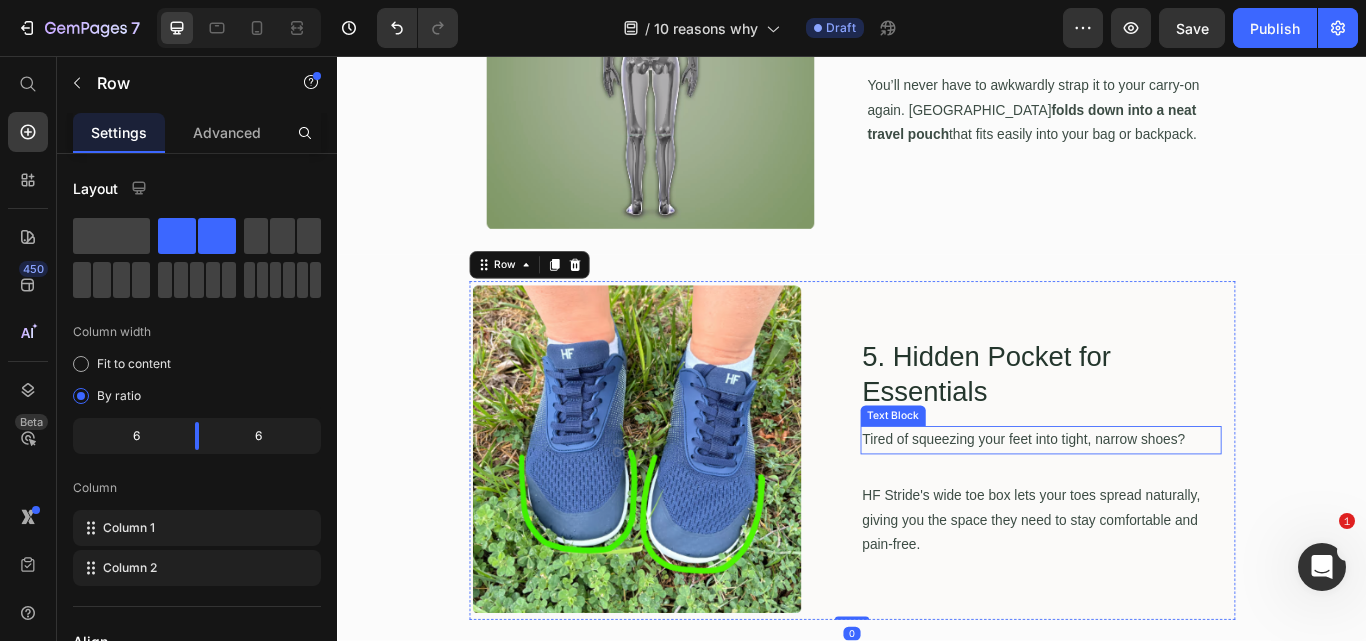 click on "Tired of squeezing your feet into tight, narrow shoes?" at bounding box center (1157, 504) 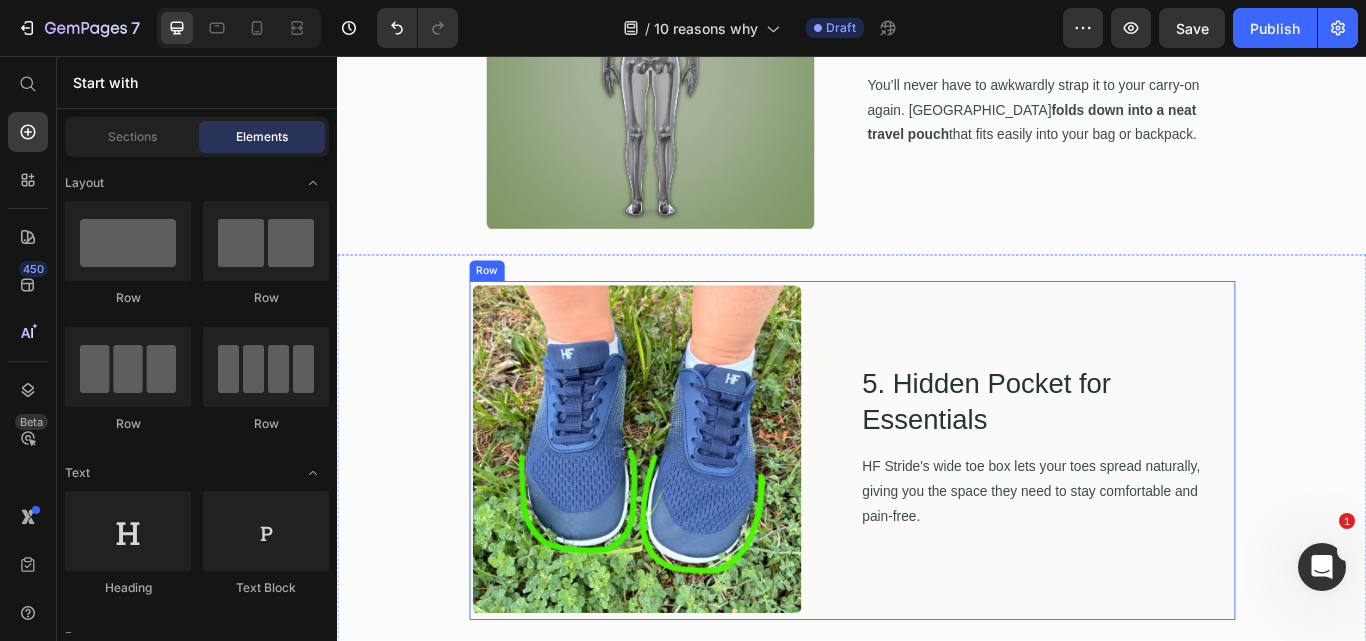click on "HF Stride's wide toe box lets your toes spread naturally, giving you the space they need to stay comfortable and pain-free." at bounding box center [1157, 565] 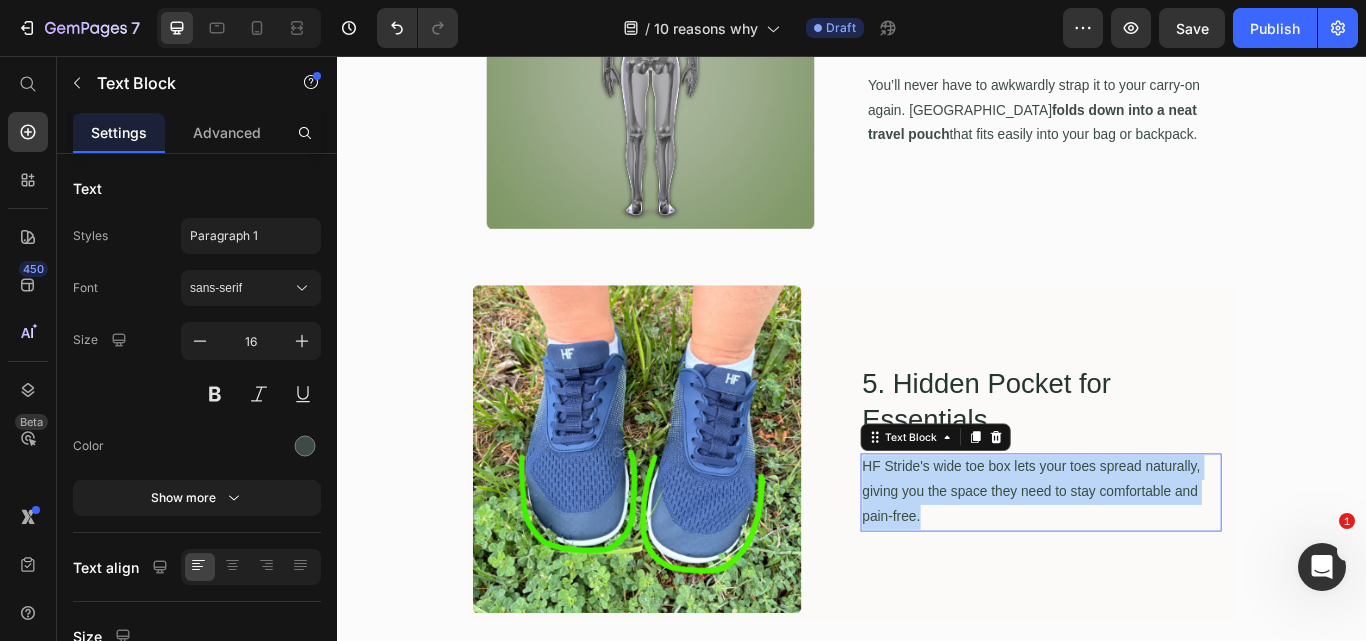 click on "HF Stride's wide toe box lets your toes spread naturally, giving you the space they need to stay comfortable and pain-free." at bounding box center [1157, 565] 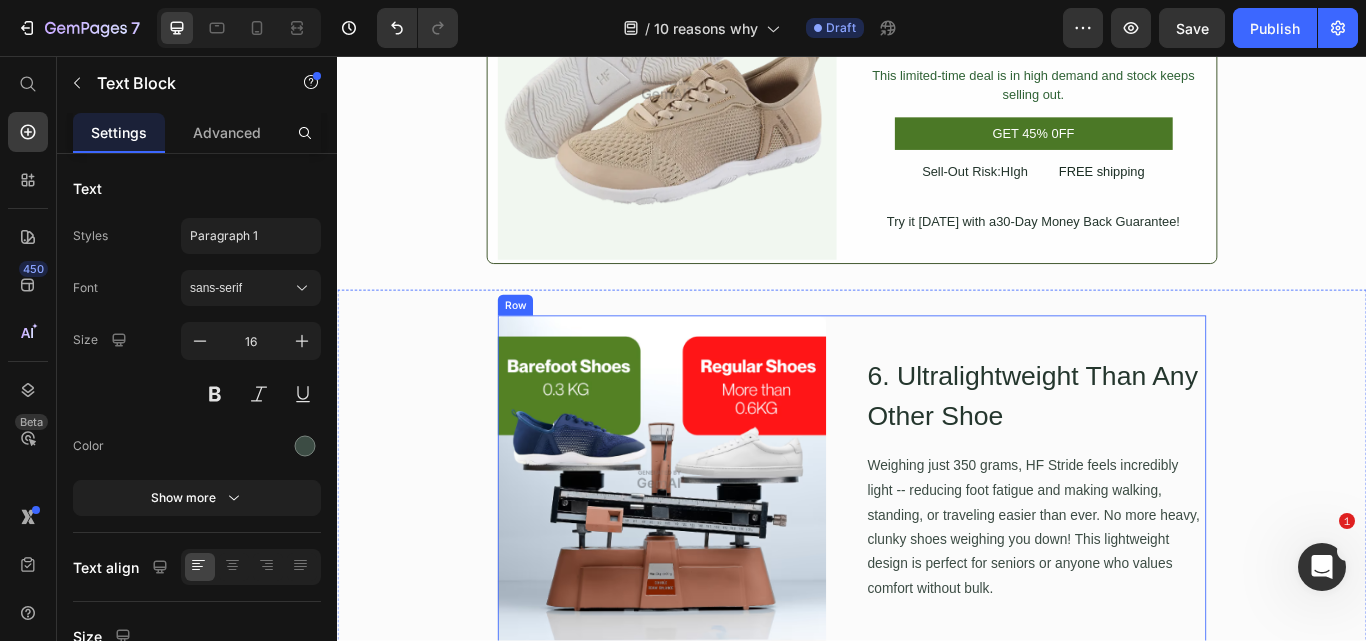 scroll, scrollTop: 3898, scrollLeft: 0, axis: vertical 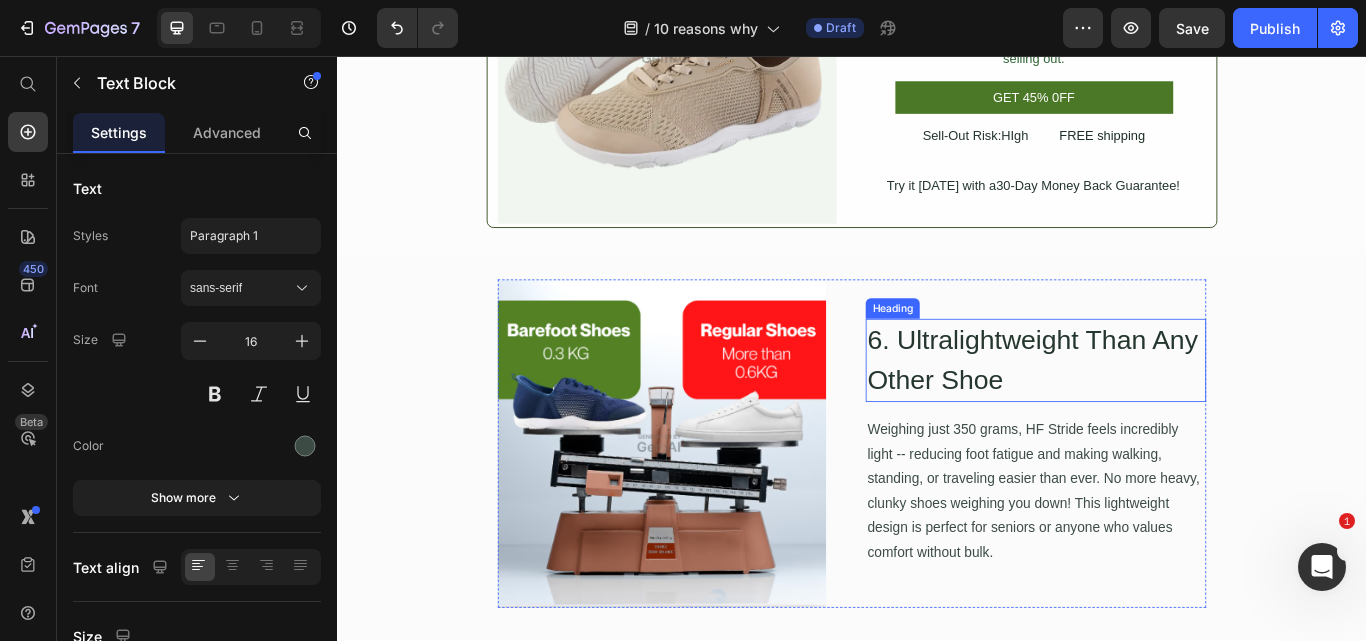click on "6. Ultralightweight Than Any Other Shoe" at bounding box center (1151, 411) 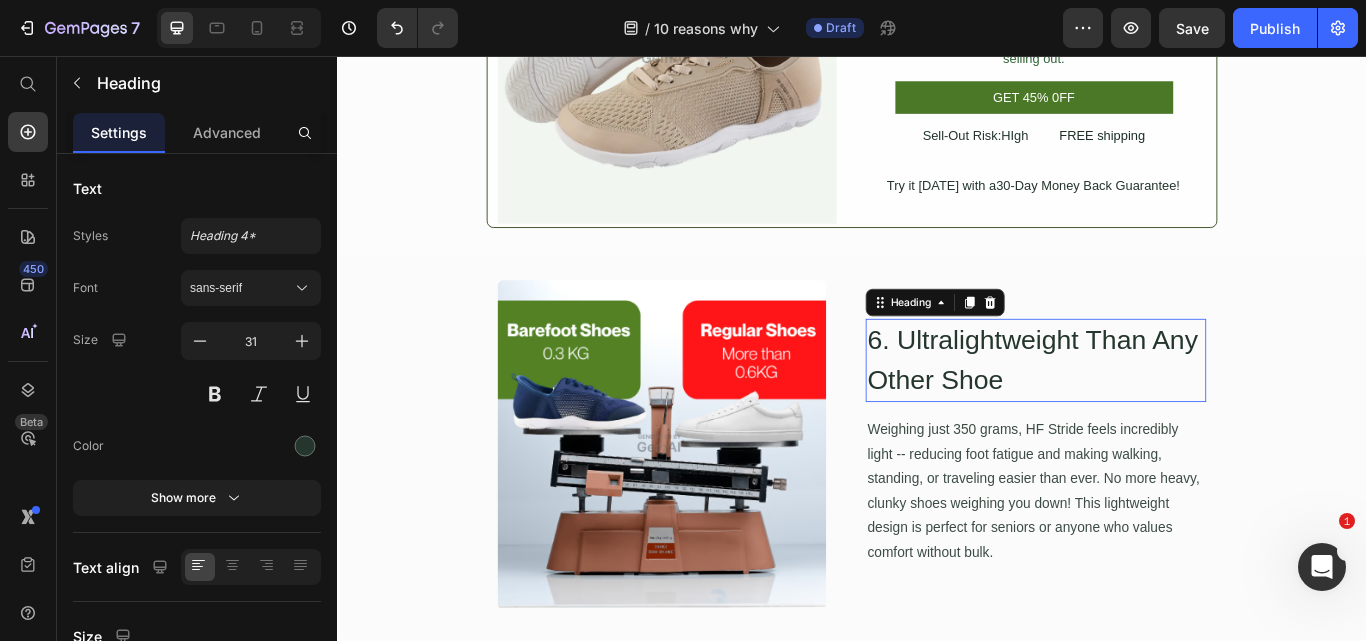 click on "6. Ultralightweight Than Any Other Shoe" at bounding box center [1151, 411] 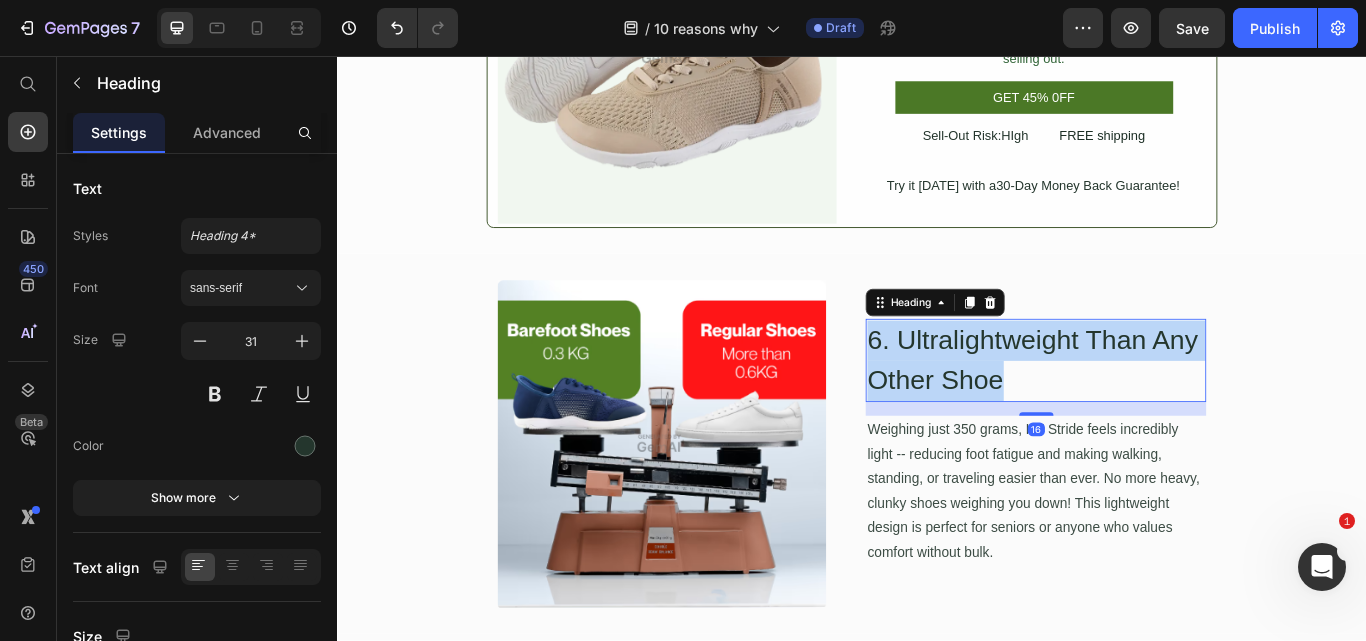 click on "6. Ultralightweight Than Any Other Shoe" at bounding box center (1151, 411) 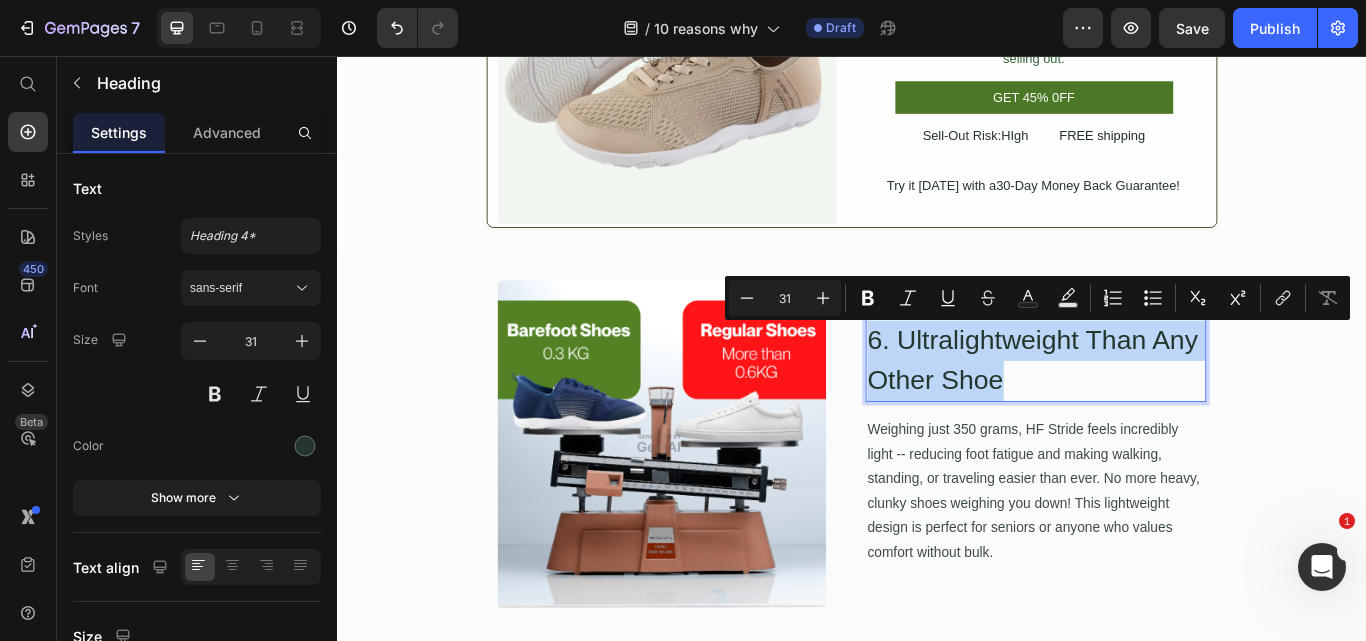 click on "6. Ultralightweight Than Any Other Shoe" at bounding box center [1151, 411] 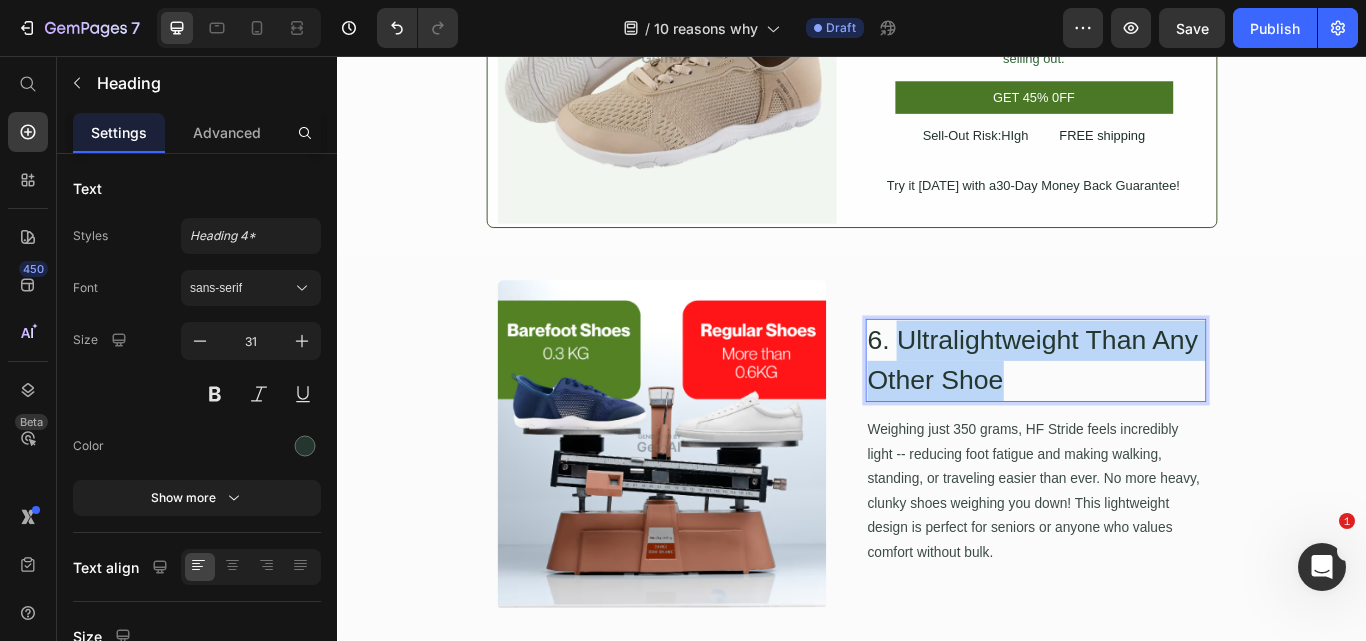 drag, startPoint x: 985, startPoint y: 382, endPoint x: 1164, endPoint y: 454, distance: 192.93782 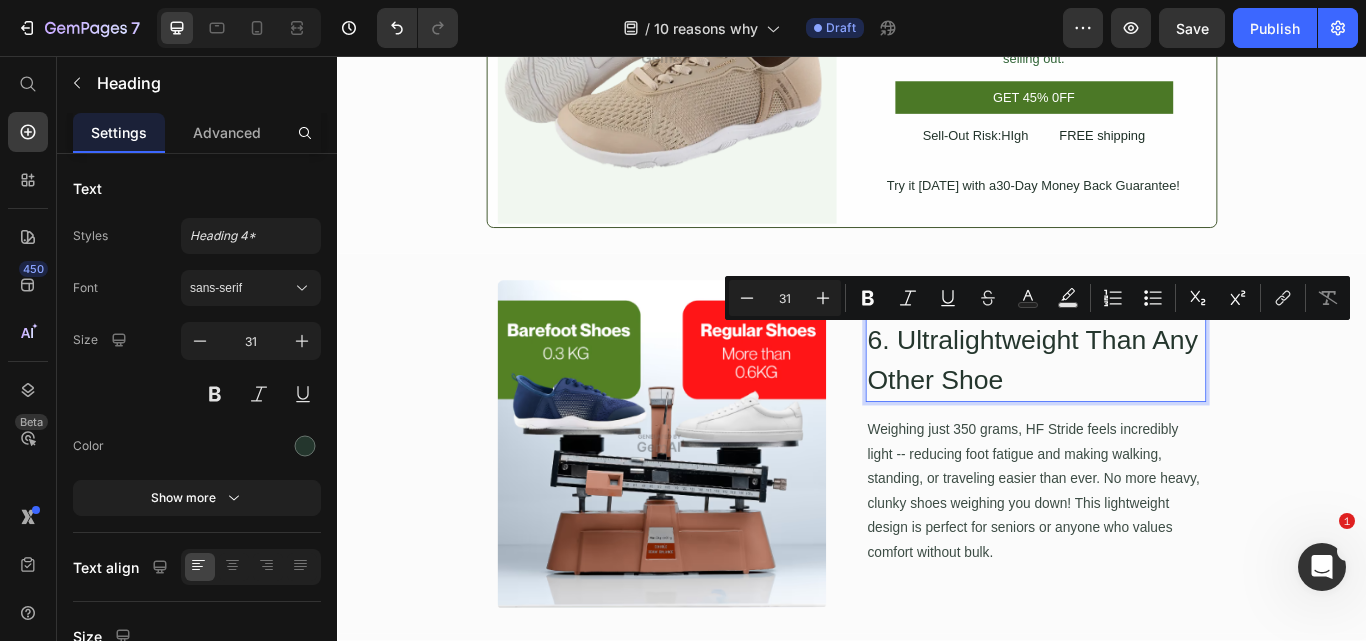 scroll, scrollTop: 3921, scrollLeft: 0, axis: vertical 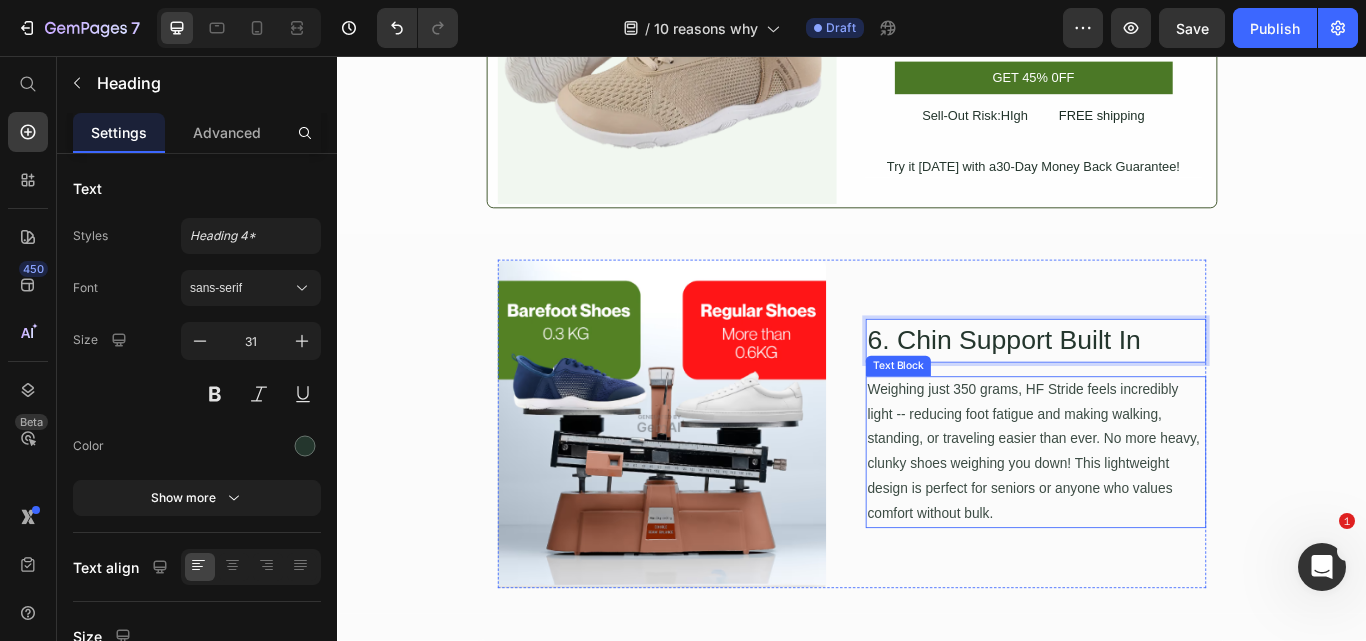 click on "Weighing just 350 grams, HF Stride feels incredibly light -- reducing foot fatigue and making walking, standing, or traveling easier than ever. No more heavy, clunky shoes weighing you down! This lightweight design is perfect for seniors or anyone who values comfort without bulk." at bounding box center [1151, 518] 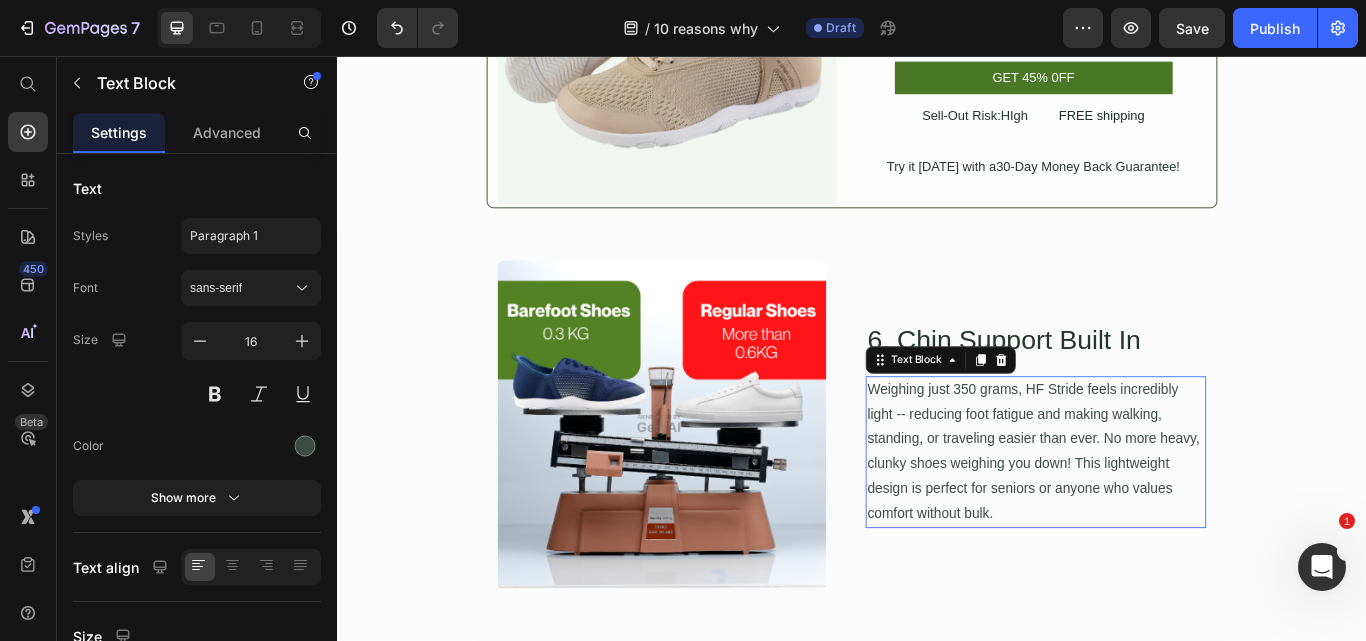click on "Weighing just 350 grams, HF Stride feels incredibly light -- reducing foot fatigue and making walking, standing, or traveling easier than ever. No more heavy, clunky shoes weighing you down! This lightweight design is perfect for seniors or anyone who values comfort without bulk." at bounding box center [1151, 518] 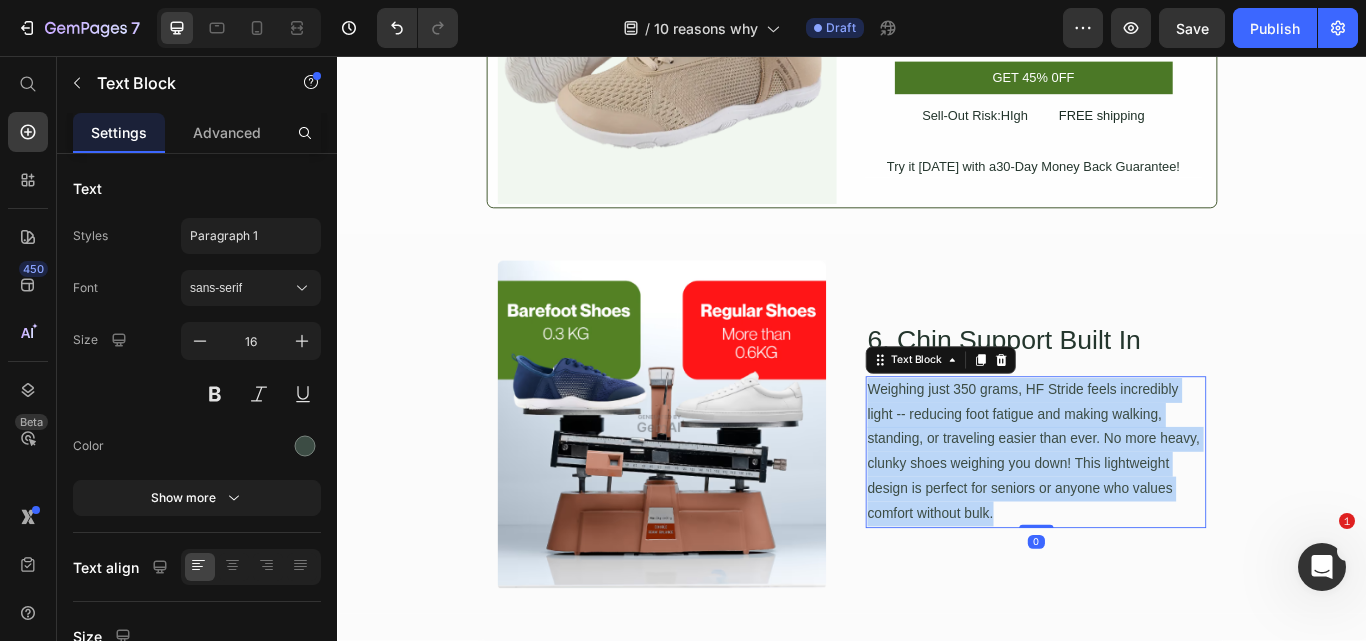 click on "Weighing just 350 grams, HF Stride feels incredibly light -- reducing foot fatigue and making walking, standing, or traveling easier than ever. No more heavy, clunky shoes weighing you down! This lightweight design is perfect for seniors or anyone who values comfort without bulk." at bounding box center [1151, 518] 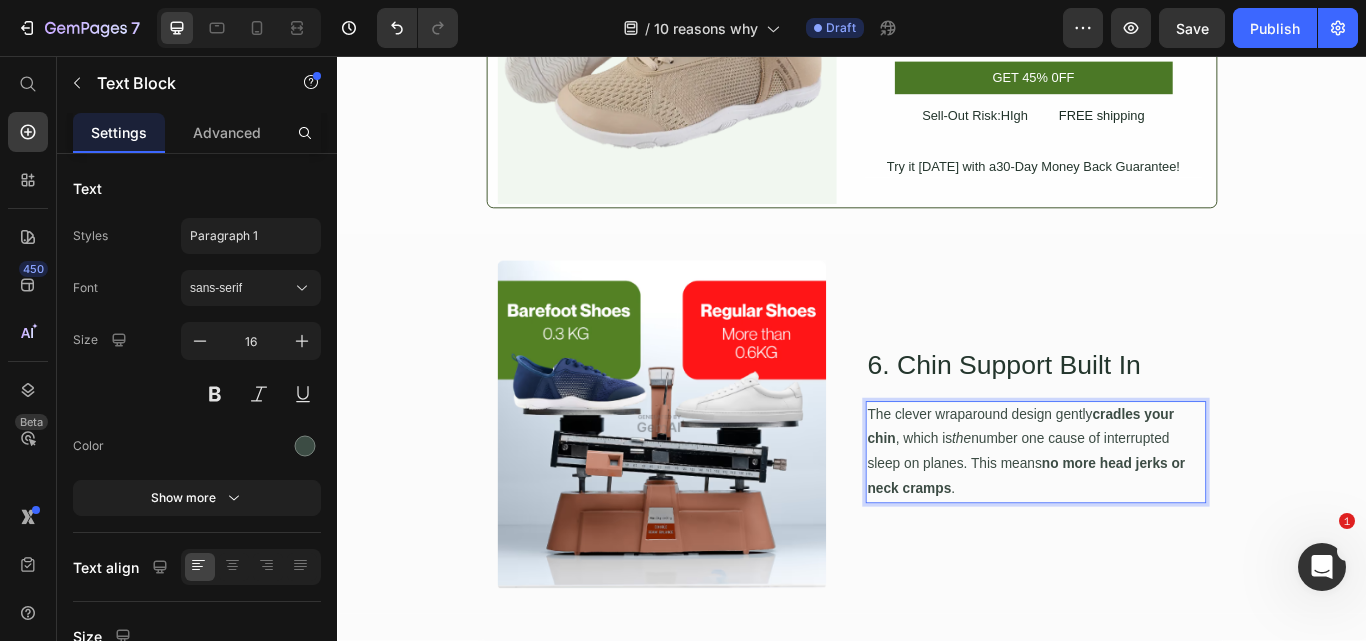 scroll, scrollTop: 3950, scrollLeft: 0, axis: vertical 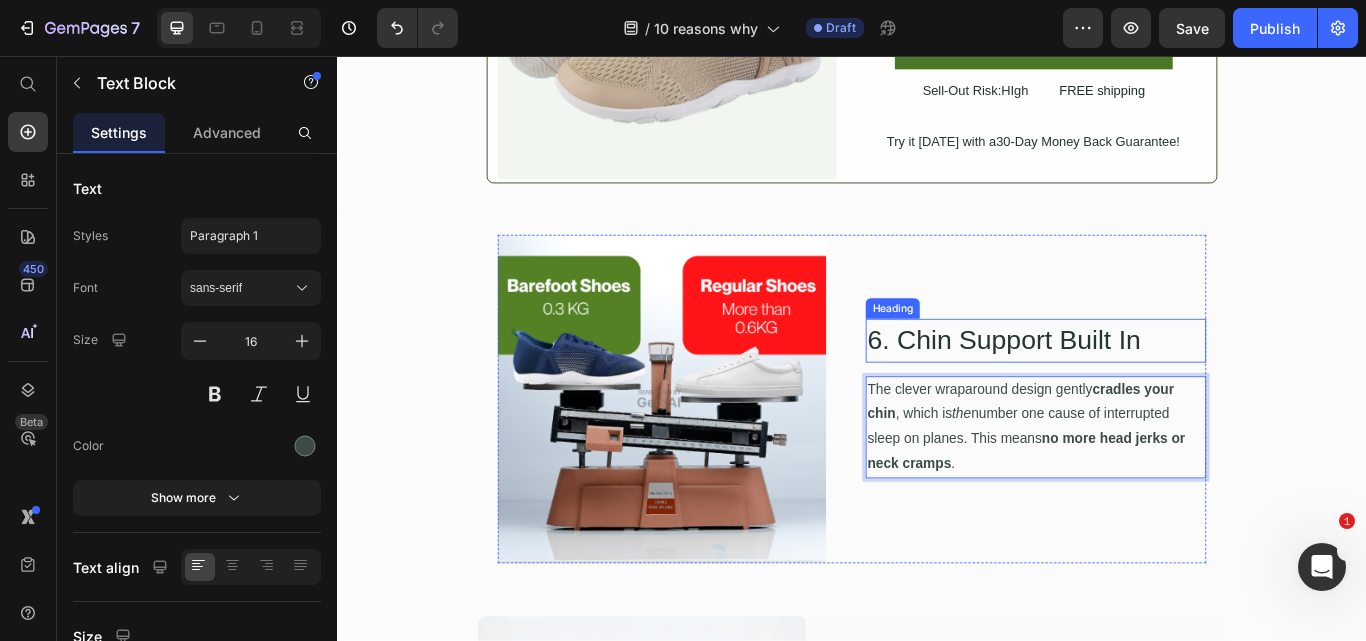 click on "6. Chin Support Built In" at bounding box center (1151, 388) 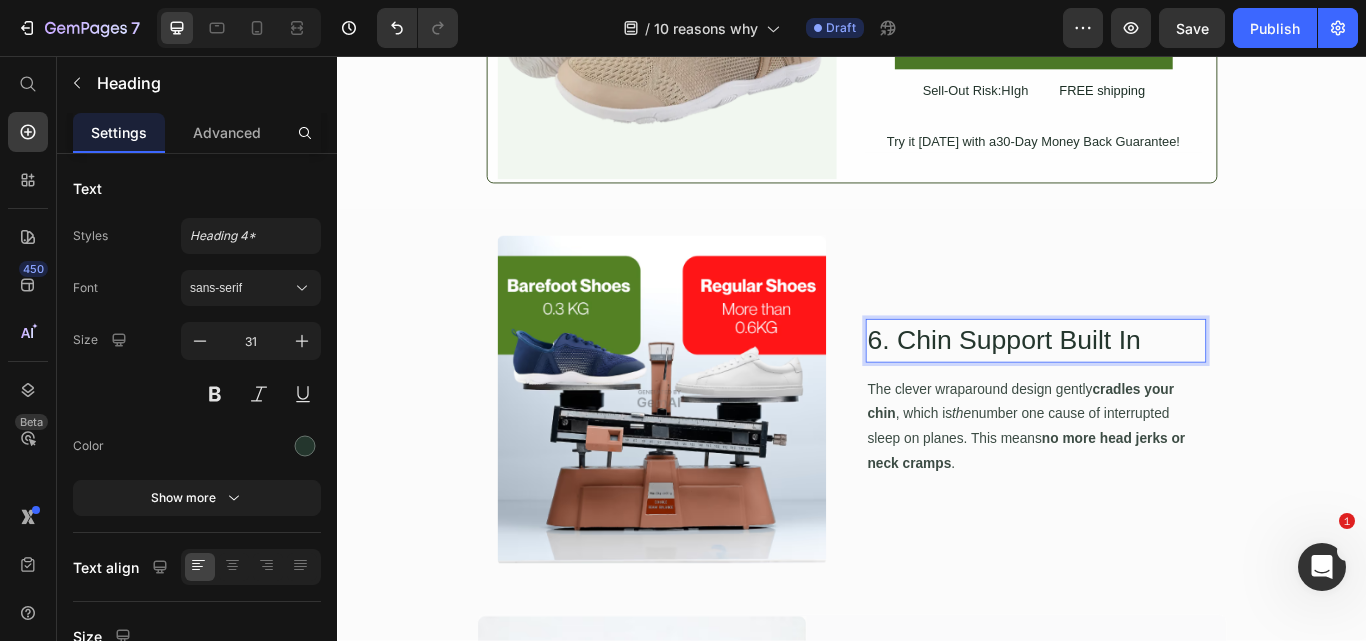 click on "6. Chin Support Built In" at bounding box center [1151, 388] 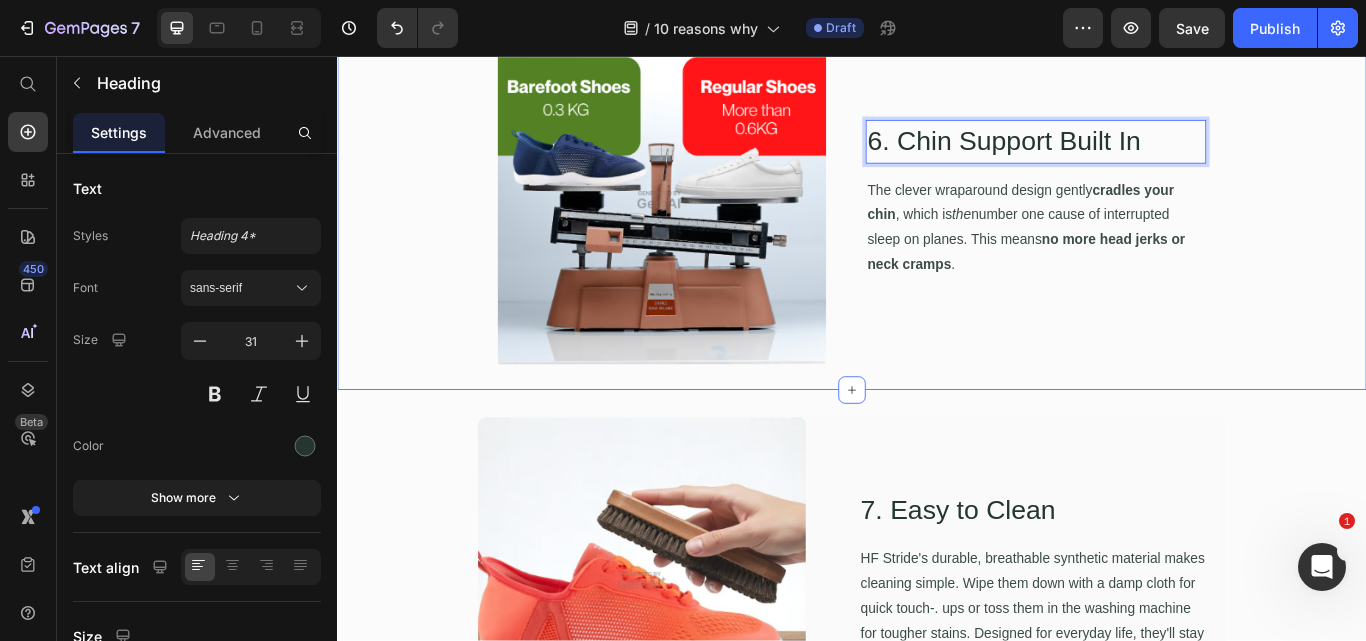 scroll, scrollTop: 4450, scrollLeft: 0, axis: vertical 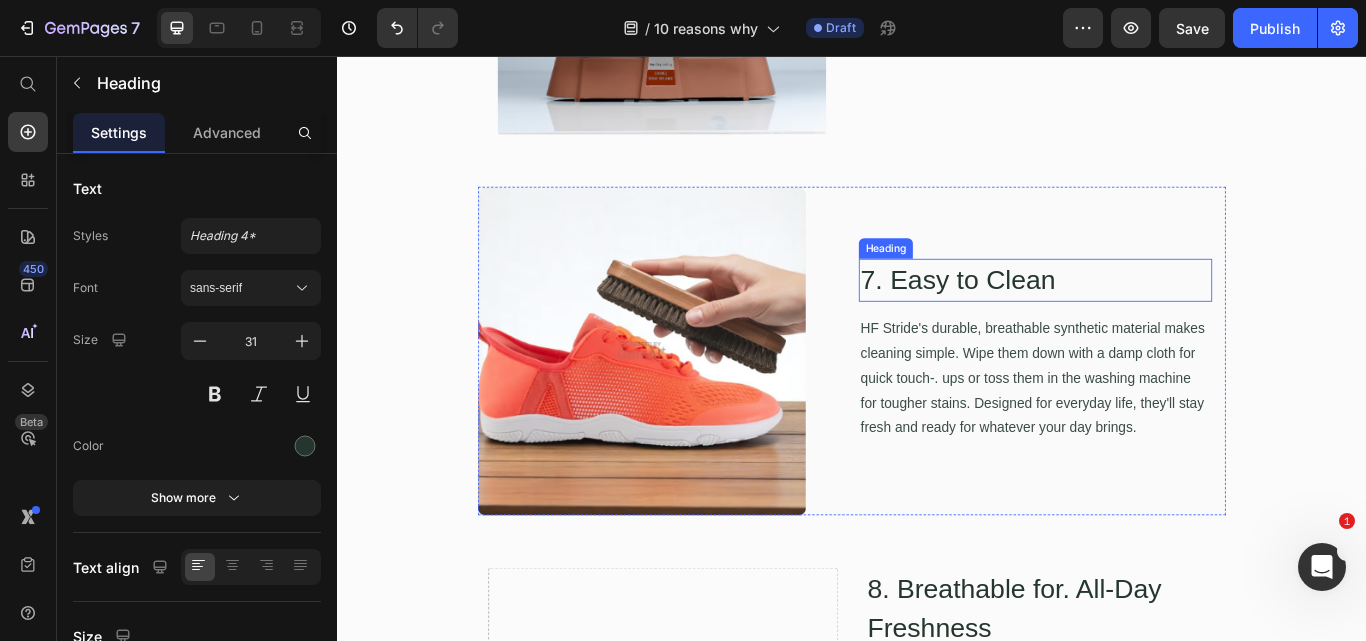 click on "7. Easy to Clean" at bounding box center (1151, 318) 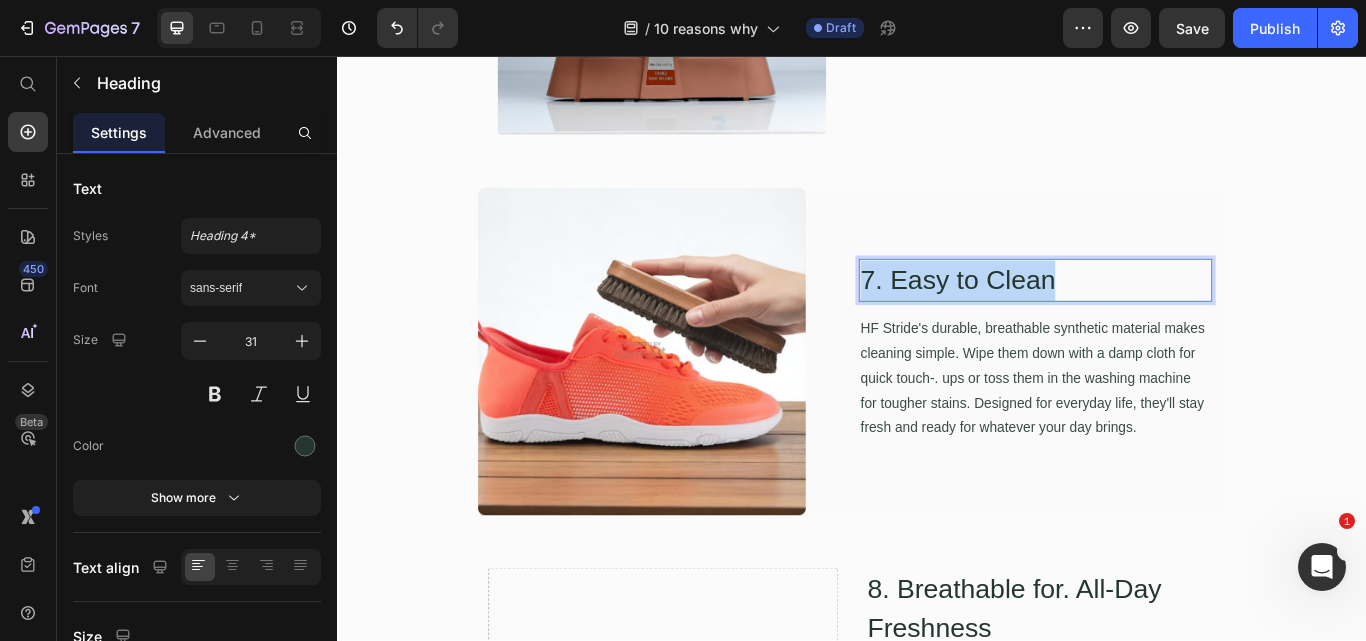 click on "7. Easy to Clean" at bounding box center (1151, 318) 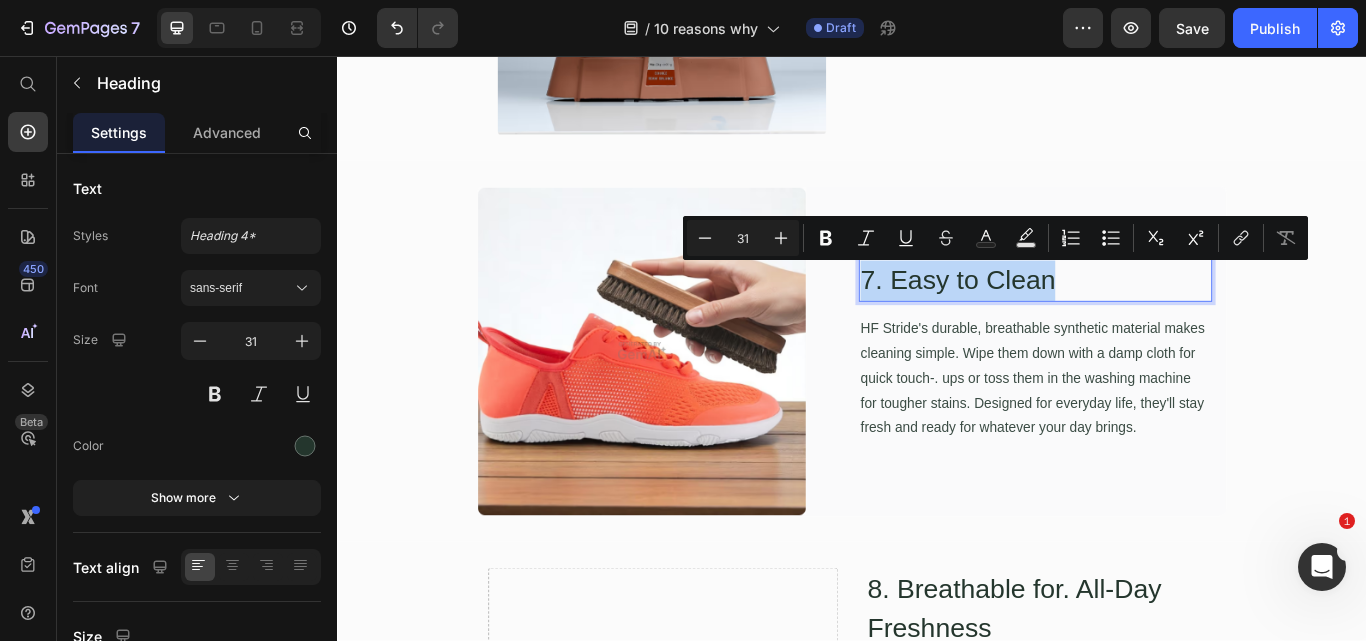 click on "7. Easy to Clean" at bounding box center [1151, 318] 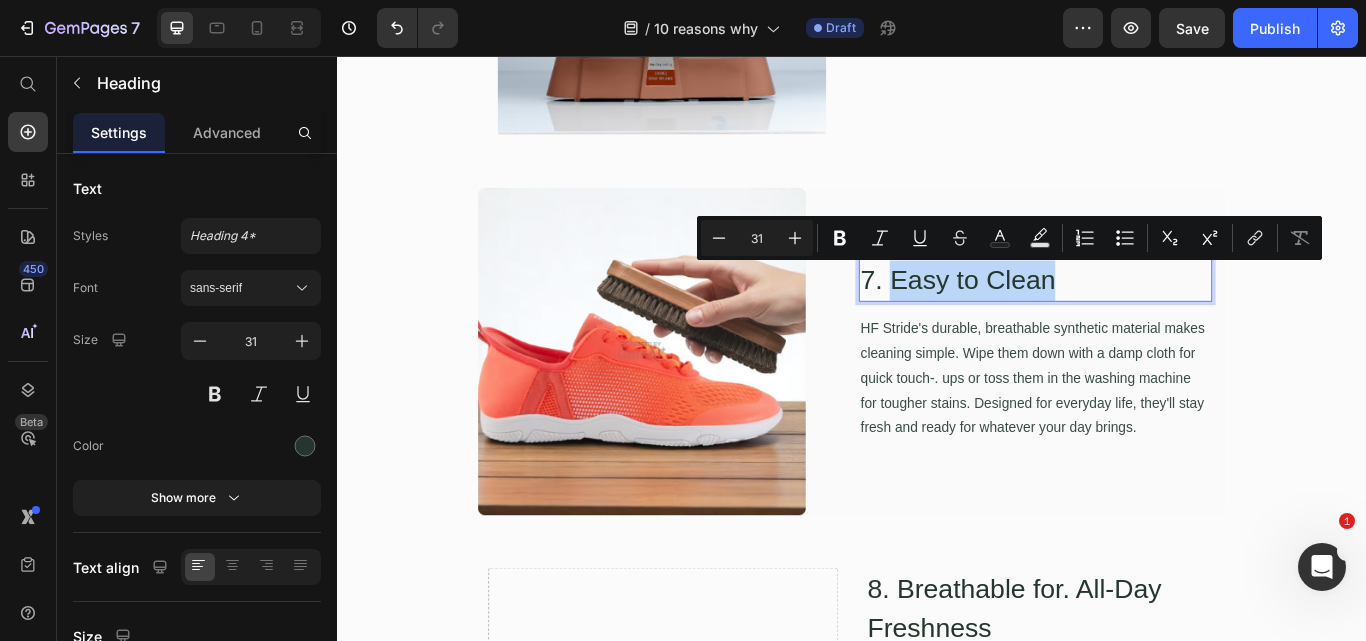 drag, startPoint x: 978, startPoint y: 310, endPoint x: 1208, endPoint y: 305, distance: 230.05434 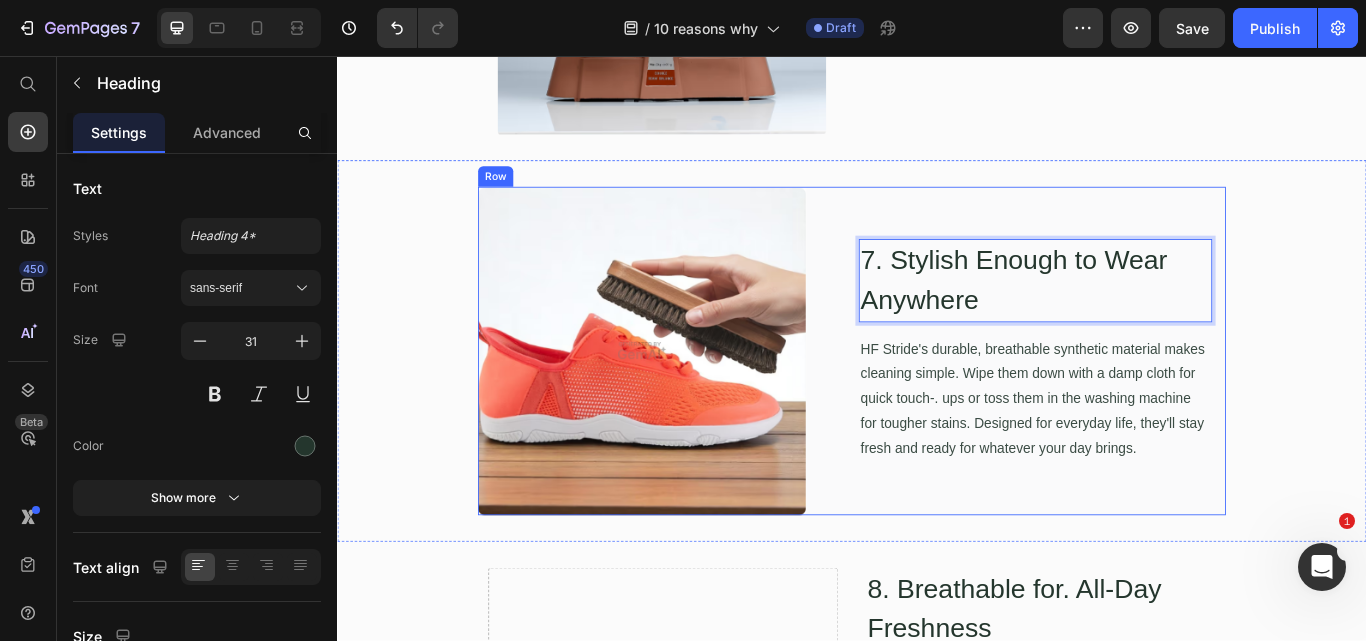 scroll, scrollTop: 4427, scrollLeft: 0, axis: vertical 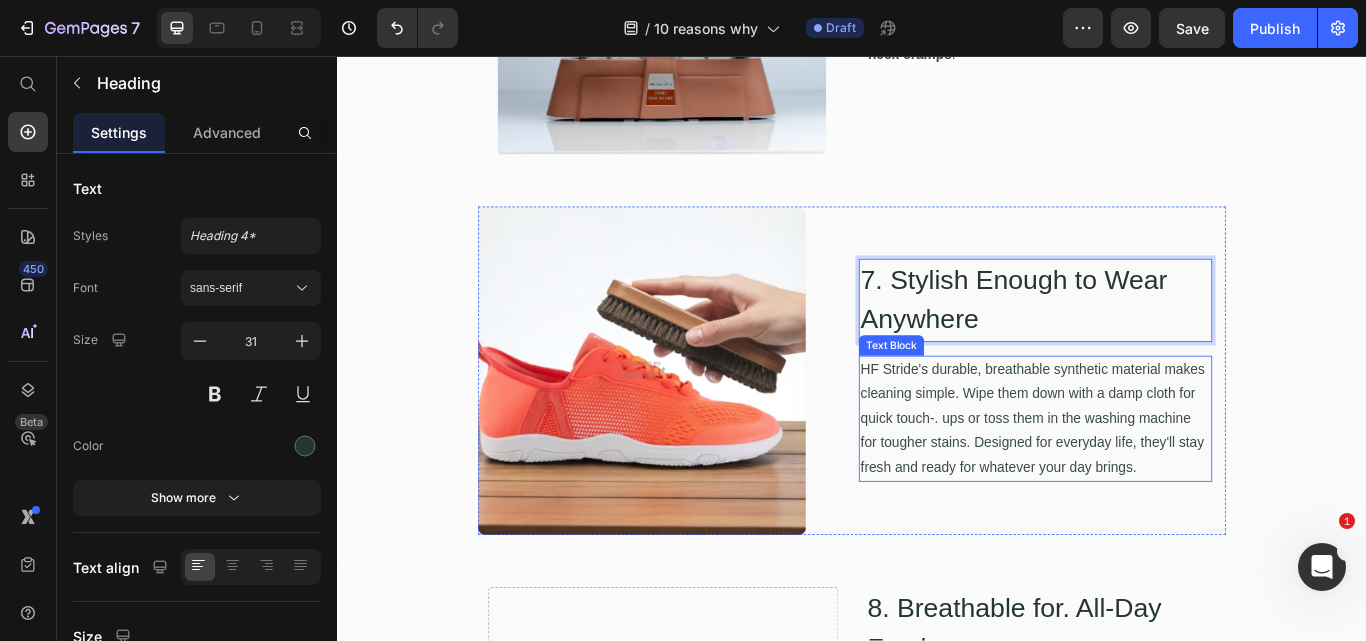 click on "HF Stride's durable, breathable synthetic material makes cleaning simple. Wipe them down with a damp cloth for quick touch-. ups or toss them in the washing machine for tougher stains. Designed for everyday life, they'll stay fresh and ready for whatever your day brings." at bounding box center [1151, 480] 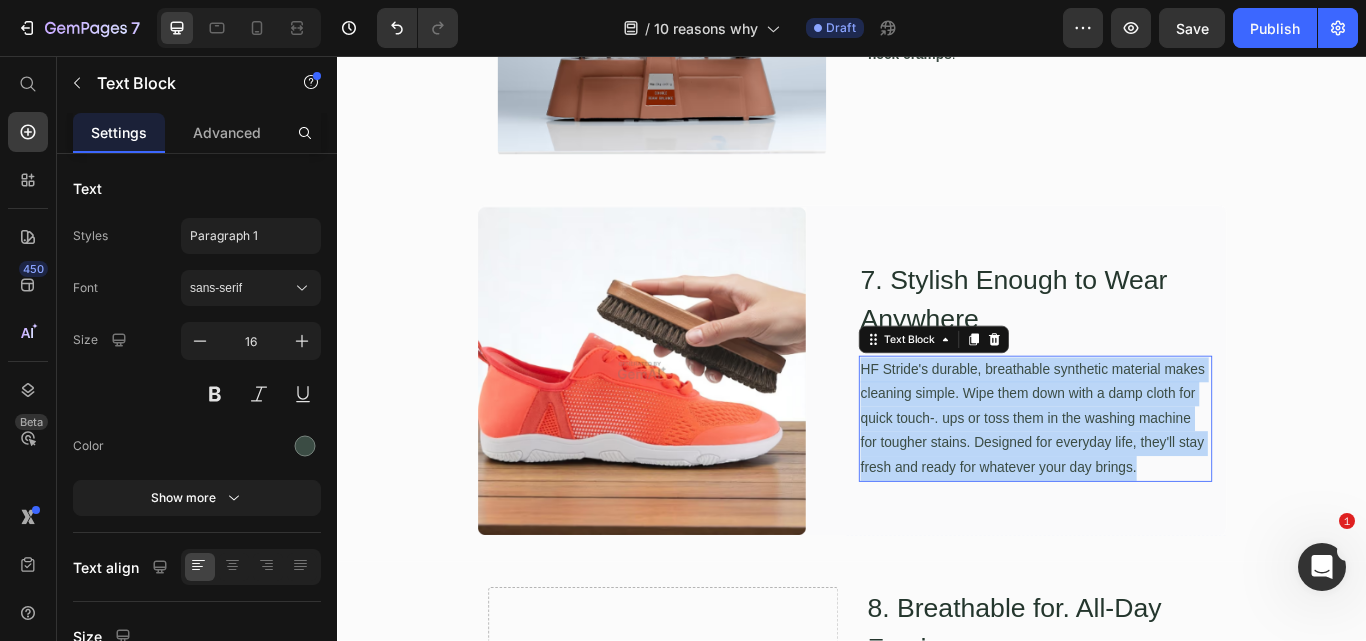click on "HF Stride's durable, breathable synthetic material makes cleaning simple. Wipe them down with a damp cloth for quick touch-. ups or toss them in the washing machine for tougher stains. Designed for everyday life, they'll stay fresh and ready for whatever your day brings." at bounding box center [1151, 480] 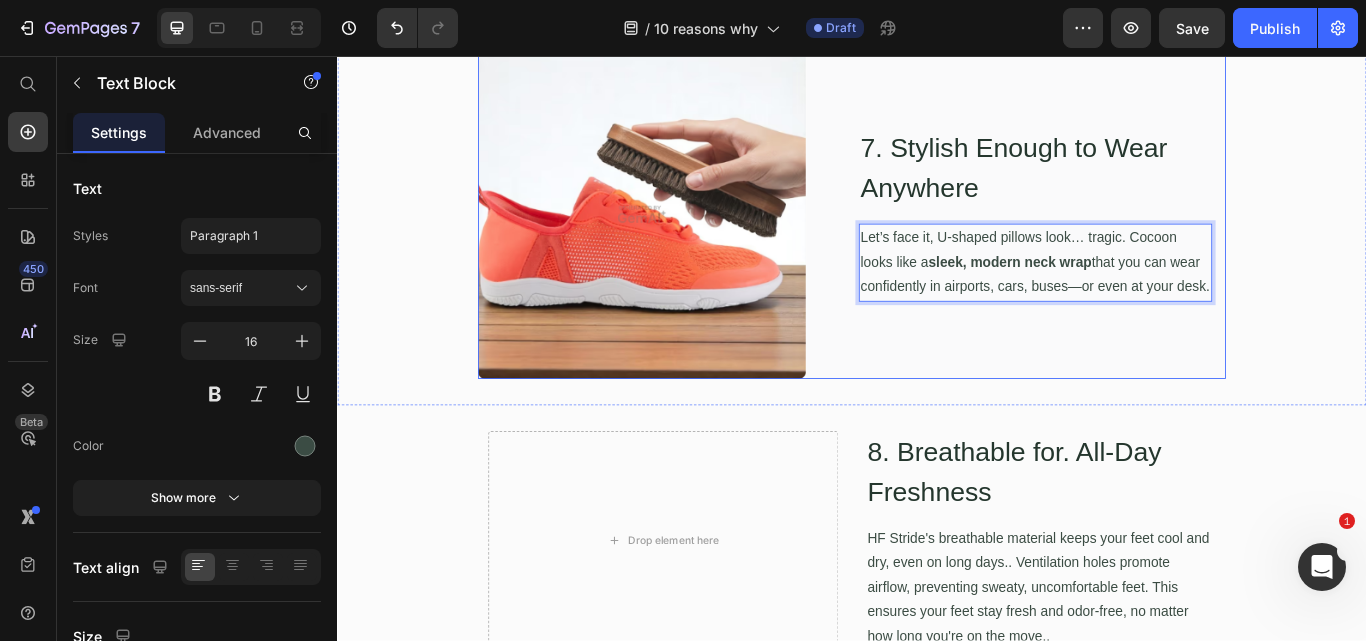 scroll, scrollTop: 4827, scrollLeft: 0, axis: vertical 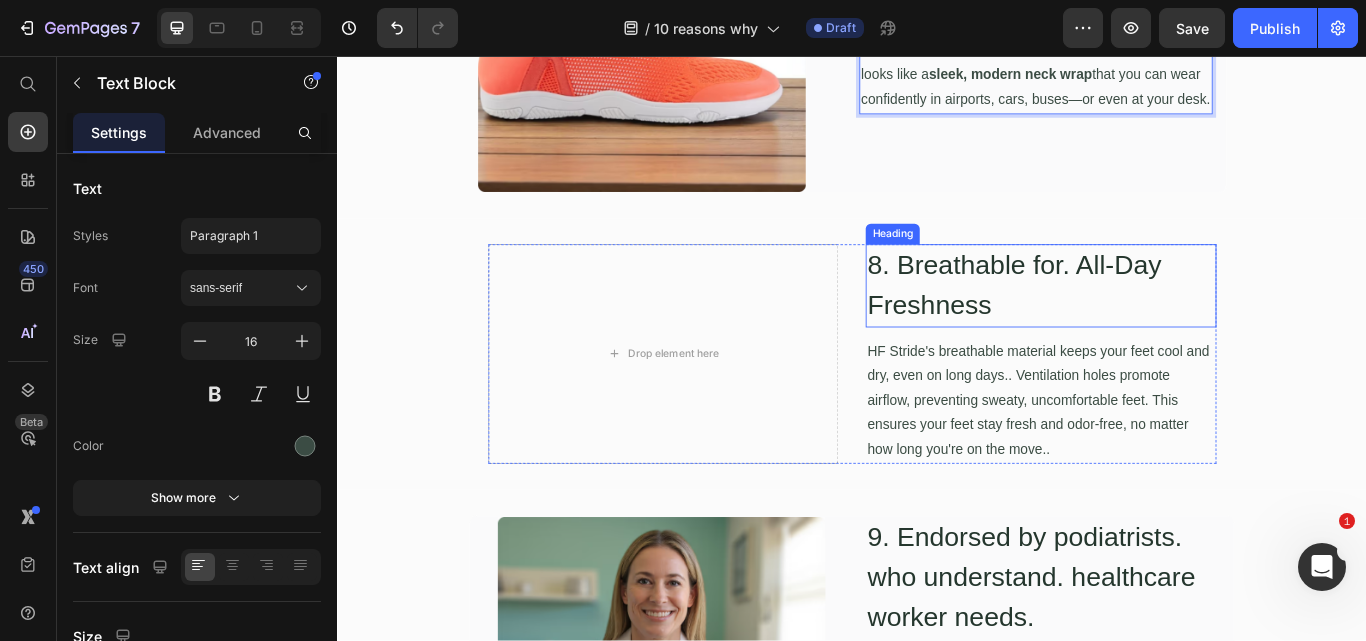 click on "8. Breathable for. All-Day Freshness" at bounding box center [1157, 324] 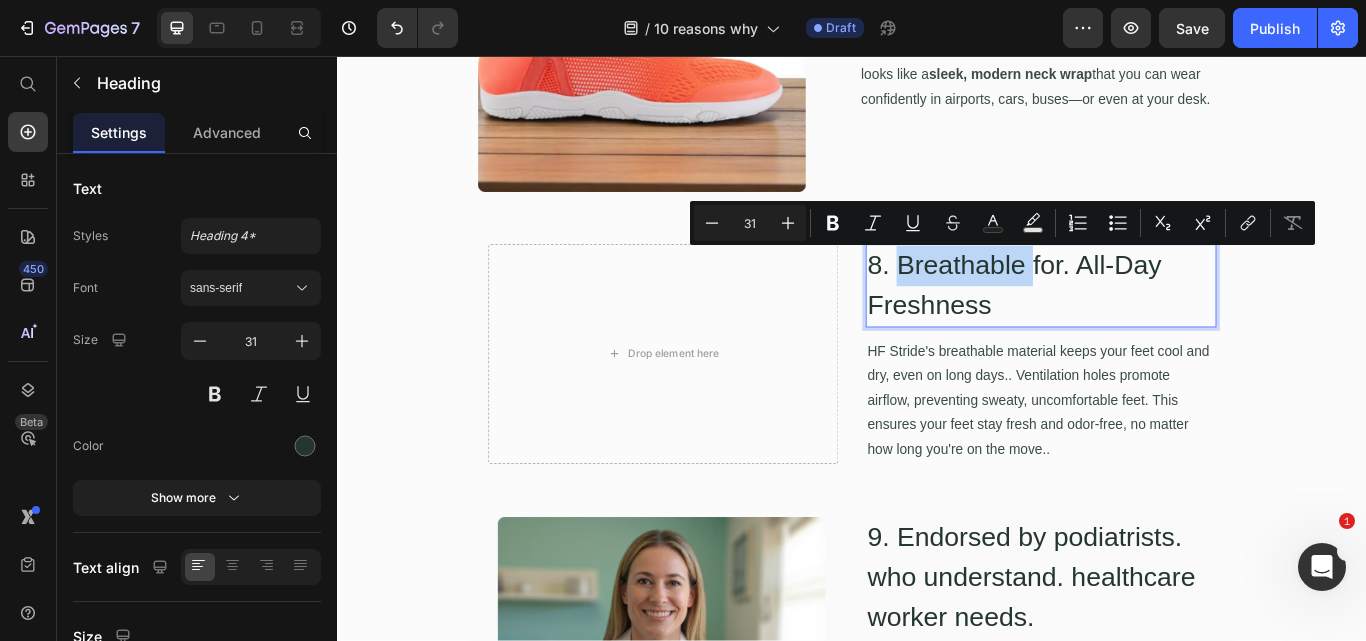 click on "8. Breathable for. All-Day Freshness" at bounding box center [1157, 324] 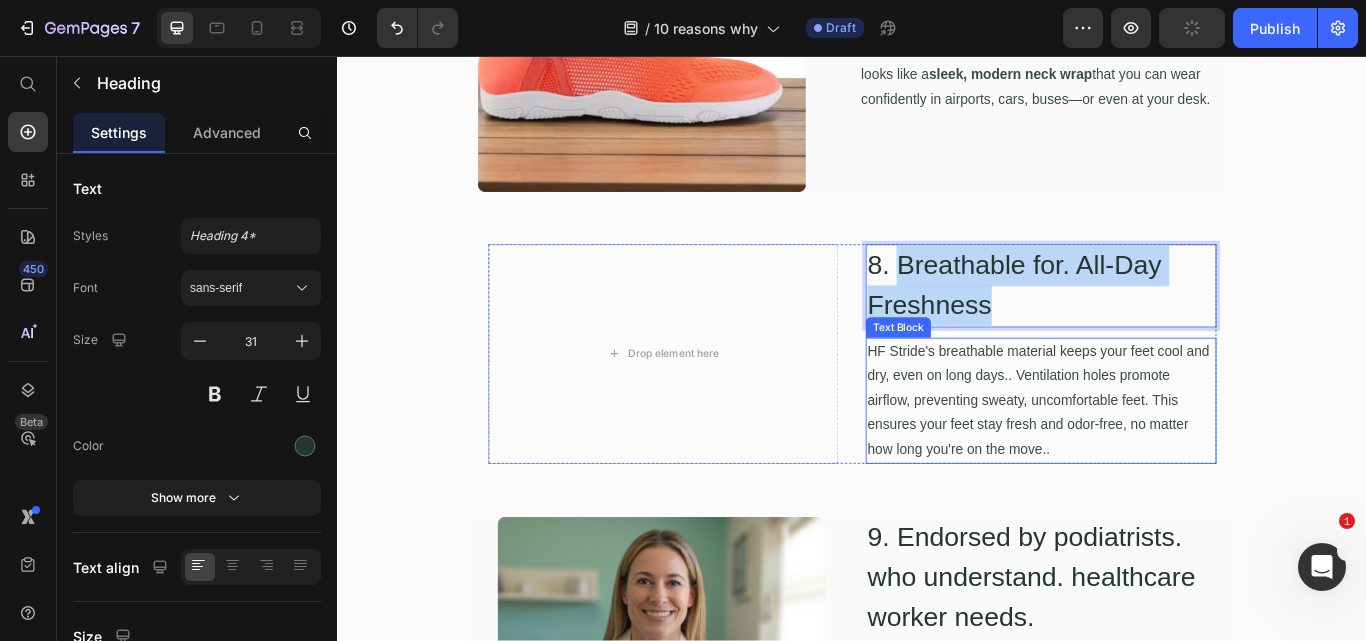 drag, startPoint x: 983, startPoint y: 292, endPoint x: 1174, endPoint y: 407, distance: 222.94843 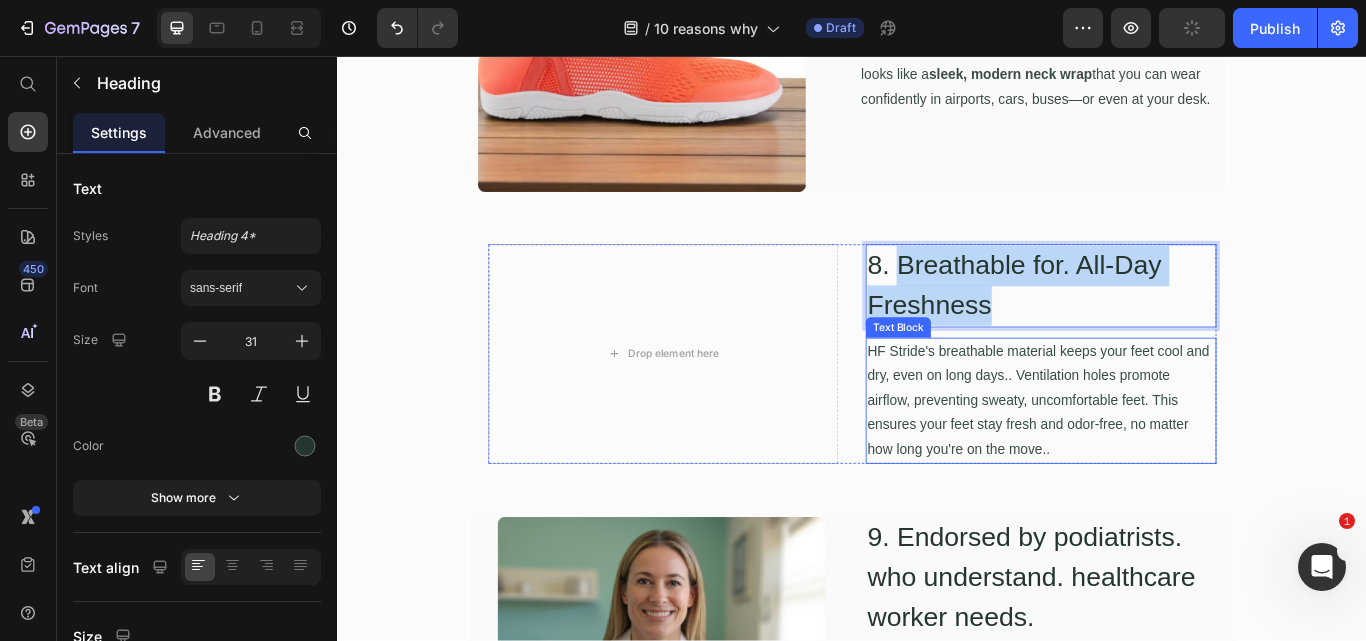 click on "8. Breathable for. All-Day Freshness Heading   12 HF Stride's breathable material keeps your feet cool and dry, even on long days.. Ventilation holes promote airflow, preventing sweaty, uncomfortable feet. This ensures your feet stay fresh and odor-free, no matter how long you're on the move.. Text Block" at bounding box center (1157, 404) 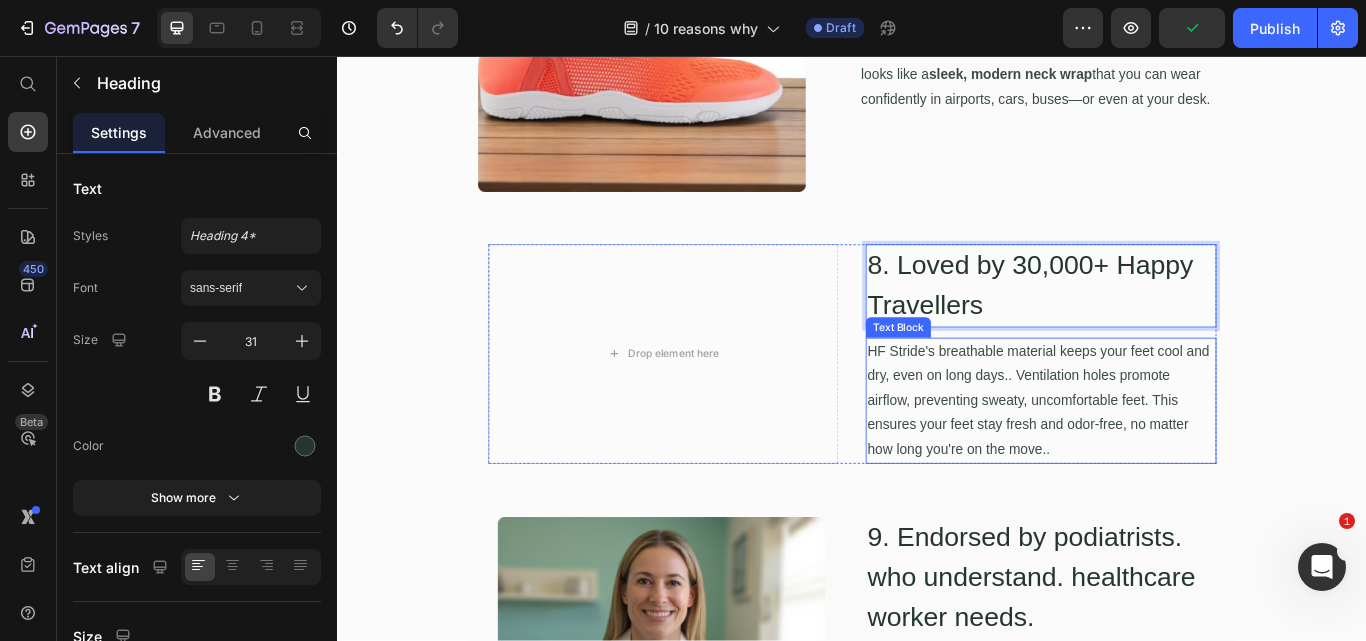 click on "HF Stride's breathable material keeps your feet cool and dry, even on long days.. Ventilation holes promote airflow, preventing sweaty, uncomfortable feet. This ensures your feet stay fresh and odor-free, no matter how long you're on the move.." at bounding box center [1157, 459] 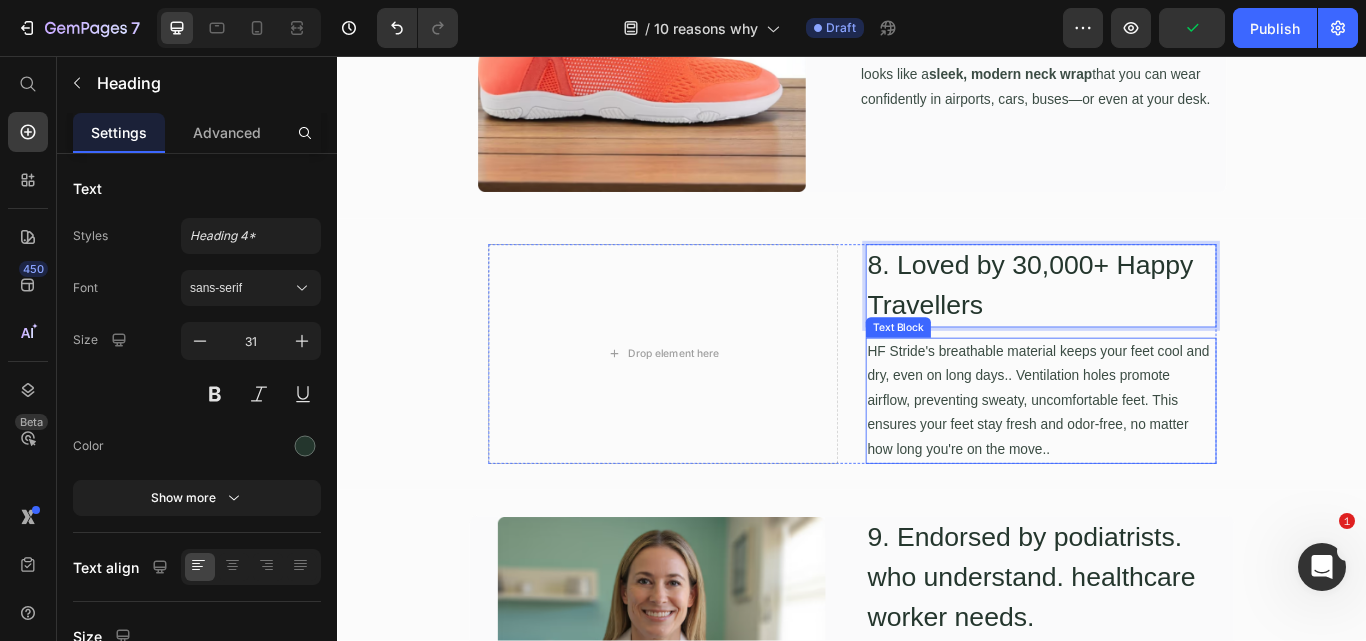 click on "HF Stride's breathable material keeps your feet cool and dry, even on long days.. Ventilation holes promote airflow, preventing sweaty, uncomfortable feet. This ensures your feet stay fresh and odor-free, no matter how long you're on the move.." at bounding box center (1157, 459) 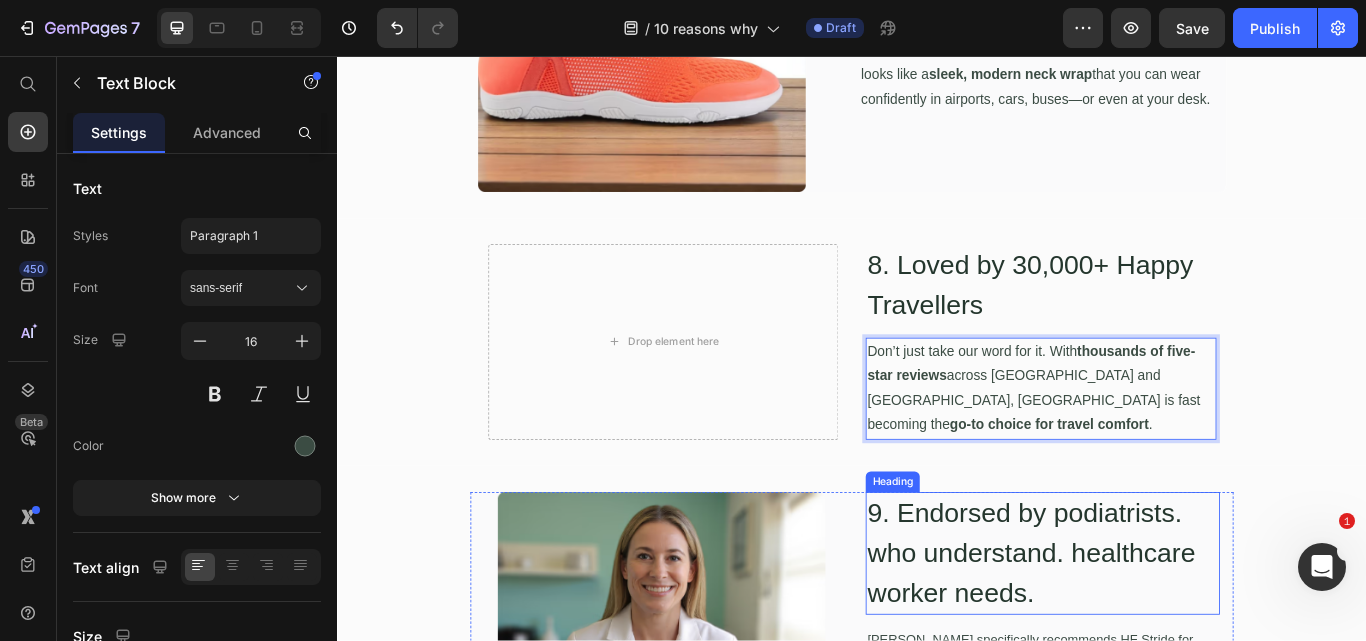 click on "9. Endorsed by podiatrists. who understand. healthcare worker needs." at bounding box center (1159, 637) 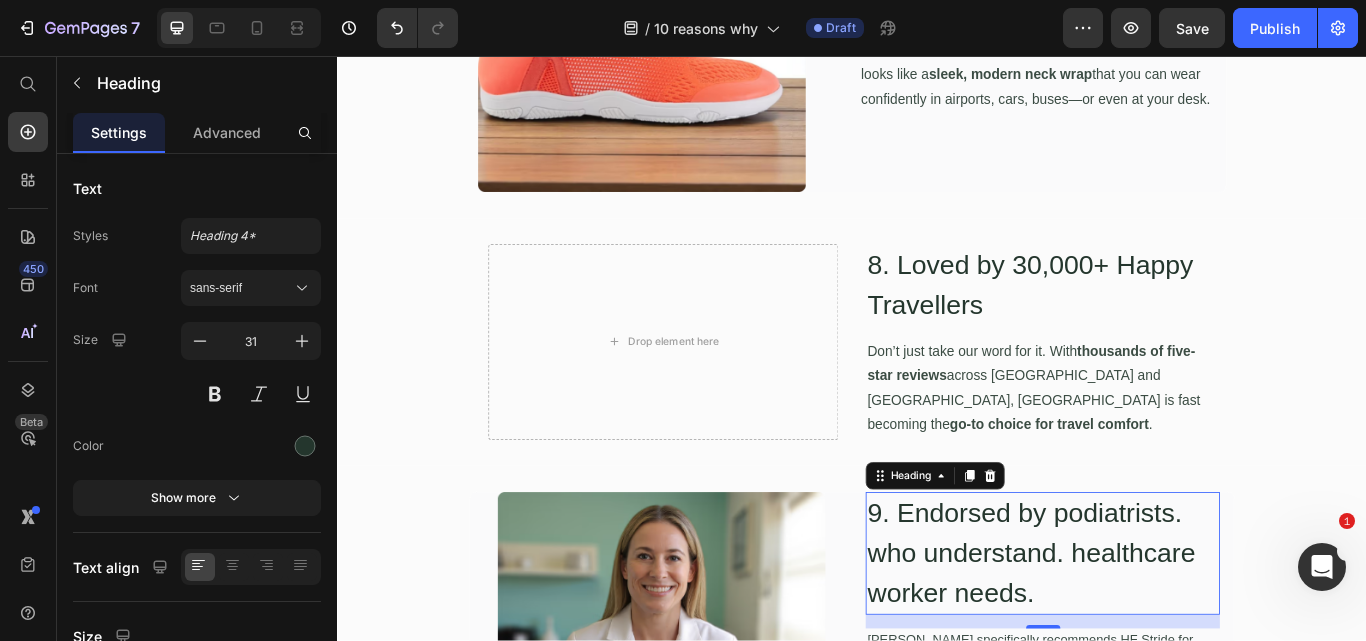 click on "9. Endorsed by podiatrists. who understand. healthcare worker needs." at bounding box center [1159, 637] 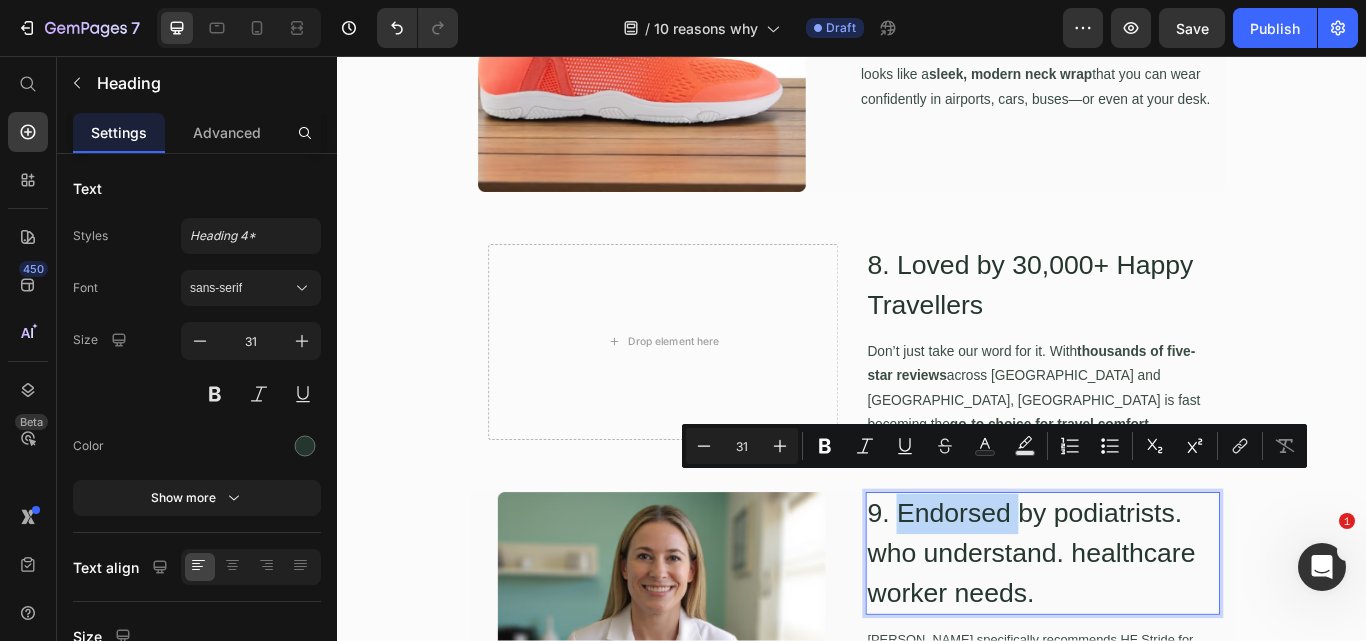 click on "9. Endorsed by podiatrists. who understand. healthcare worker needs." at bounding box center [1159, 637] 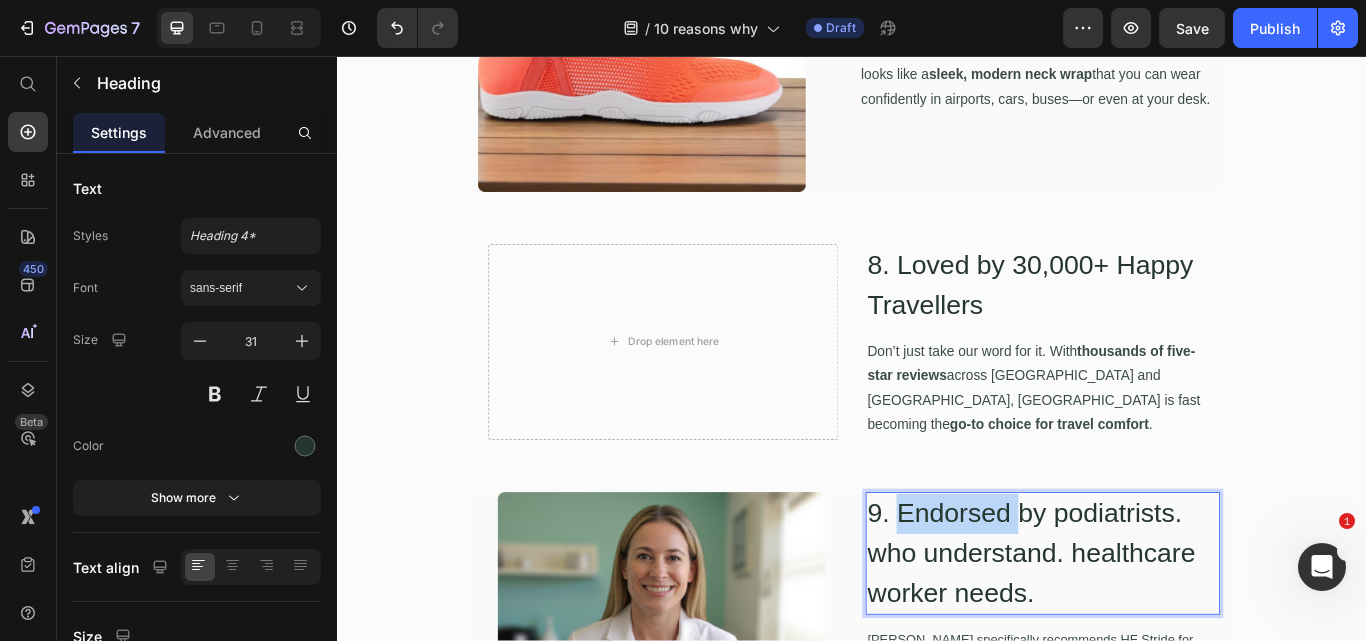 click on "9. Endorsed by podiatrists. who understand. healthcare worker needs." at bounding box center [1159, 637] 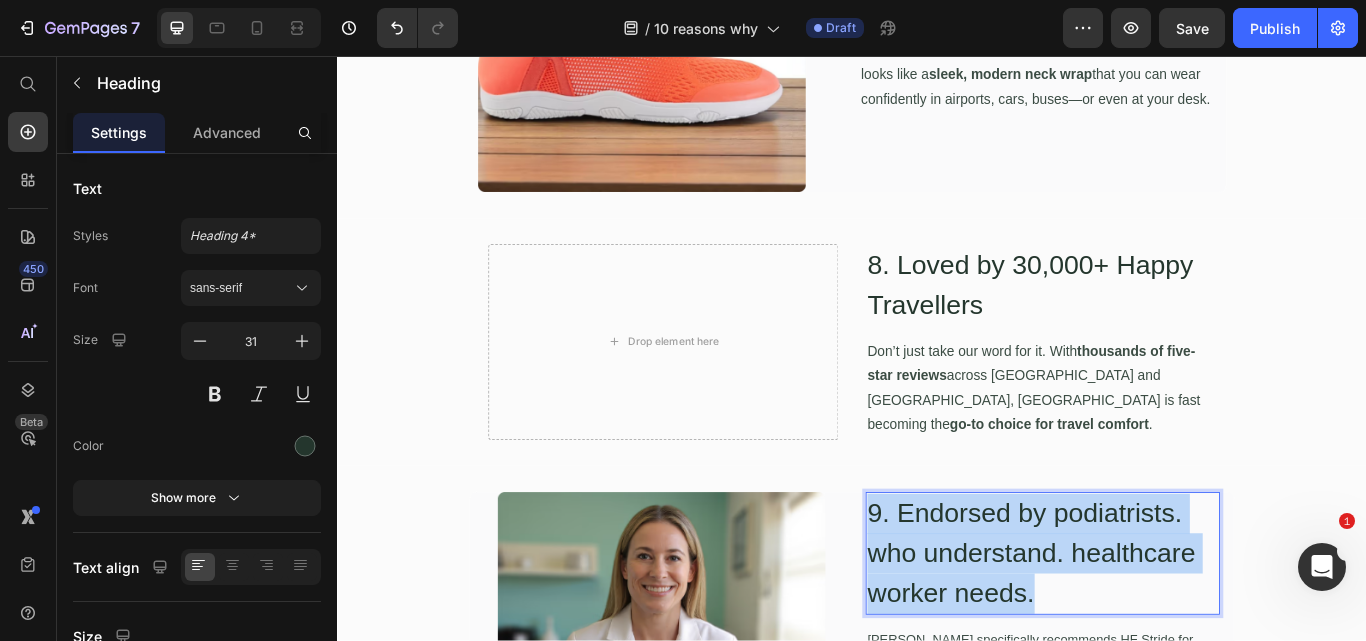 click on "9. Endorsed by podiatrists. who understand. healthcare worker needs." at bounding box center (1159, 637) 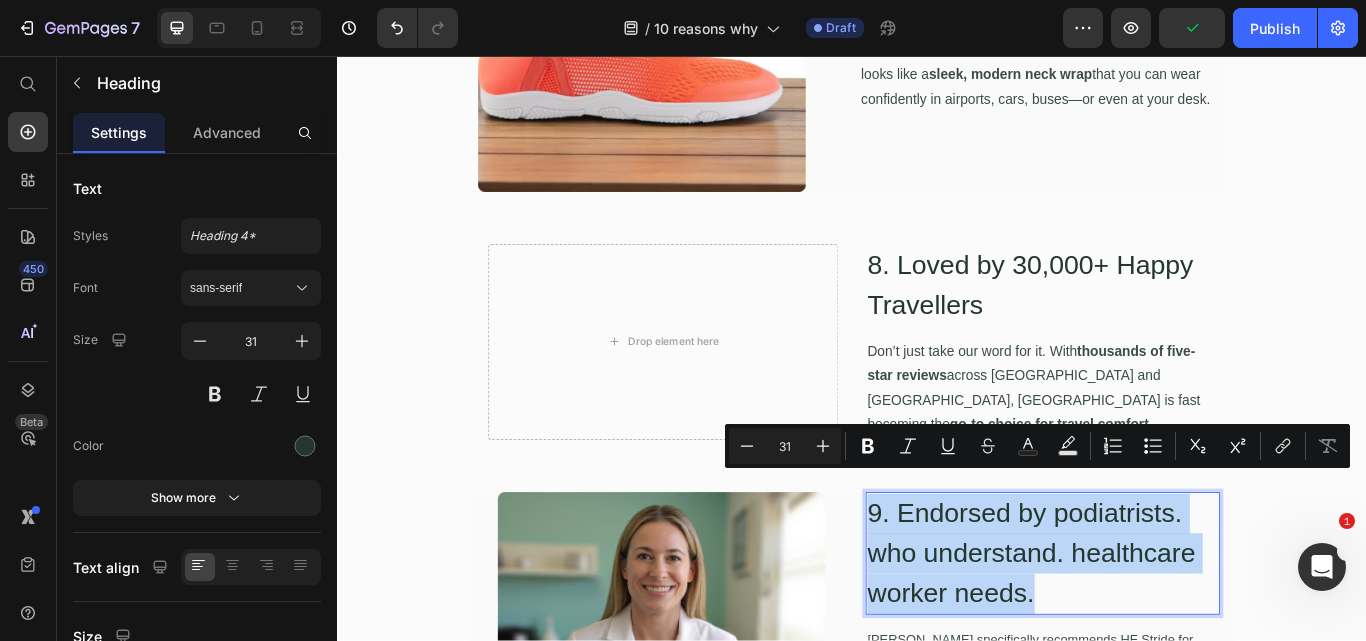 click on "9. Endorsed by podiatrists. who understand. healthcare worker needs." at bounding box center (1159, 637) 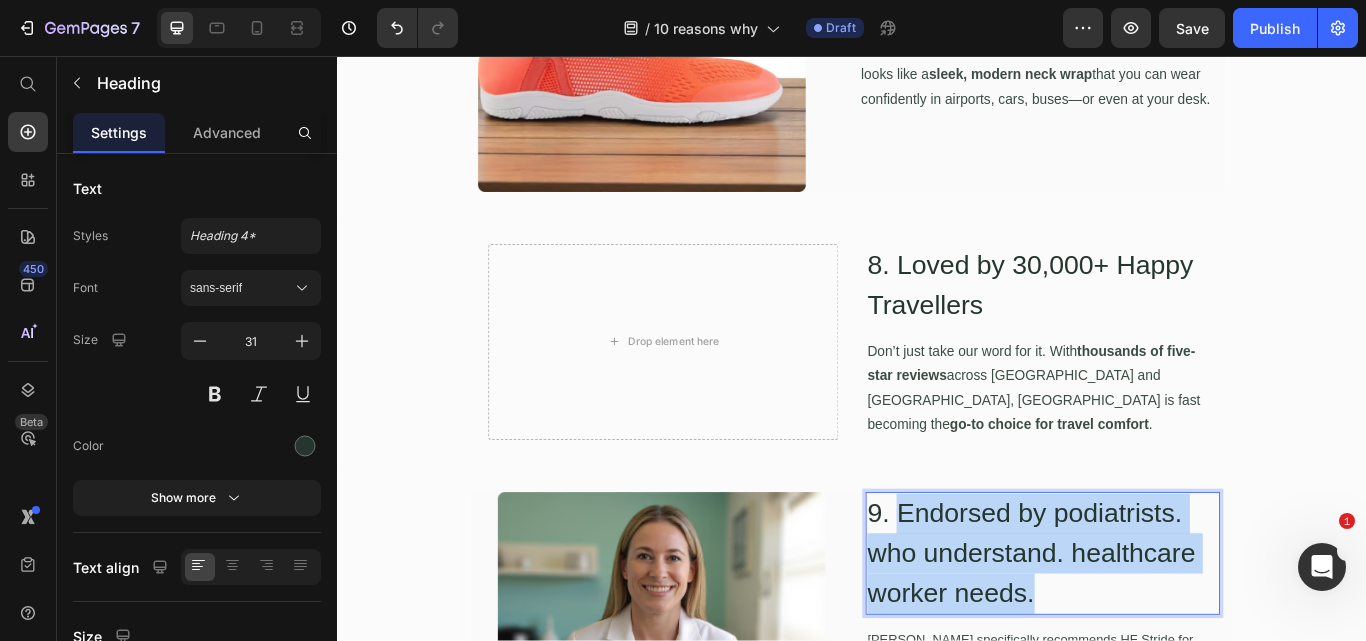 drag, startPoint x: 1180, startPoint y: 630, endPoint x: 979, endPoint y: 581, distance: 206.88644 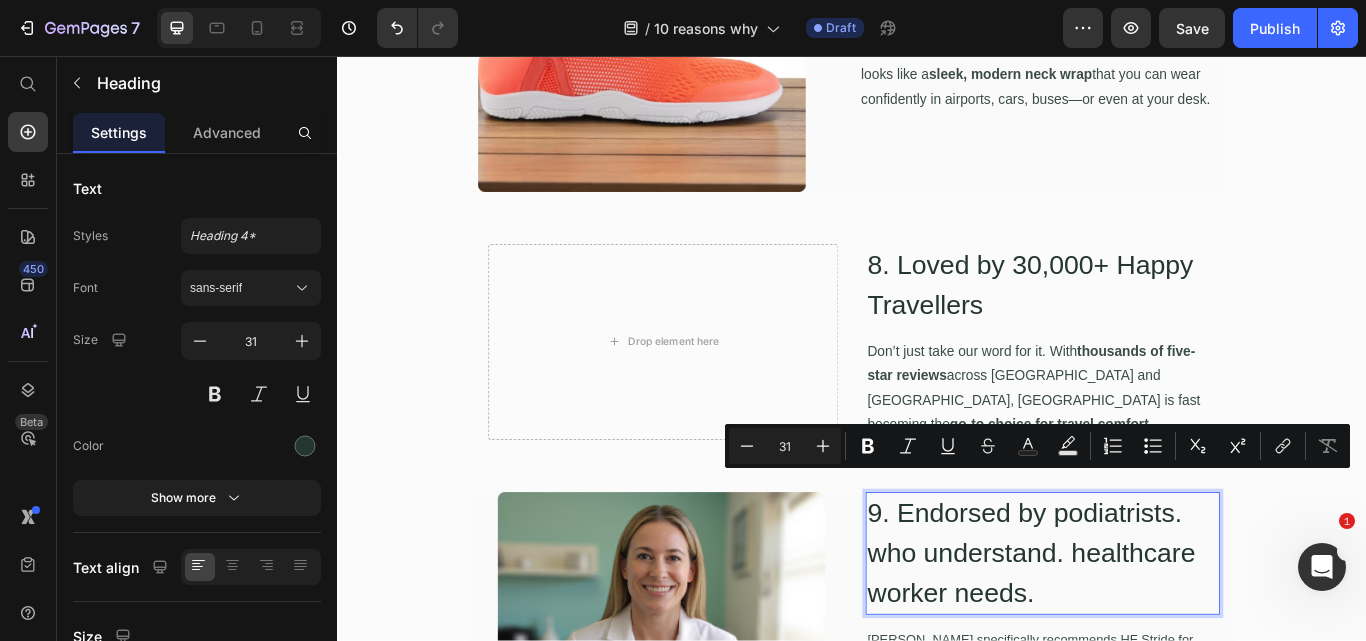 scroll, scrollTop: 3, scrollLeft: 0, axis: vertical 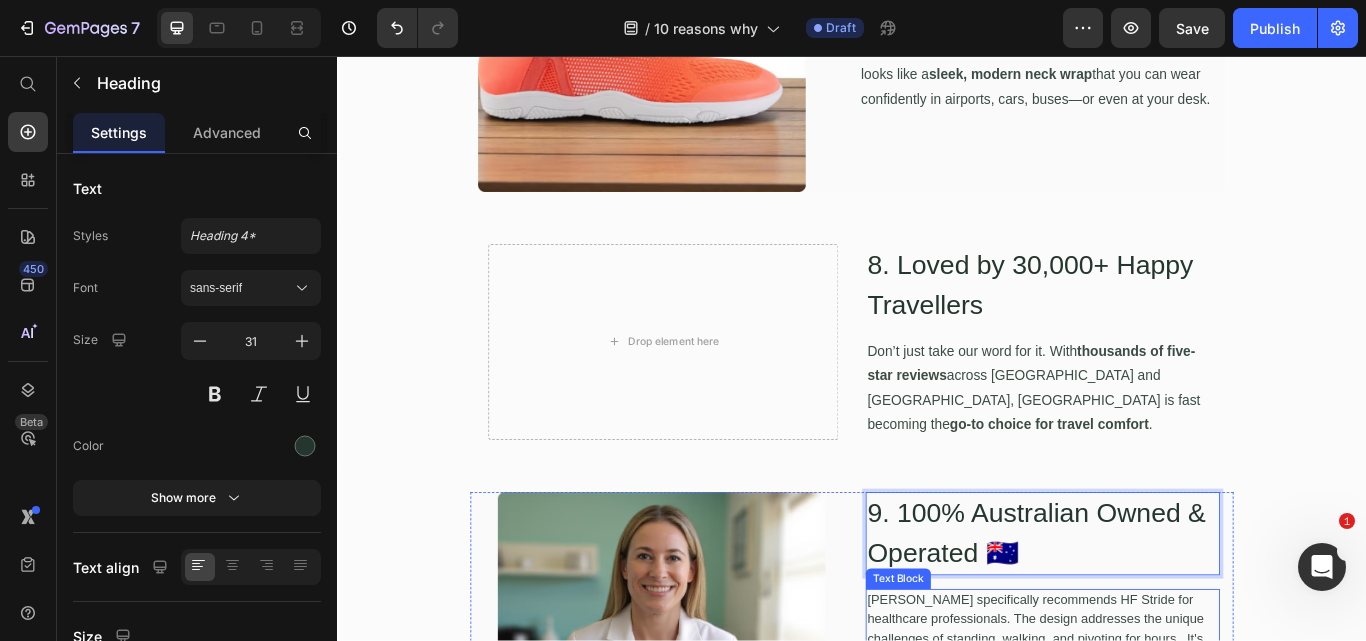 click on "[PERSON_NAME] specifically recommends HF Stride for healthcare professionals. The design addresses the unique challenges of standing, walking, and pivoting for hours.. It's the shoe podiatrists wish they'd invented.*" at bounding box center [1159, 725] 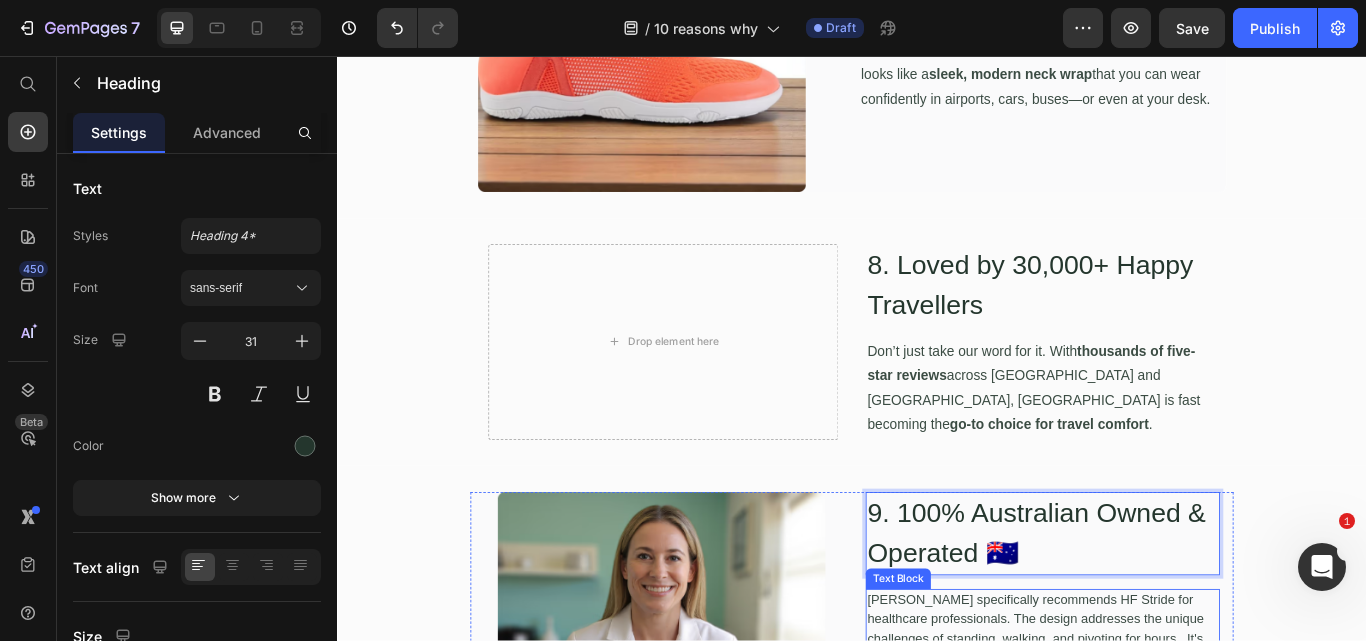 click on "[PERSON_NAME] specifically recommends HF Stride for healthcare professionals. The design addresses the unique challenges of standing, walking, and pivoting for hours.. It's the shoe podiatrists wish they'd invented.*" at bounding box center (1159, 725) 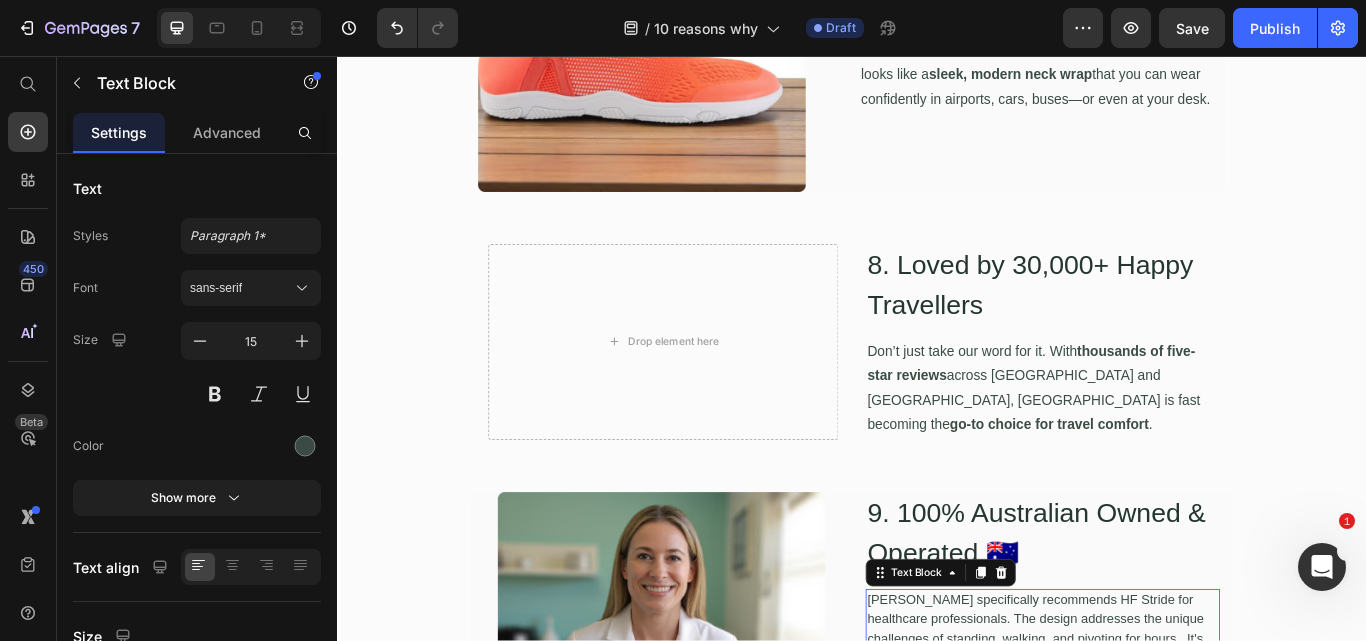 scroll, scrollTop: 0, scrollLeft: 0, axis: both 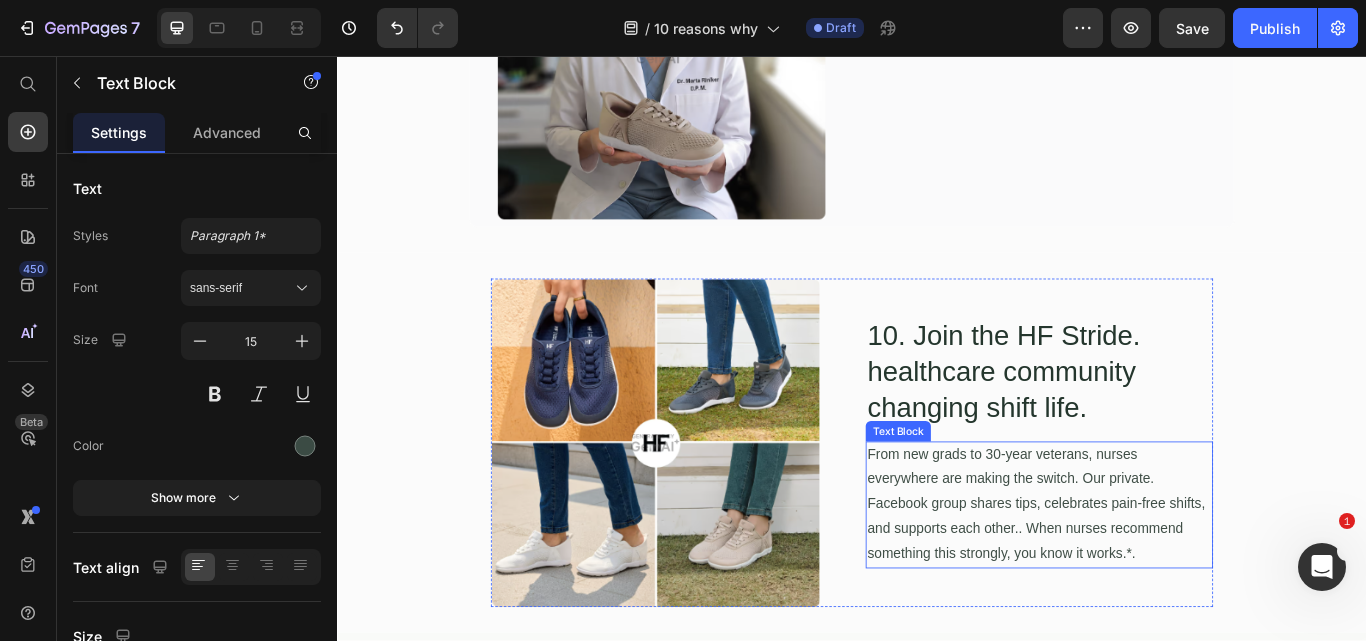 click on "10. Join the HF Stride. healthcare community changing shift life." at bounding box center [1155, 425] 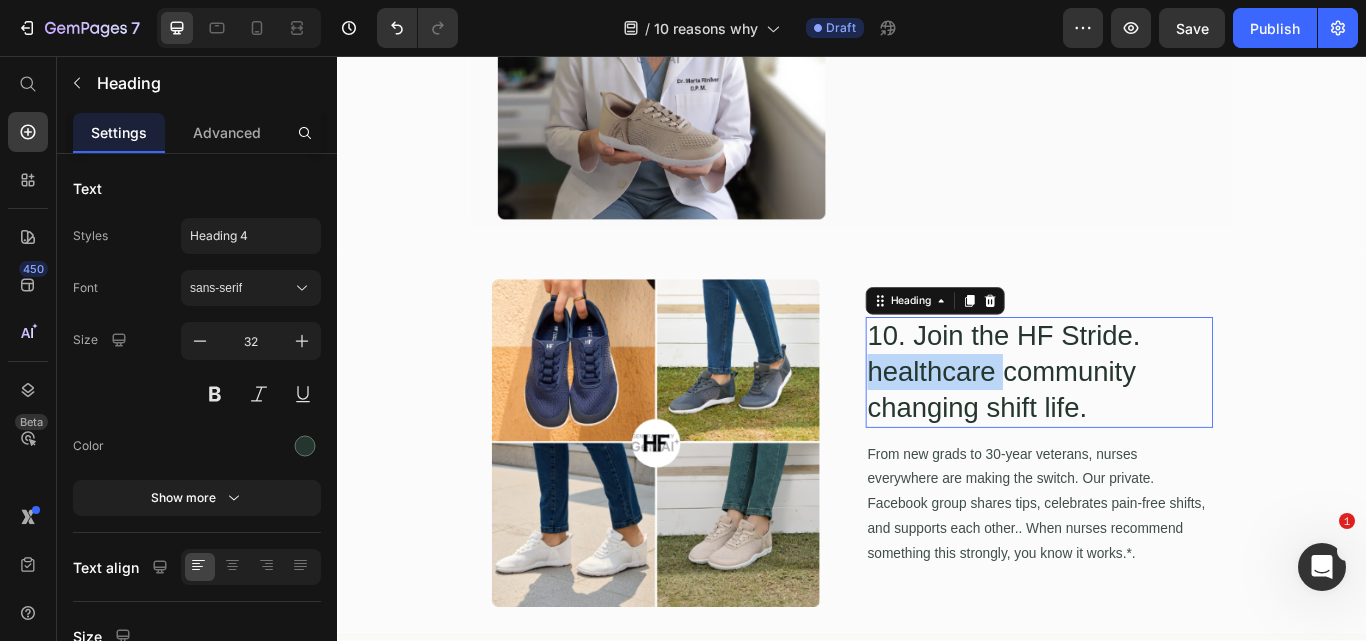 scroll, scrollTop: 0, scrollLeft: 0, axis: both 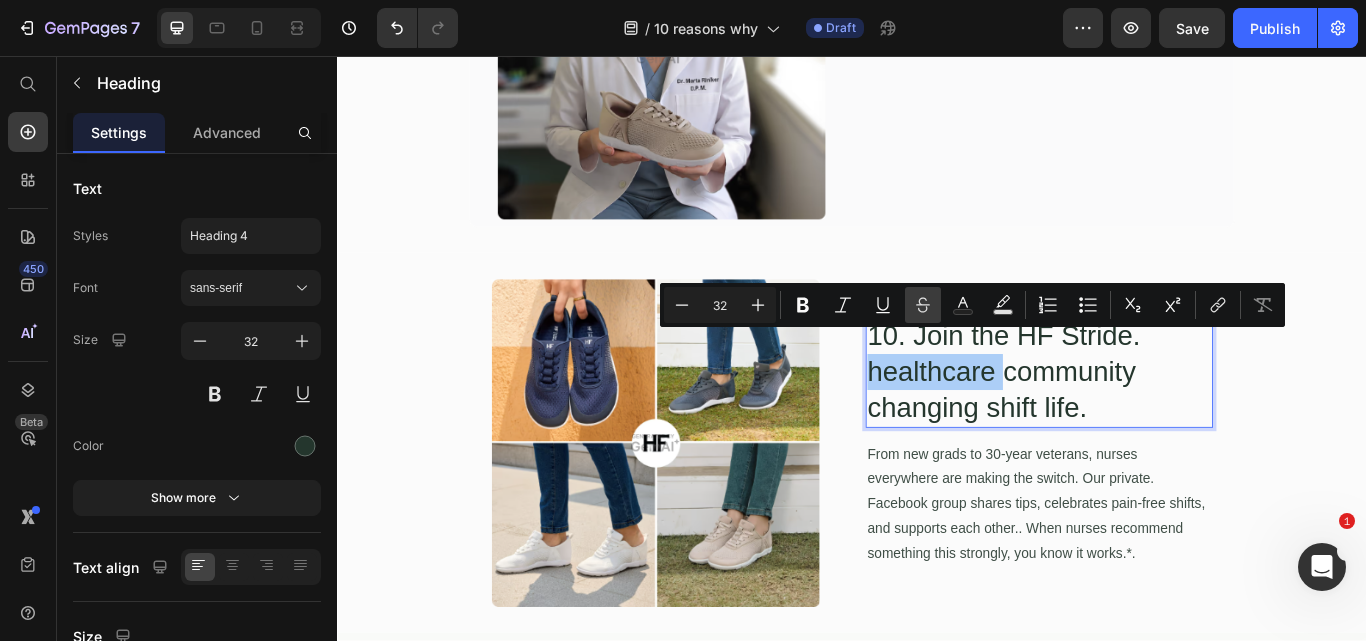 click 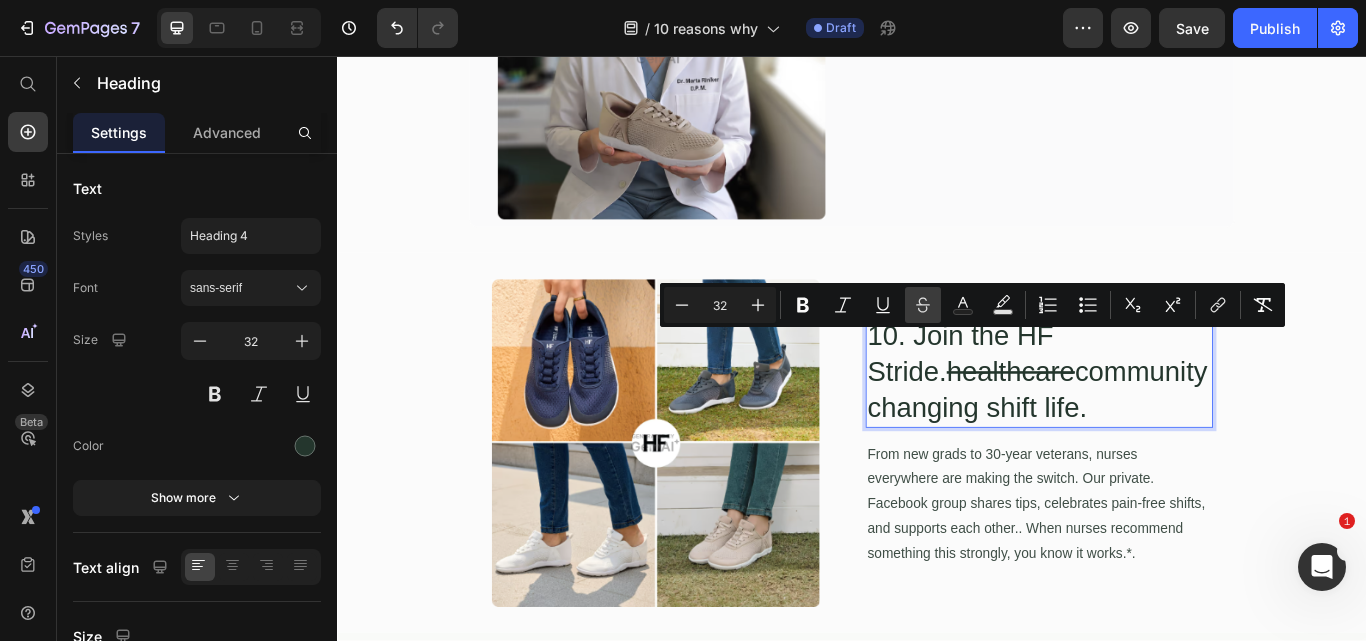 drag, startPoint x: 916, startPoint y: 306, endPoint x: 920, endPoint y: 322, distance: 16.492422 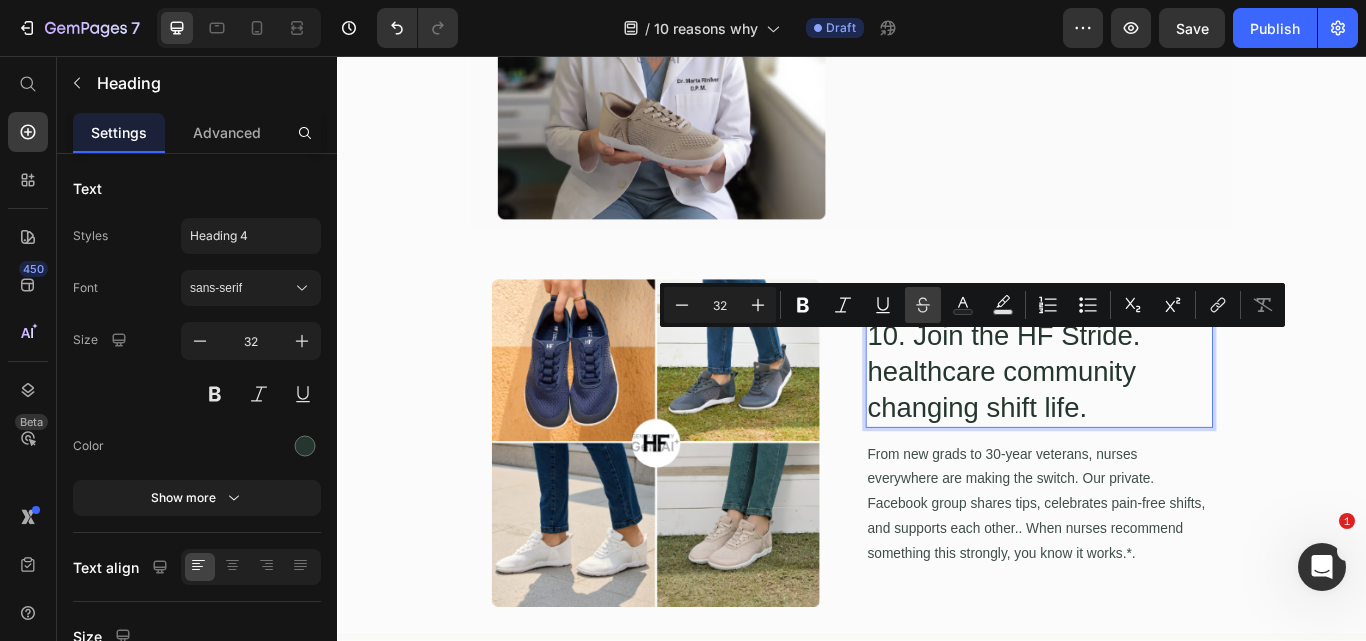 click 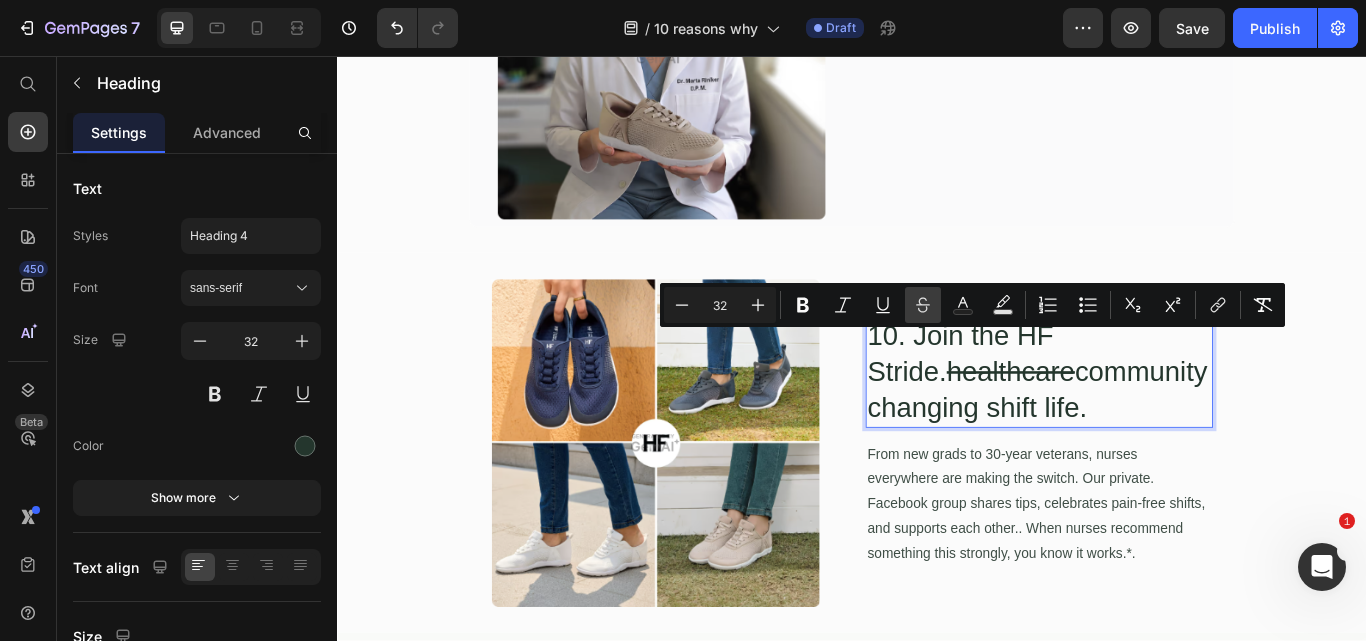 click on "Strikethrough" at bounding box center [923, 305] 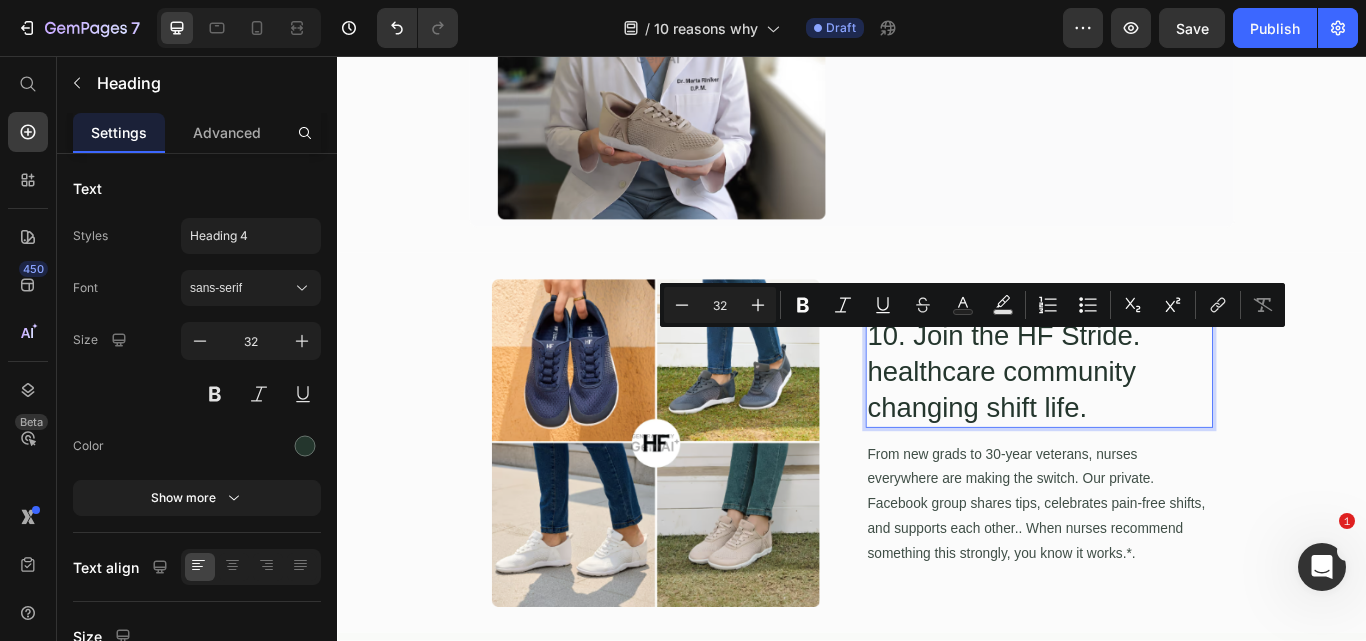 click on "10. Join the HF Stride. healthcare community changing shift life." at bounding box center [1155, 425] 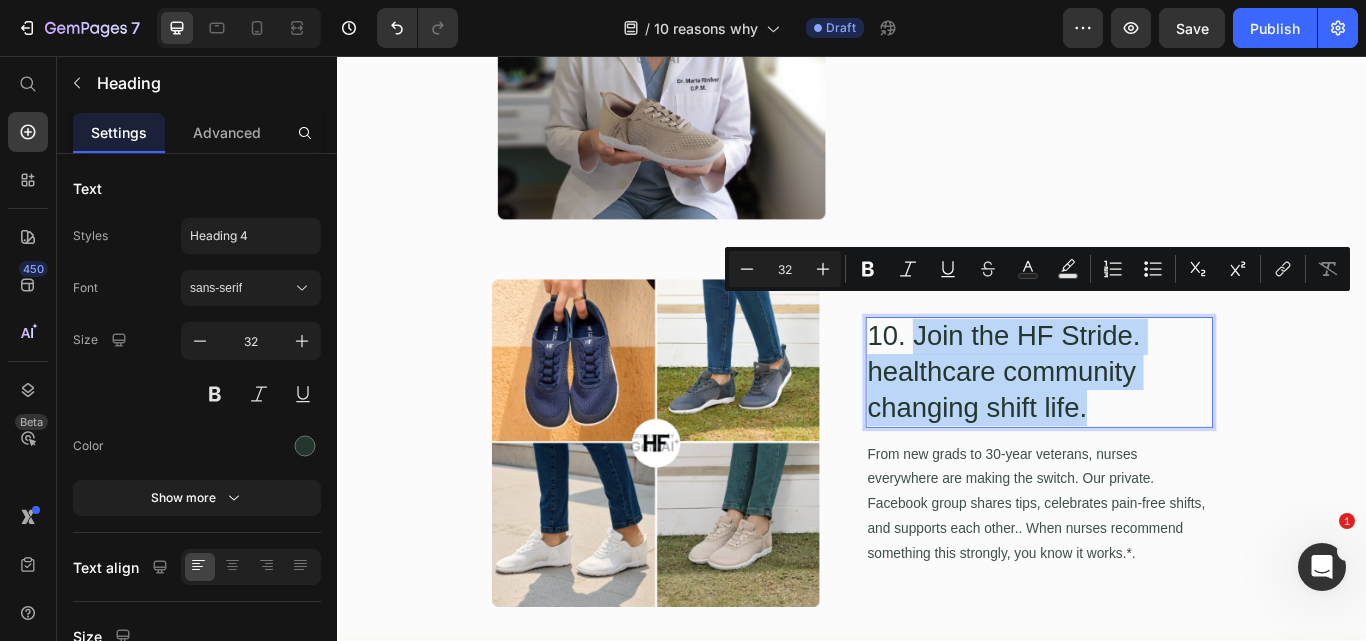 drag, startPoint x: 1229, startPoint y: 434, endPoint x: 997, endPoint y: 347, distance: 247.77611 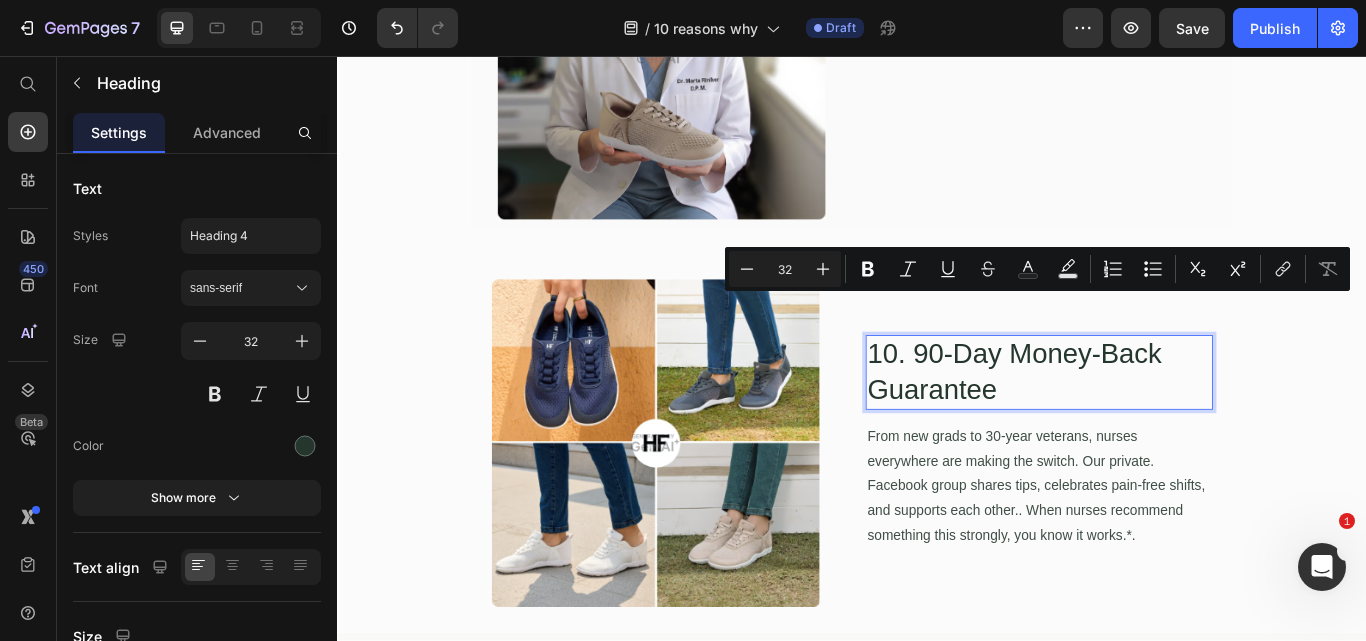 scroll, scrollTop: 5548, scrollLeft: 0, axis: vertical 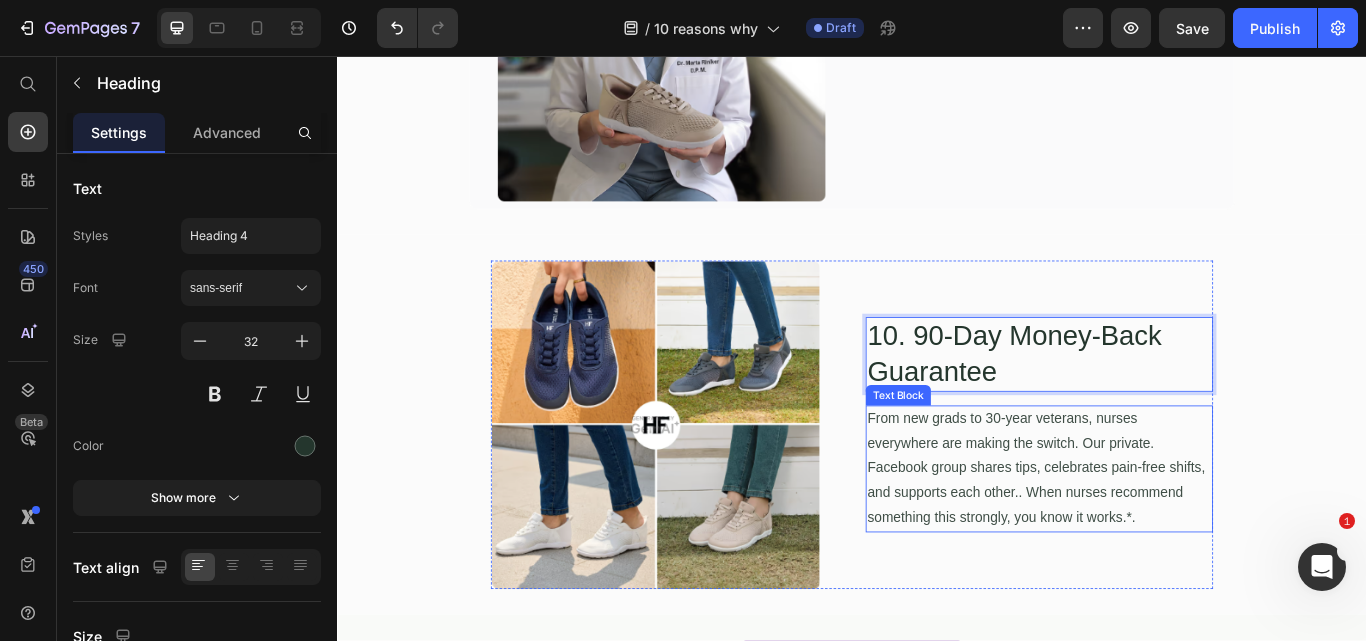 click on "From new grads to 30-year veterans, nurses everywhere are making the switch. Our private. Facebook group shares tips, celebrates pain-free shifts, and supports each other.. When nurses recommend something this strongly, you know it works.*." at bounding box center [1155, 538] 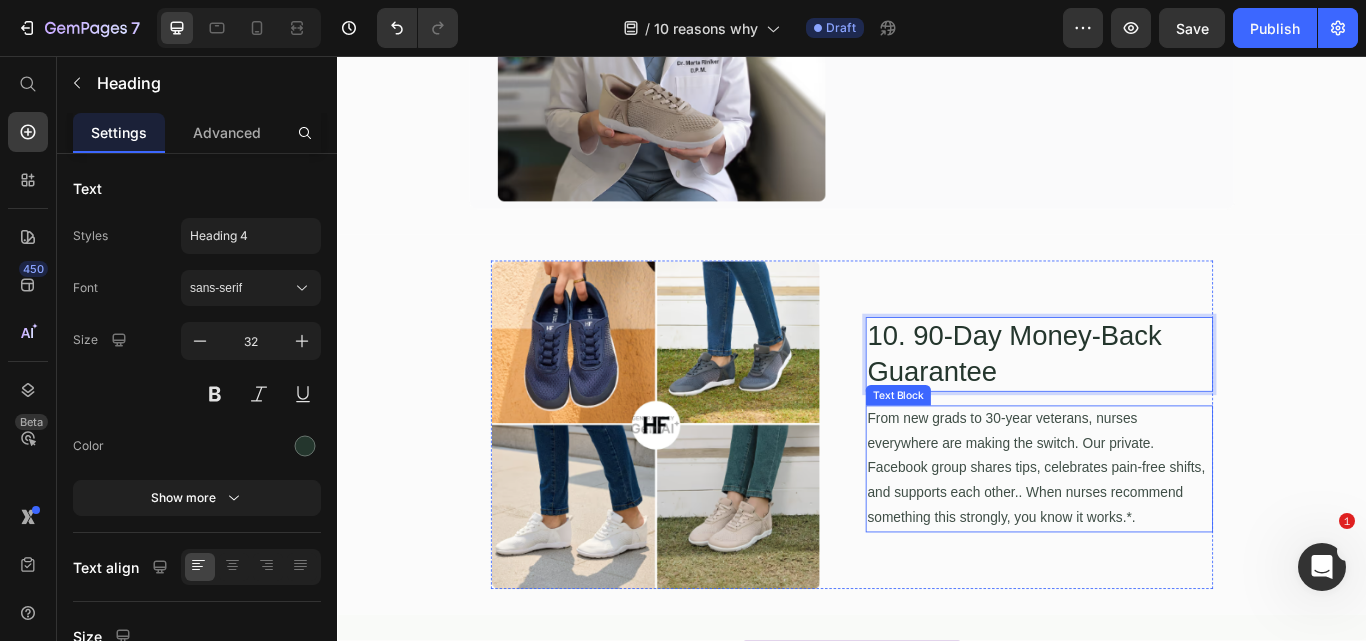 click on "From new grads to 30-year veterans, nurses everywhere are making the switch. Our private. Facebook group shares tips, celebrates pain-free shifts, and supports each other.. When nurses recommend something this strongly, you know it works.*." at bounding box center (1155, 538) 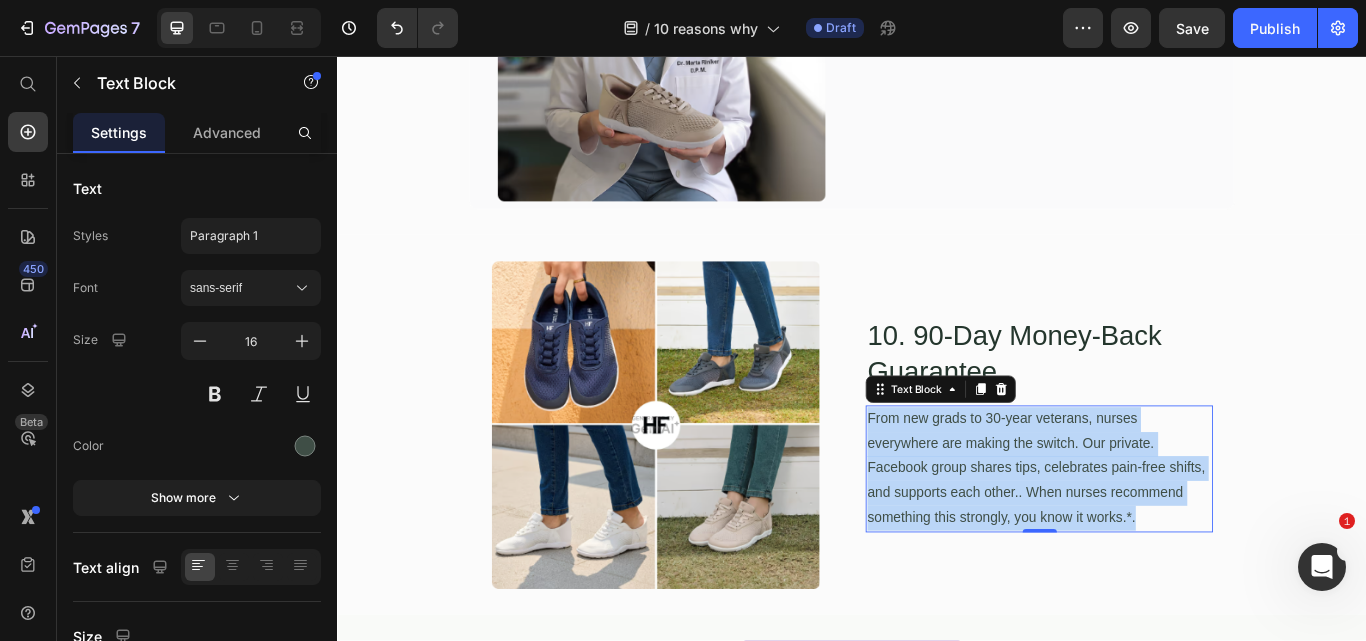 click on "From new grads to 30-year veterans, nurses everywhere are making the switch. Our private. Facebook group shares tips, celebrates pain-free shifts, and supports each other.. When nurses recommend something this strongly, you know it works.*." at bounding box center [1155, 538] 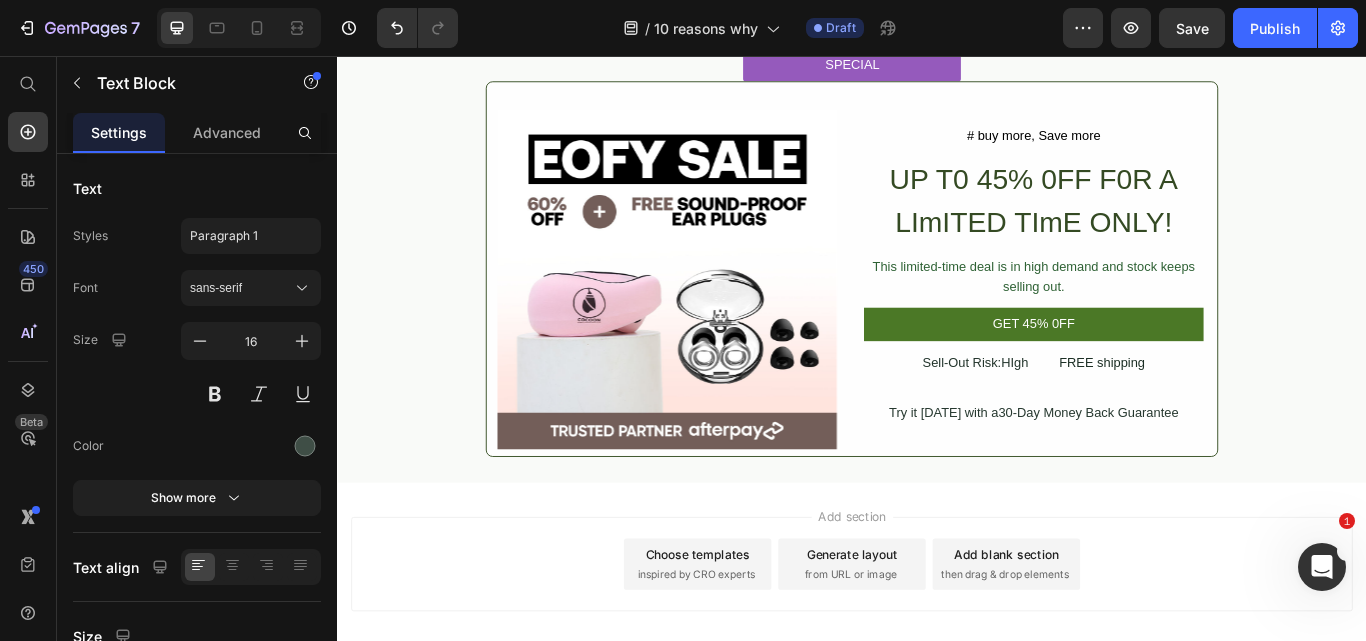 scroll, scrollTop: 5936, scrollLeft: 0, axis: vertical 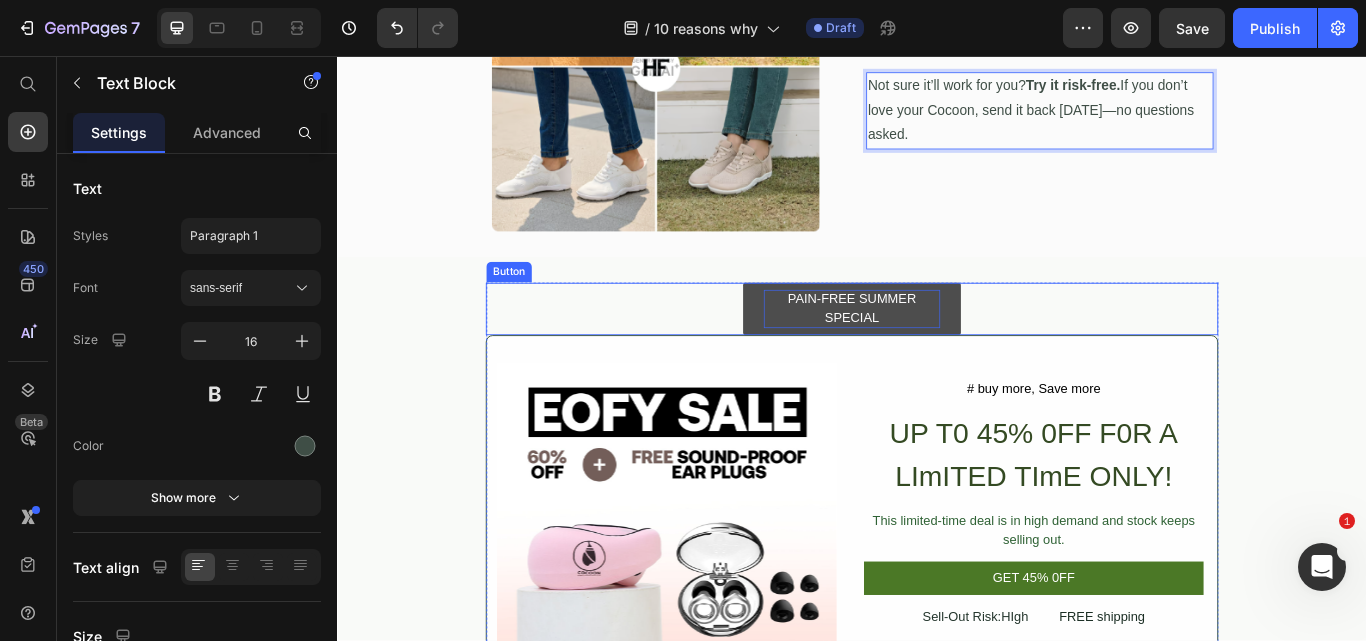 click on "PAIN-FREE SUMMER SPECIAL" at bounding box center (937, 351) 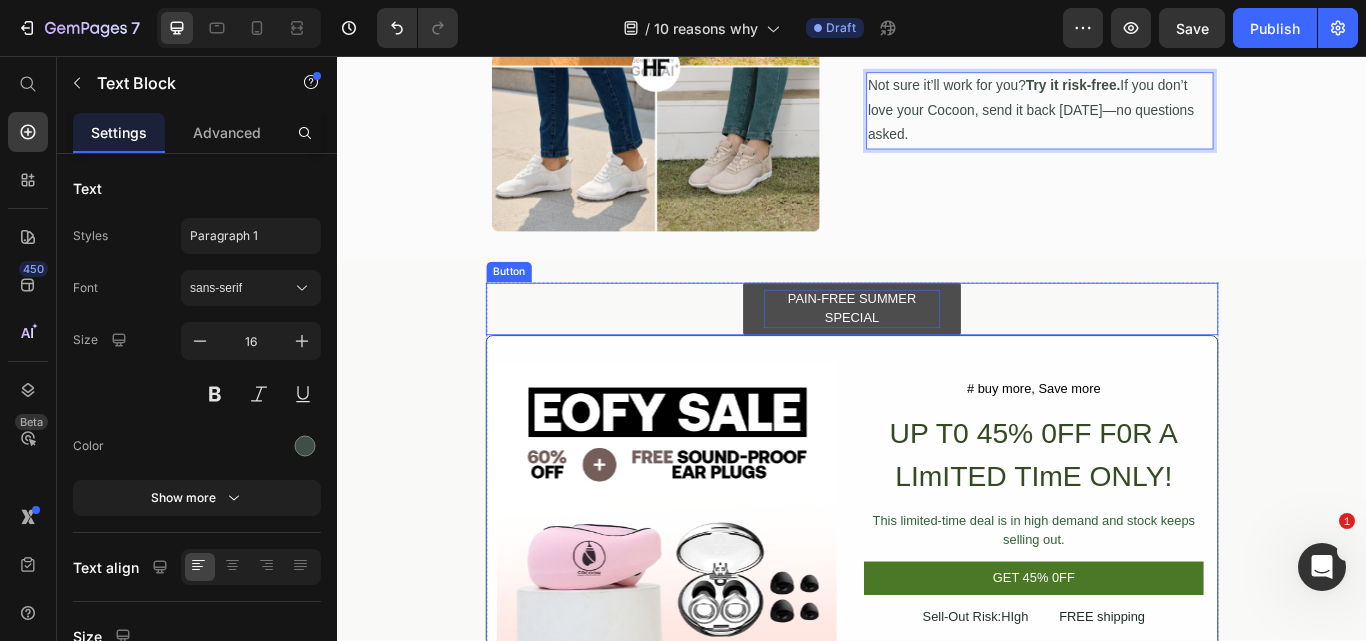 click on "PAIN-FREE SUMMER SPECIAL" at bounding box center (937, 351) 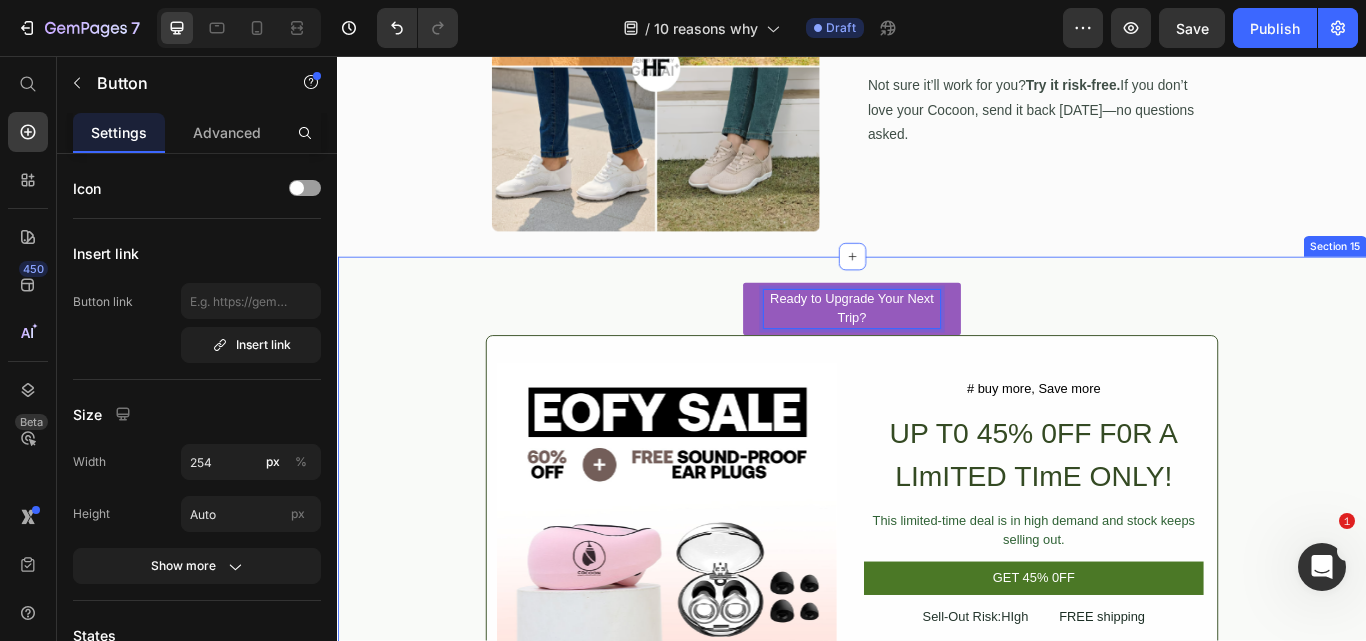 click on "Ready to Upgrade Your Next Trip? Button   0 Product Images # buy more, Save more Text Block UP T0 45% 0FF F0R A LImITED TImE ONLY! Heading This limited-time deal is in high demand and stock keeps selling out. Text Block GET 45% 0FF Add to Cart Sell-Out Risk:HIgh Text Block FREE shipping Text Block Row Try it [DATE] with a30-Day Money Back Guarantee Text Block Product Row Section 15" at bounding box center [937, 570] 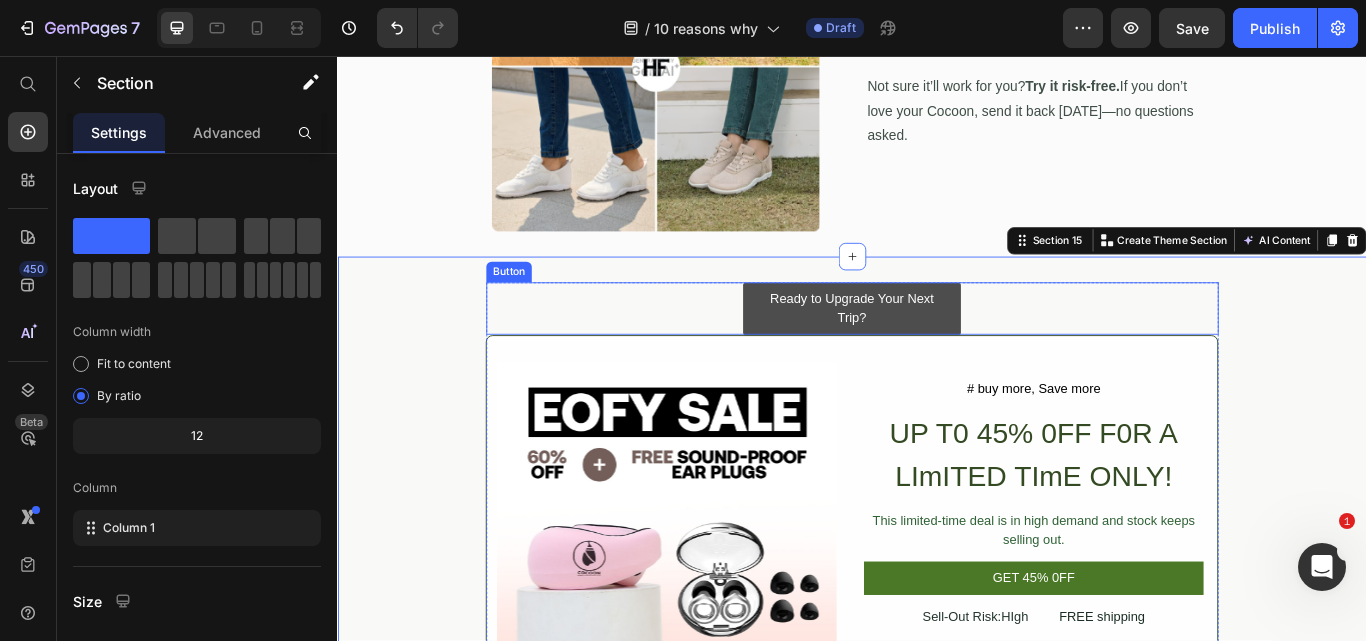click on "Ready to Upgrade Your Next Trip?" at bounding box center (937, 351) 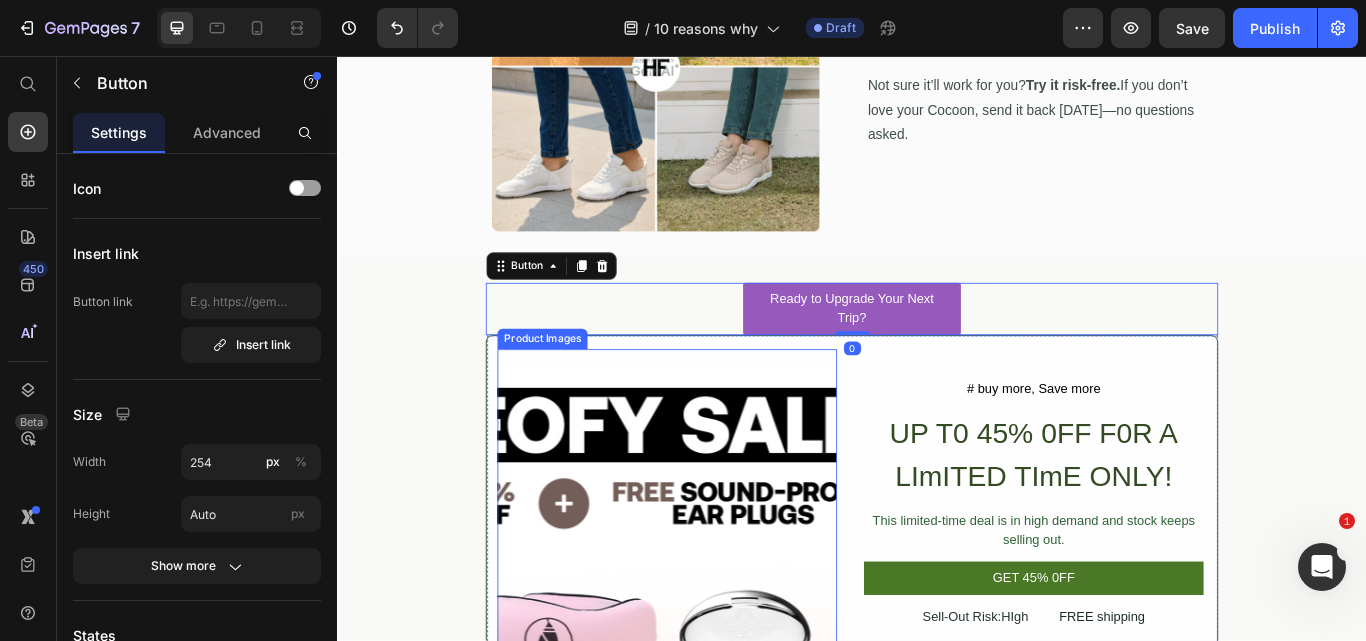 scroll, scrollTop: 6036, scrollLeft: 0, axis: vertical 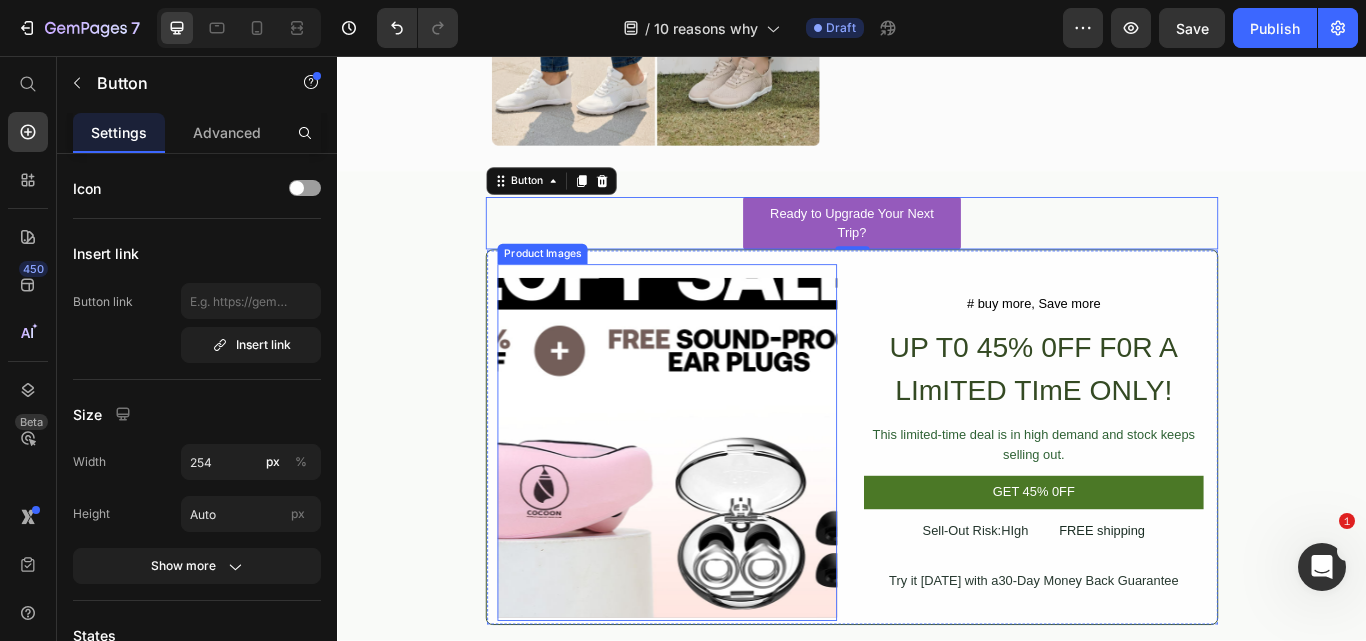 click at bounding box center (721, 513) 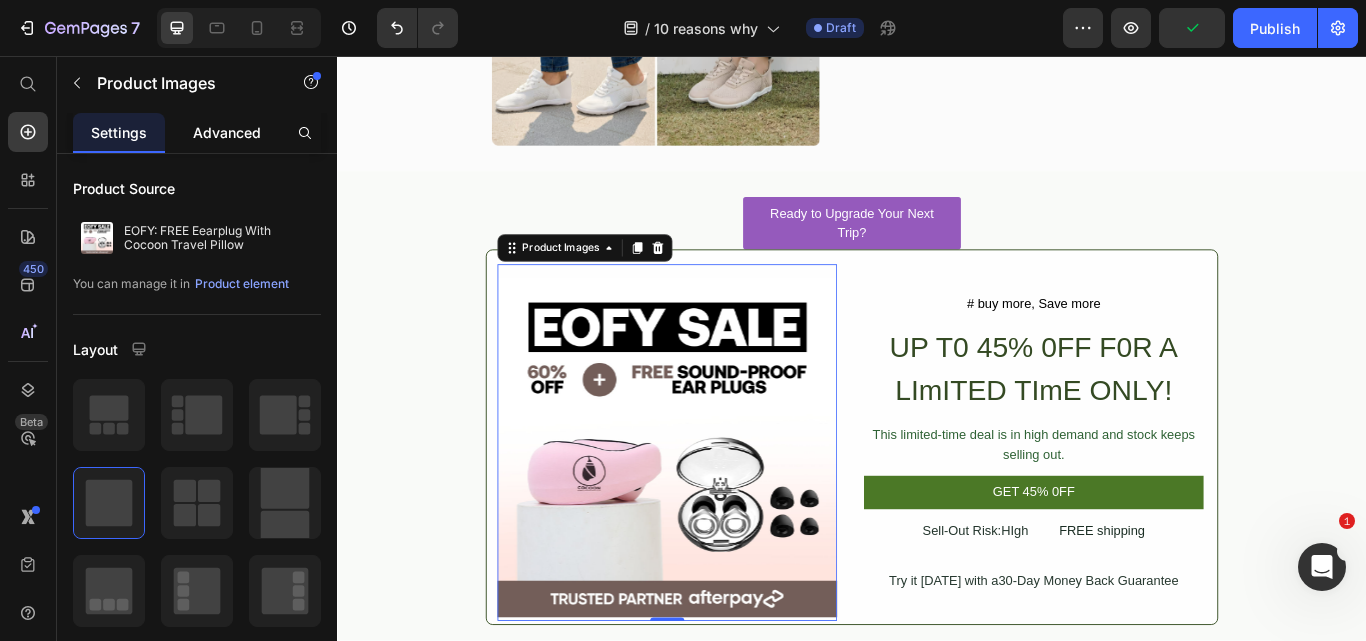 click on "Advanced" 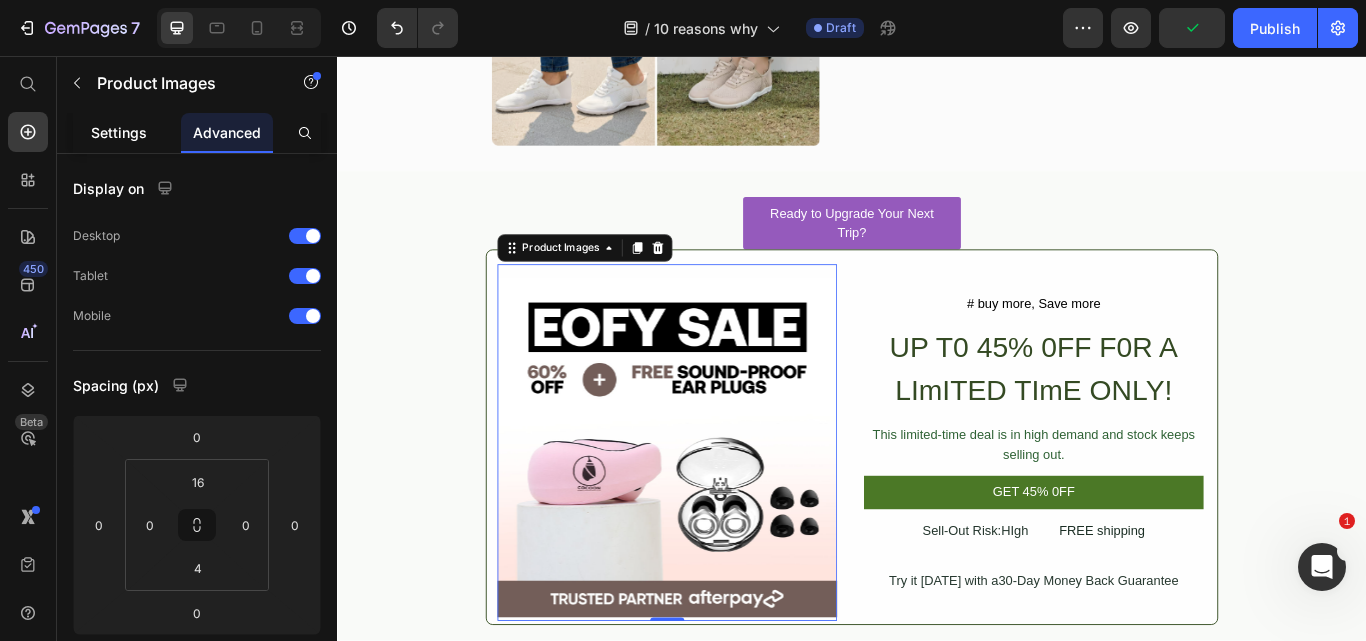 click on "Settings" at bounding box center (119, 132) 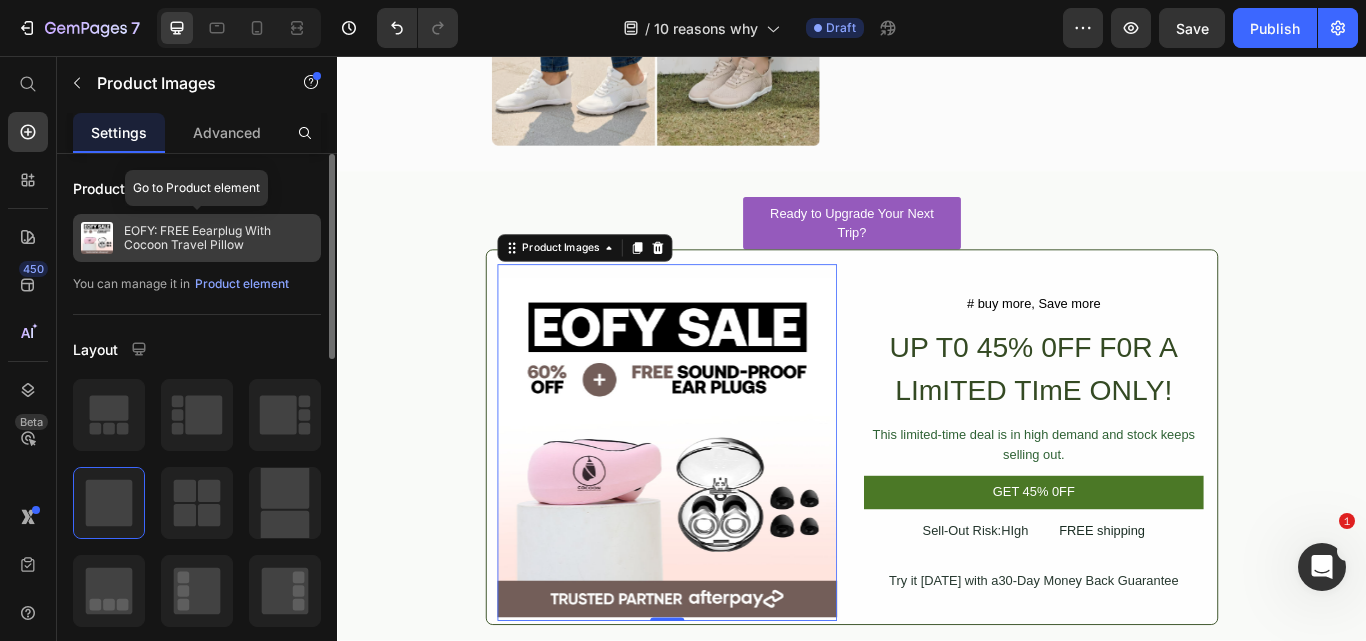 click on "EOFY: FREE Eearplug With Cocoon Travel Pillow" at bounding box center (218, 238) 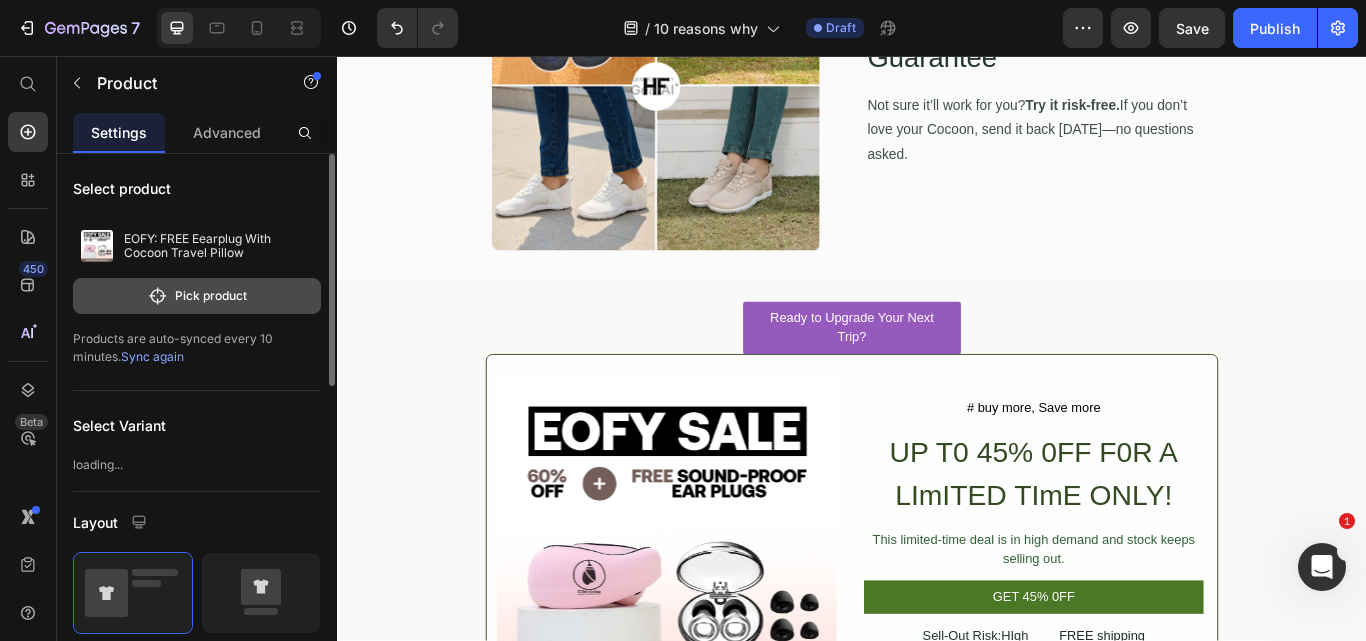 click on "Pick product" 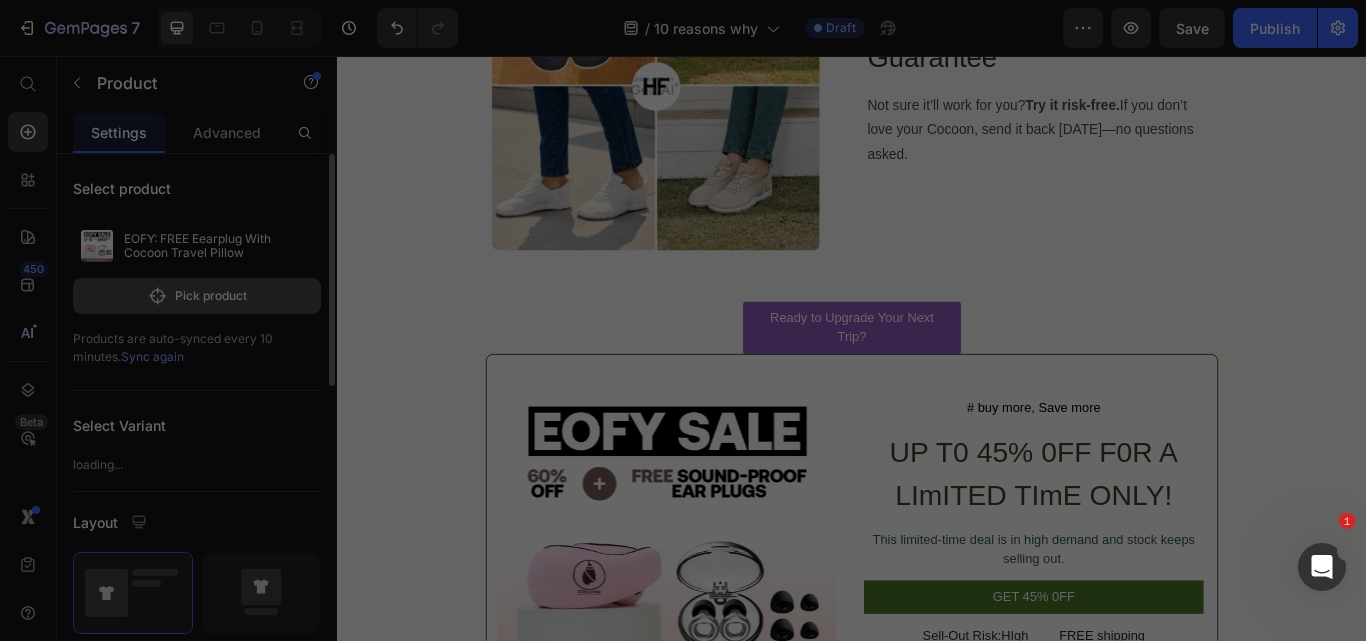 scroll, scrollTop: 6036, scrollLeft: 0, axis: vertical 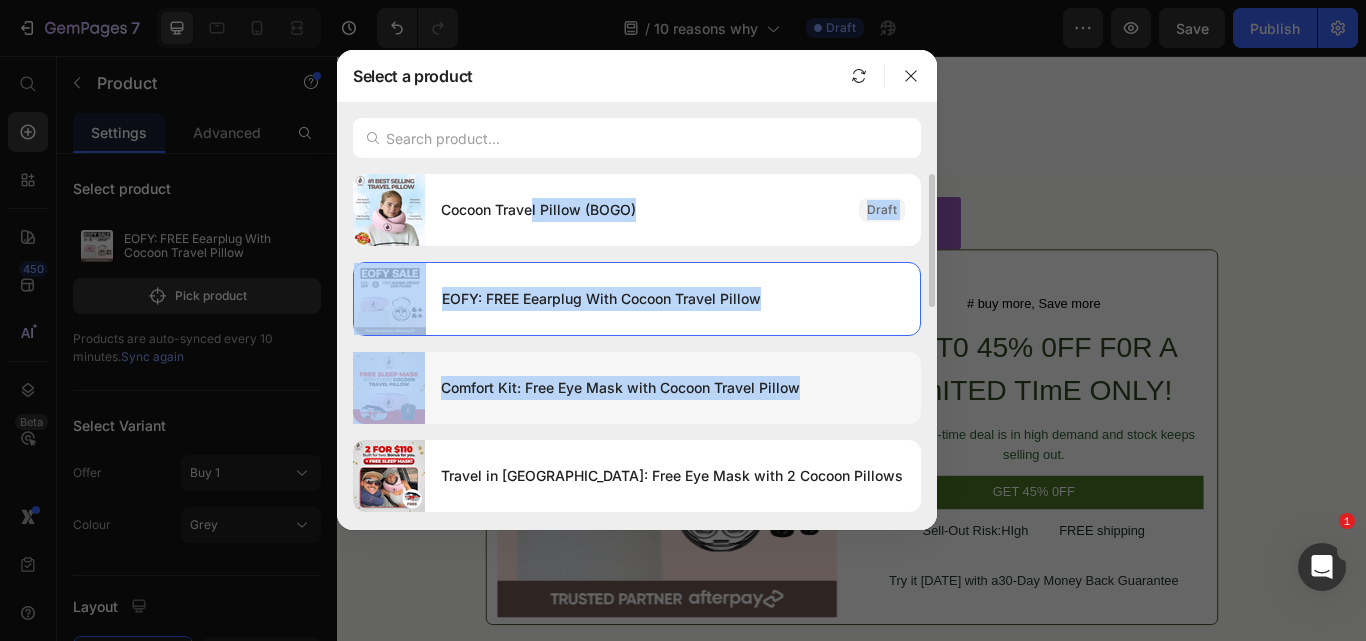 drag, startPoint x: 533, startPoint y: 208, endPoint x: 913, endPoint y: 412, distance: 431.29572 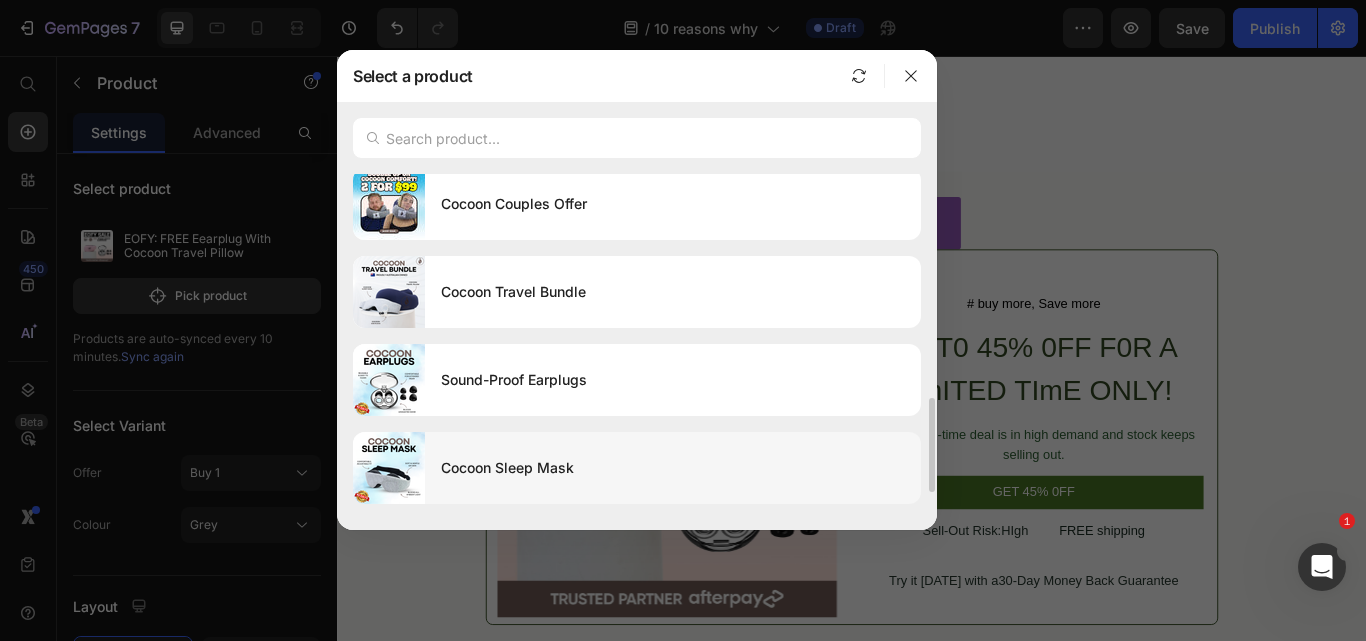 scroll, scrollTop: 878, scrollLeft: 0, axis: vertical 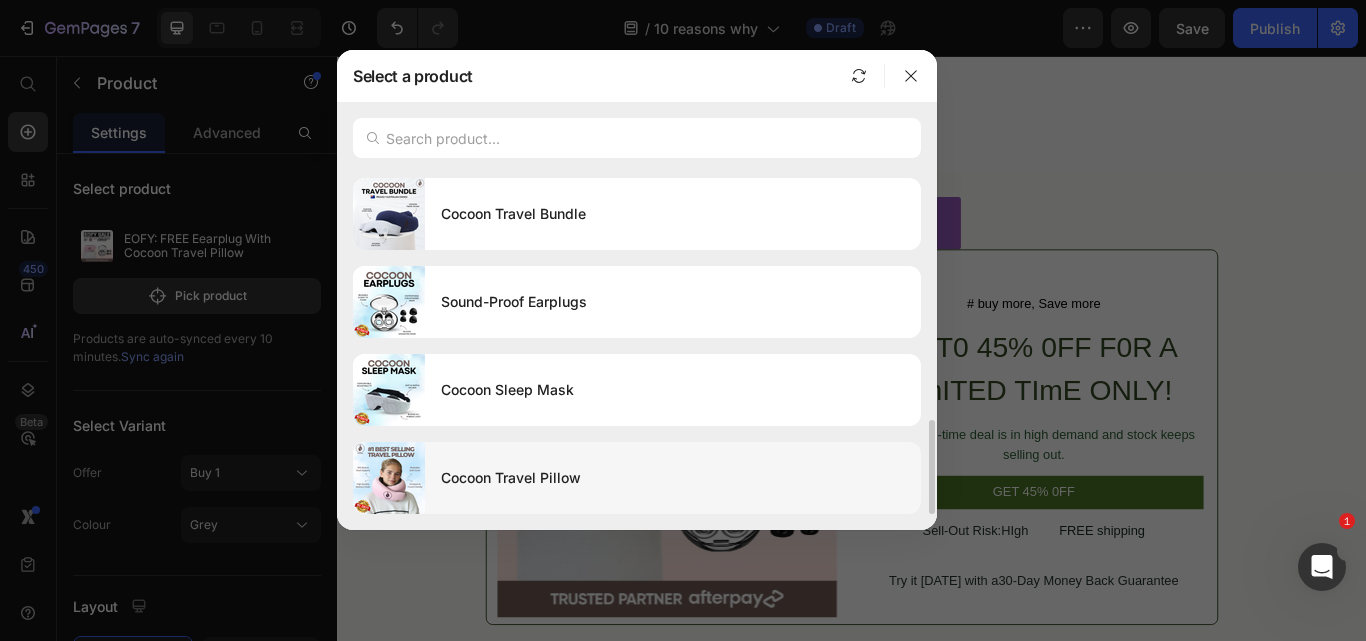 click on "Cocoon Travel Pillow" at bounding box center [673, 478] 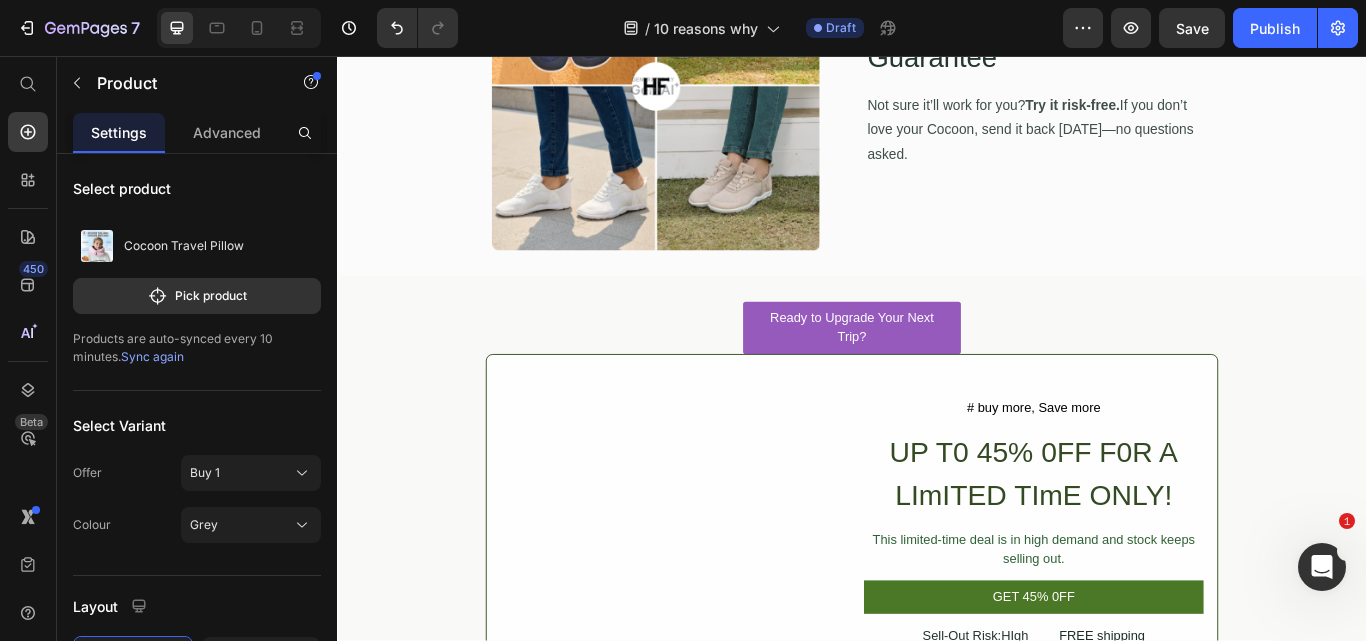 scroll, scrollTop: 6036, scrollLeft: 0, axis: vertical 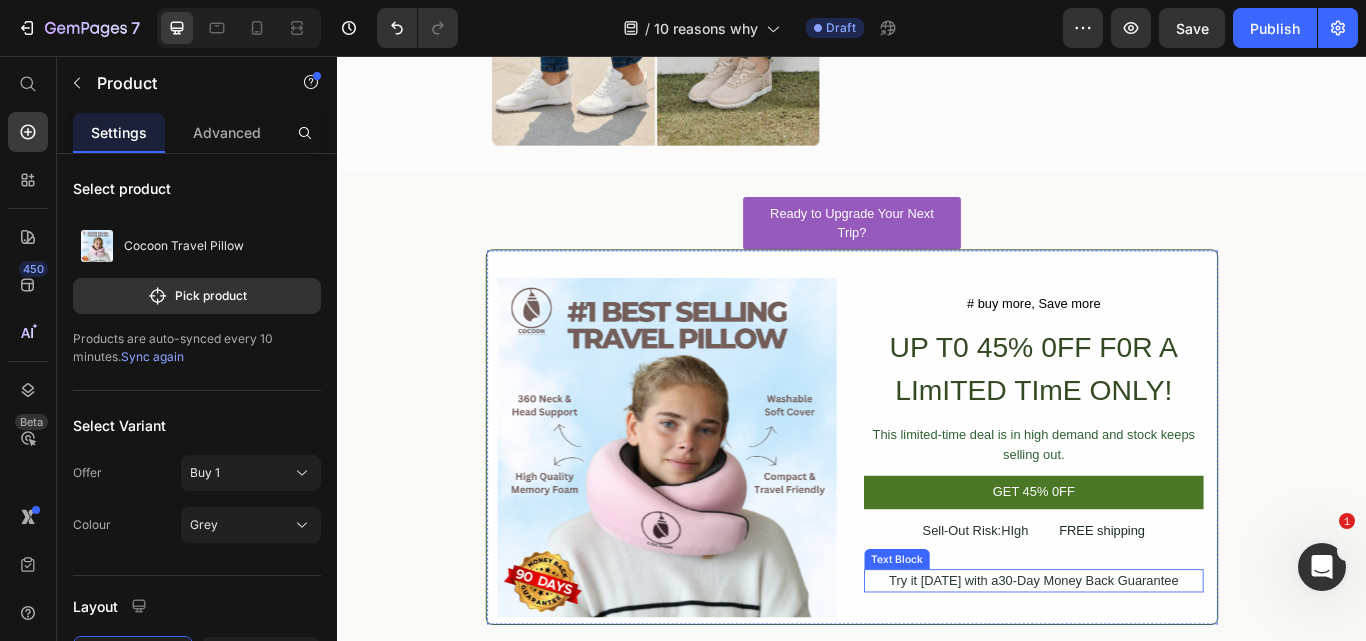 click on "Try it [DATE] with a30-Day Money Back Guarantee" at bounding box center (1149, 668) 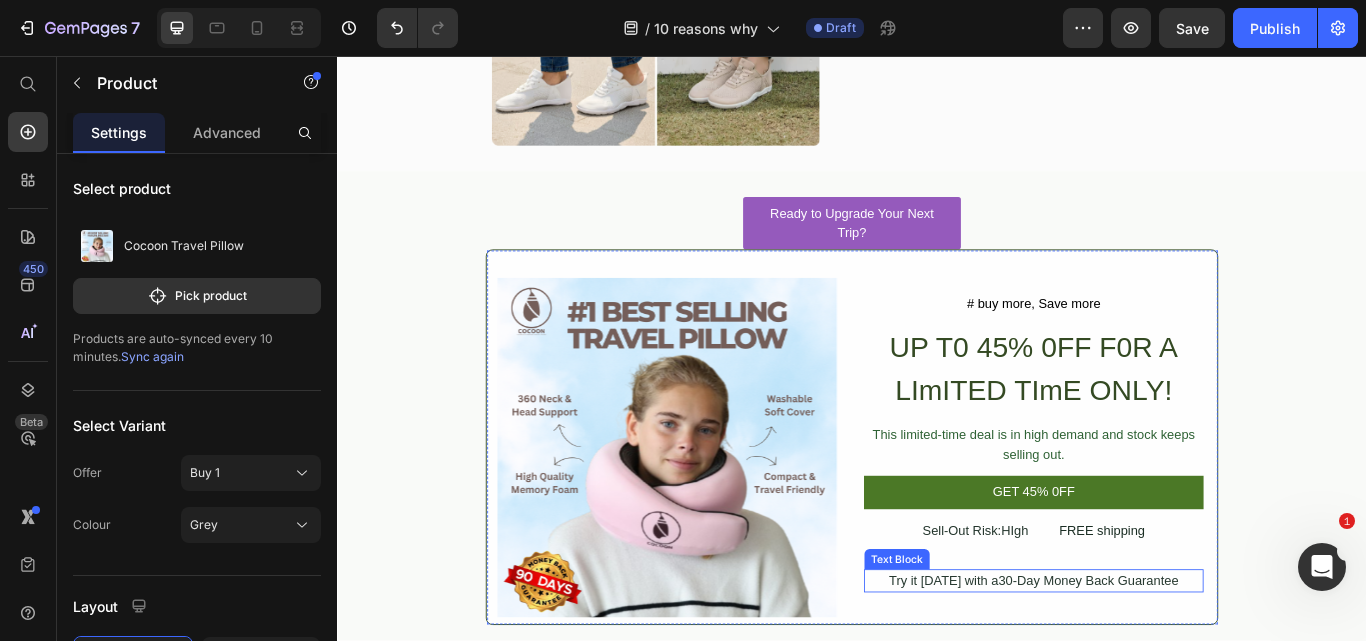 click on "Try it [DATE] with a30-Day Money Back Guarantee" at bounding box center [1149, 668] 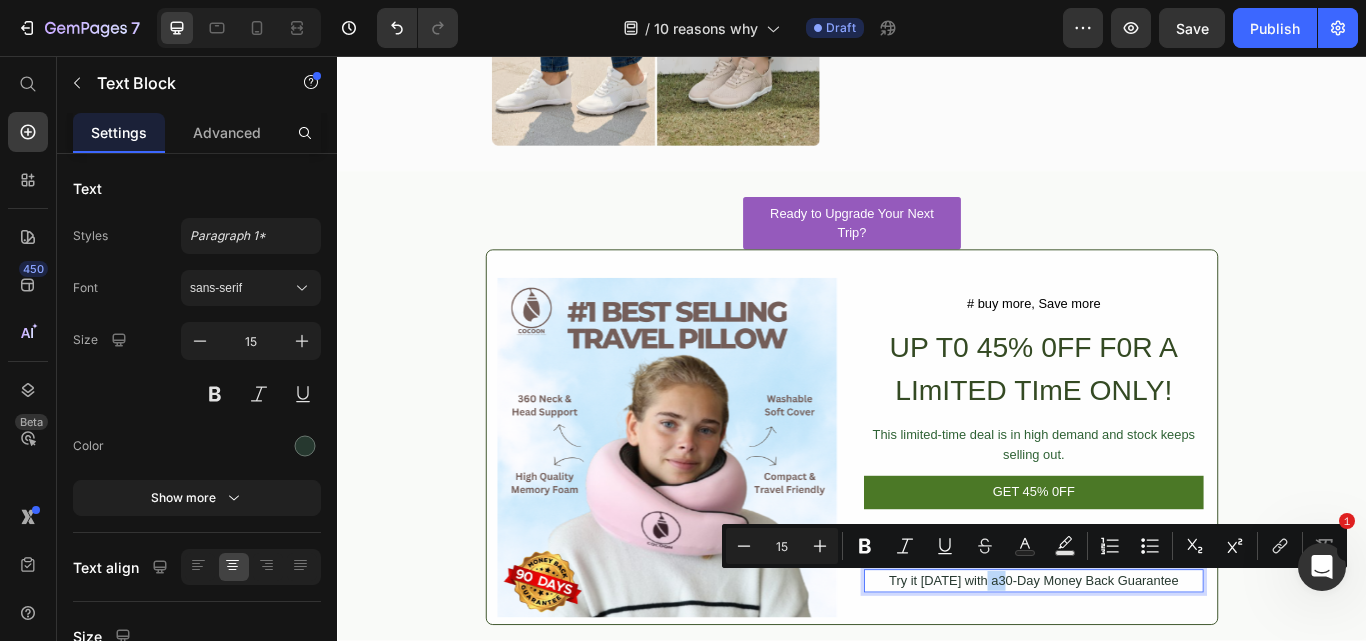click on "Try it [DATE] with a30-Day Money Back Guarantee" at bounding box center [1149, 668] 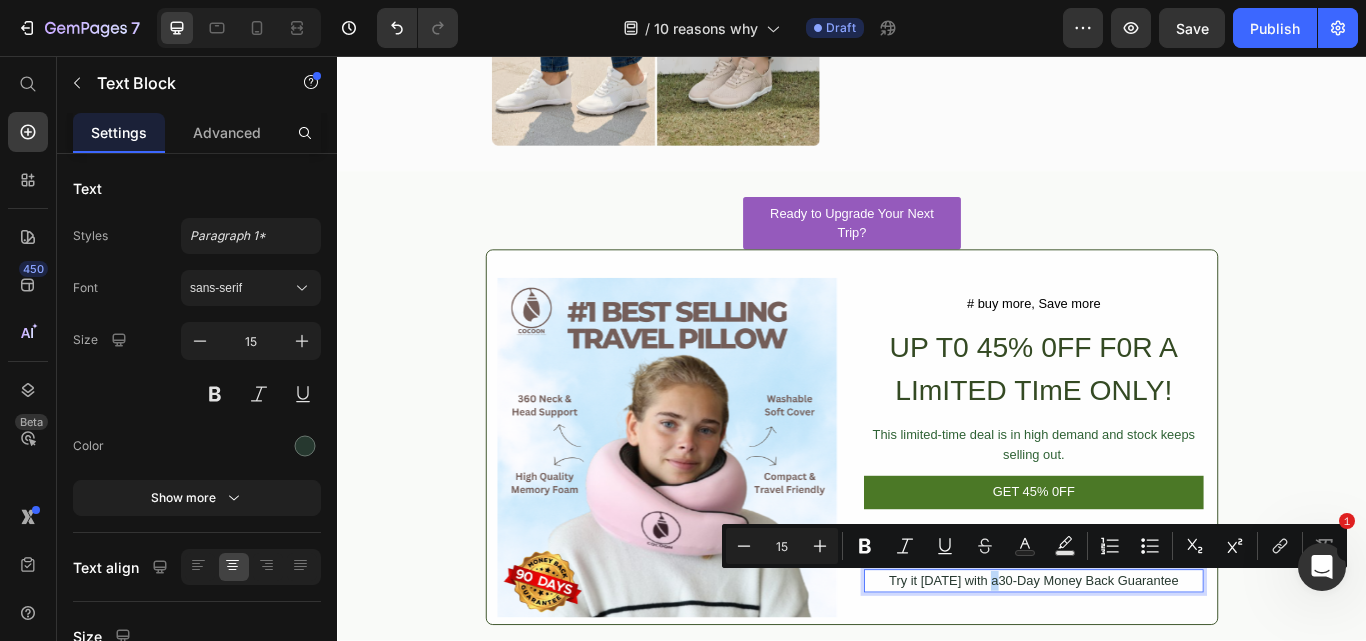 click on "Try it [DATE] with a30-Day Money Back Guarantee" at bounding box center [1149, 668] 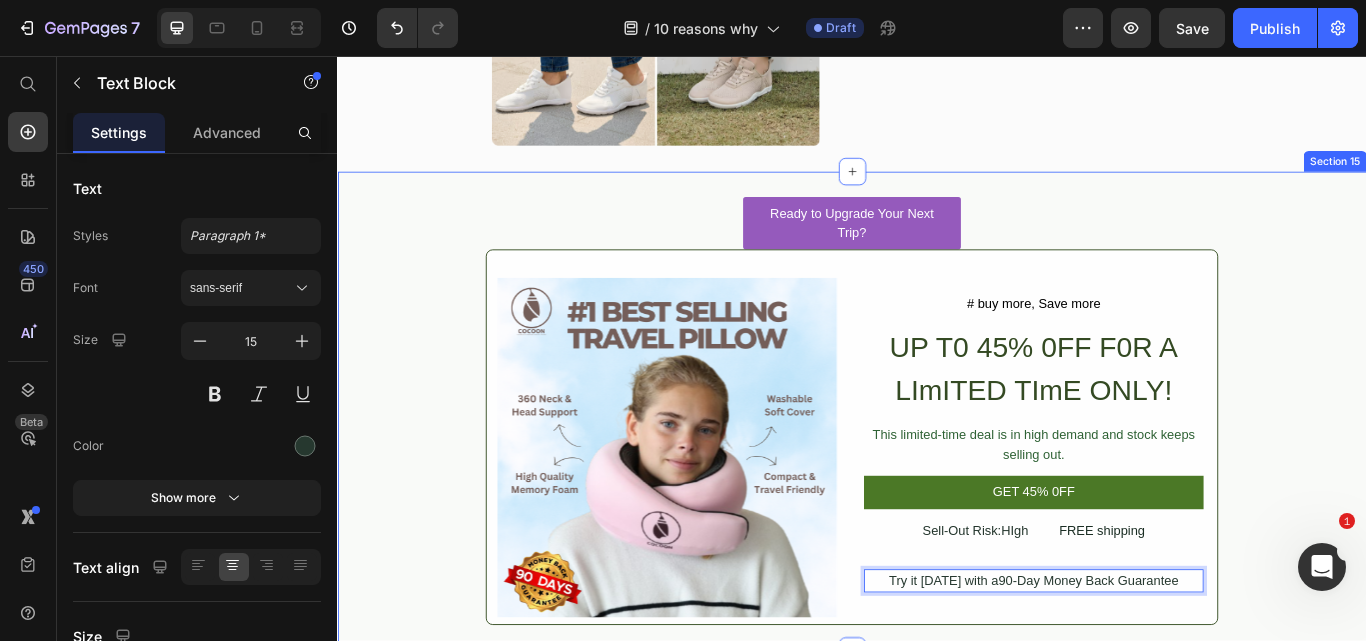 click on "Ready to Upgrade Your Next Trip? Button Product Images # buy more, Save more Text Block UP T0 45% 0FF F0R A LImITED TImE ONLY! Heading This limited-time deal is in high demand and stock keeps selling out. Text Block GET 45% 0FF Add to Cart Sell-Out Risk:HIgh Text Block FREE shipping Text Block Row Try it [DATE] with a90-Day Money Back Guarantee Text Block   0 Product Row" at bounding box center (937, 470) 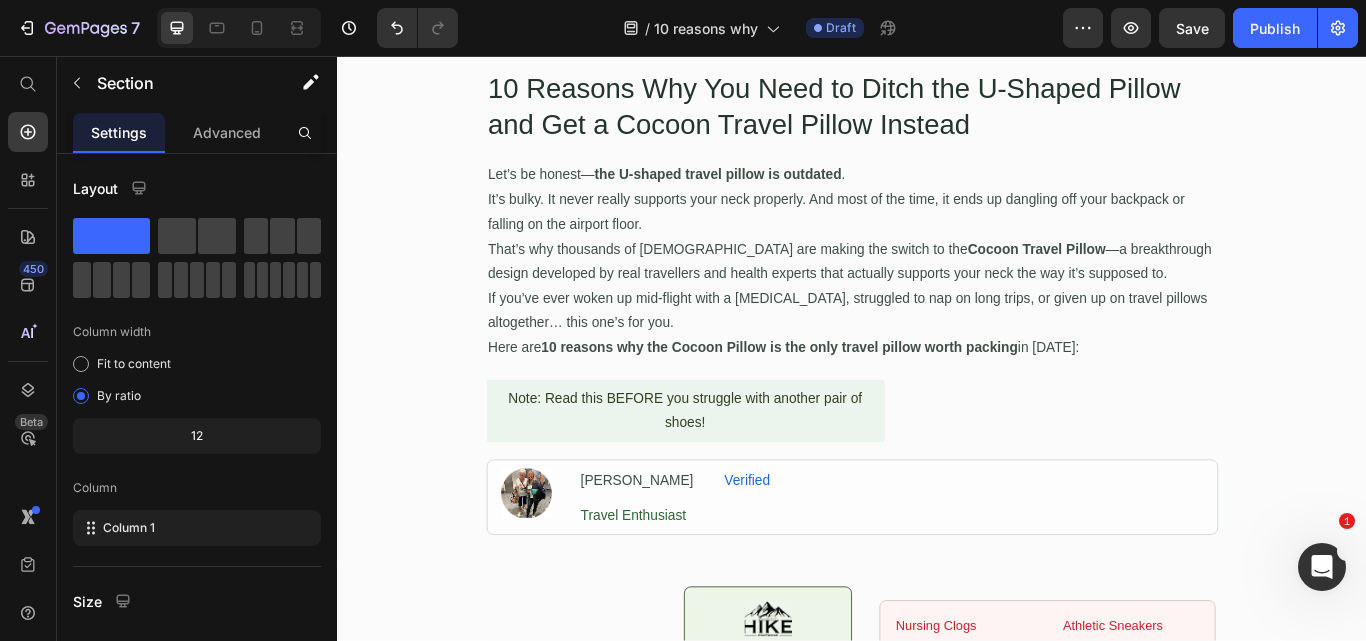 scroll, scrollTop: 100, scrollLeft: 0, axis: vertical 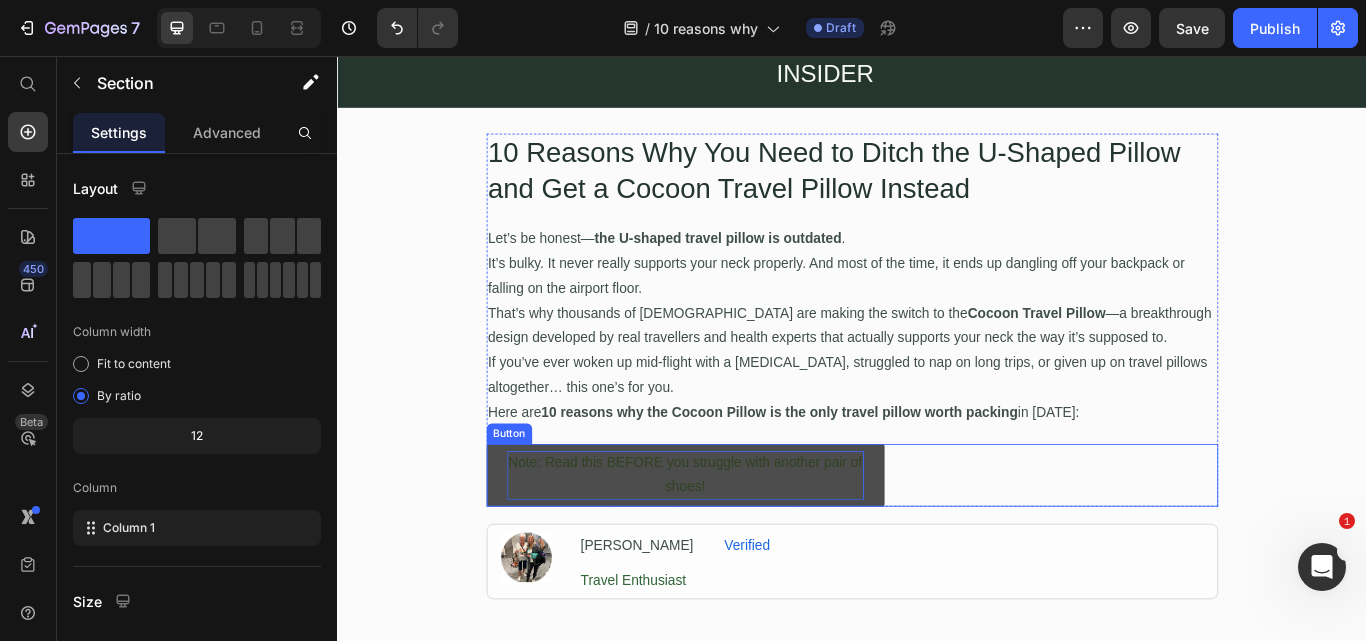 click on "Note: Read this BEFORE you struggle with another pair of shoes!" at bounding box center (743, 546) 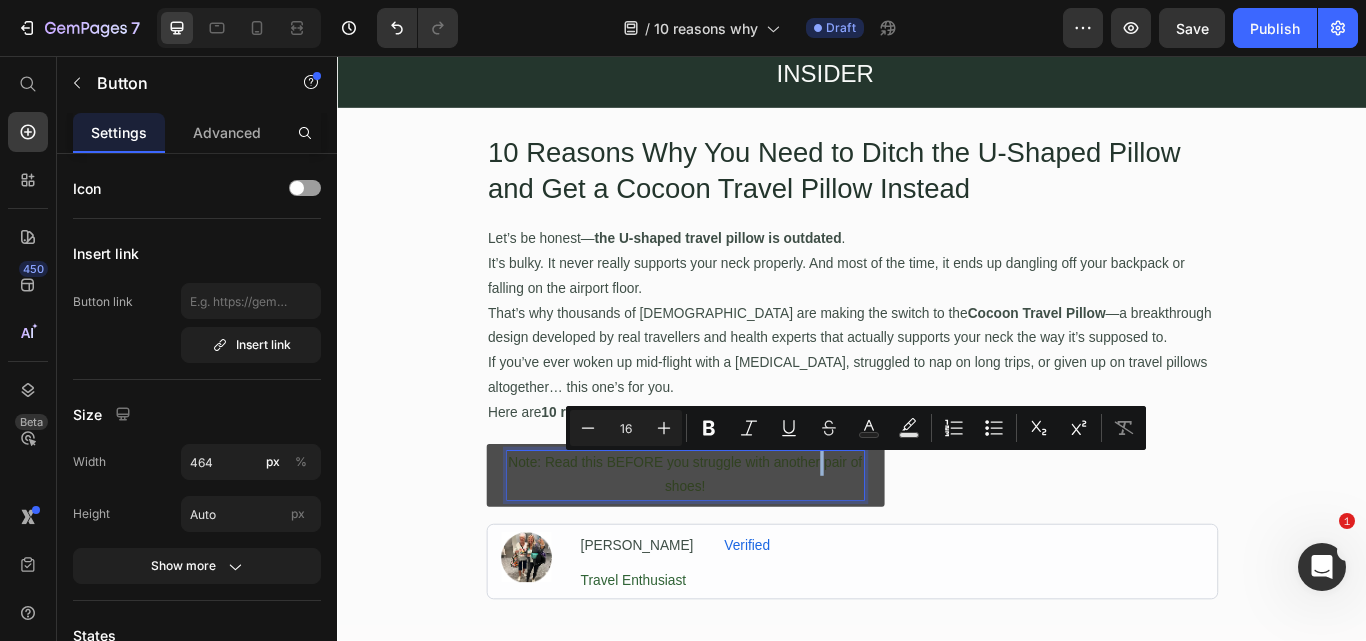 click on "Note: Read this BEFORE you struggle with another pair of shoes!" at bounding box center (743, 546) 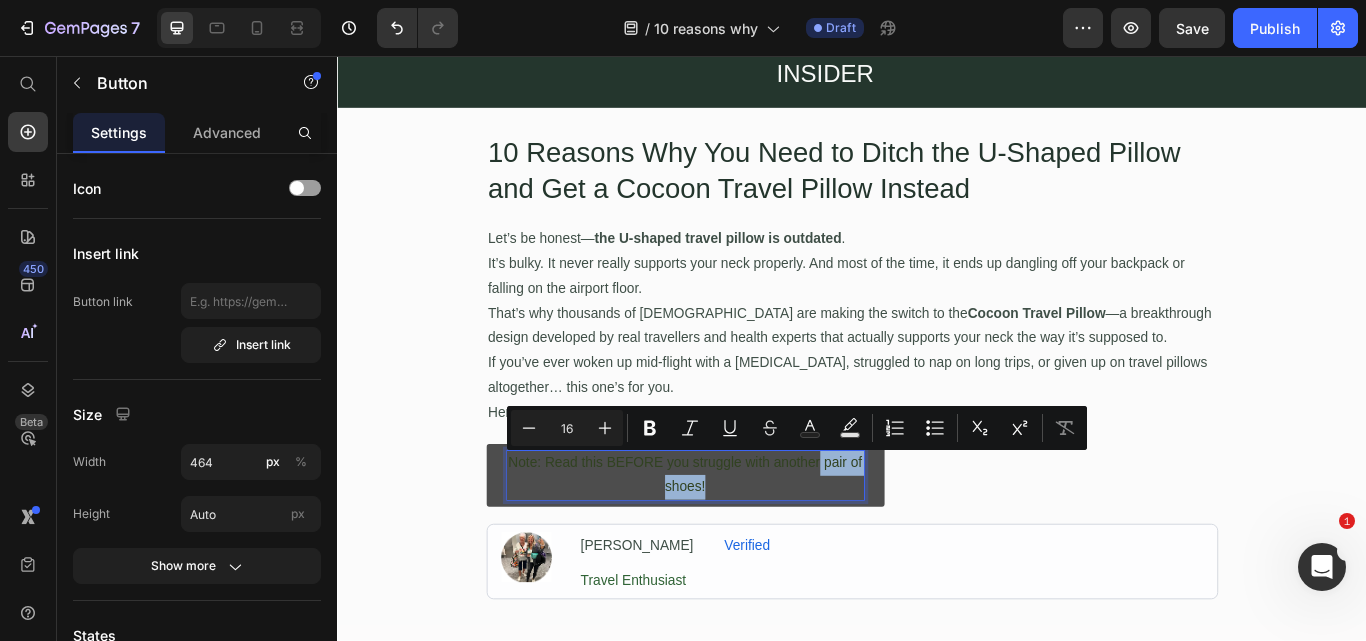 drag, startPoint x: 893, startPoint y: 534, endPoint x: 950, endPoint y: 552, distance: 59.77458 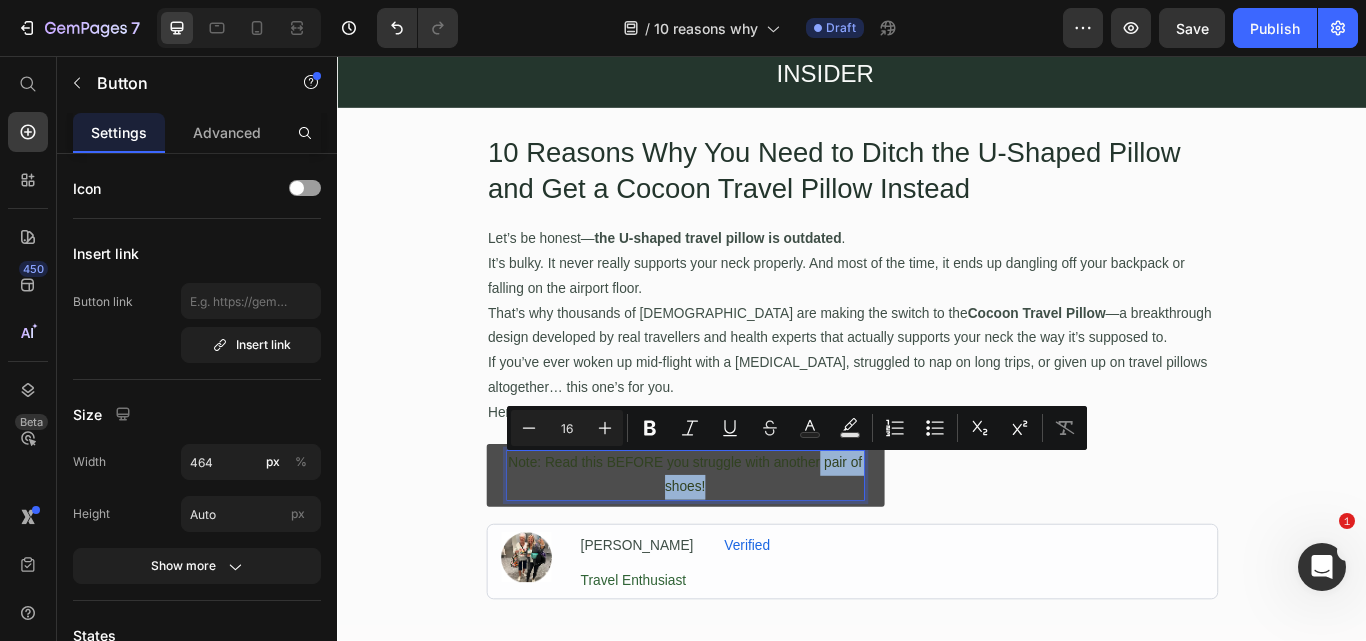 click on "Note: Read this BEFORE you struggle with another pair of shoes!" at bounding box center (743, 546) 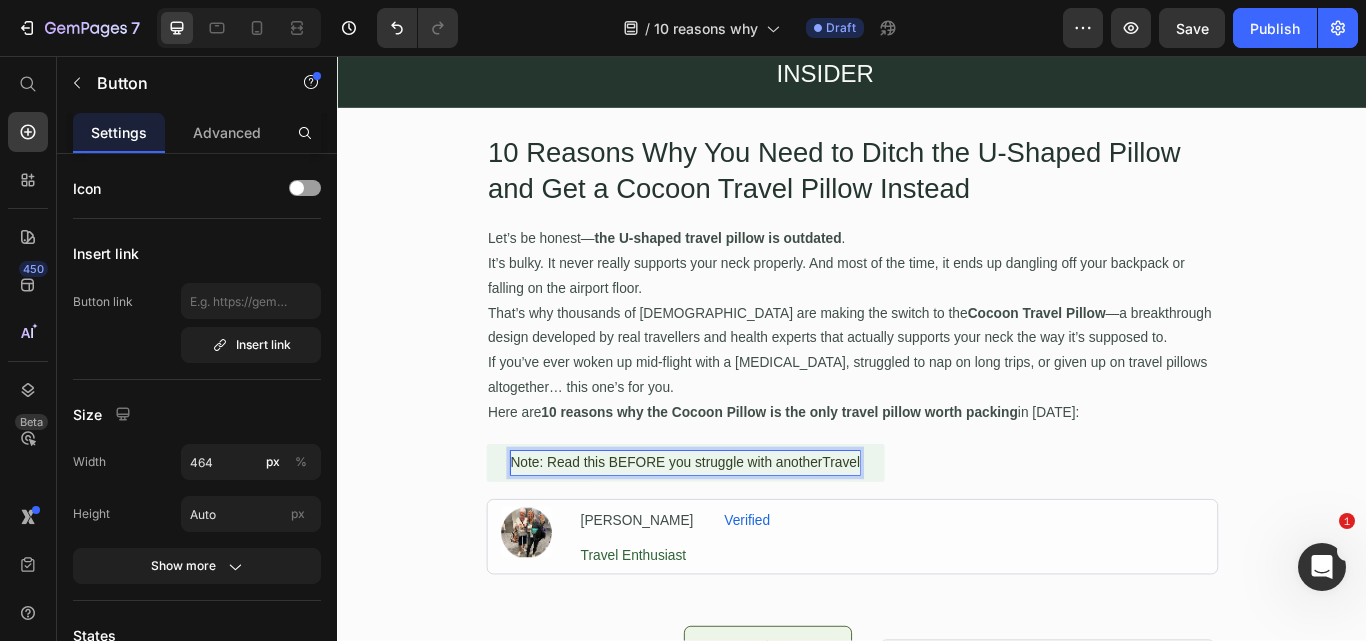 click on "Note: Read this BEFORE you struggle with anotherTravel" at bounding box center [743, 531] 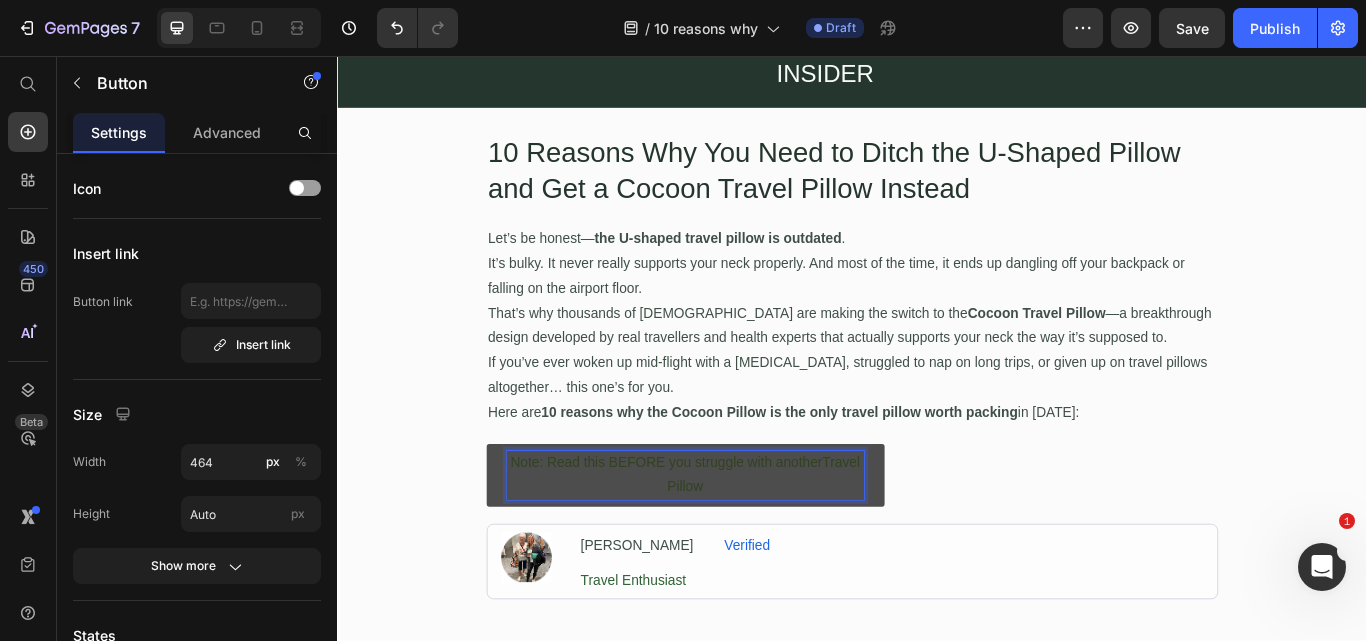 click on "Note: Read this BEFORE you struggle with anotherTravel Pillow" at bounding box center [743, 546] 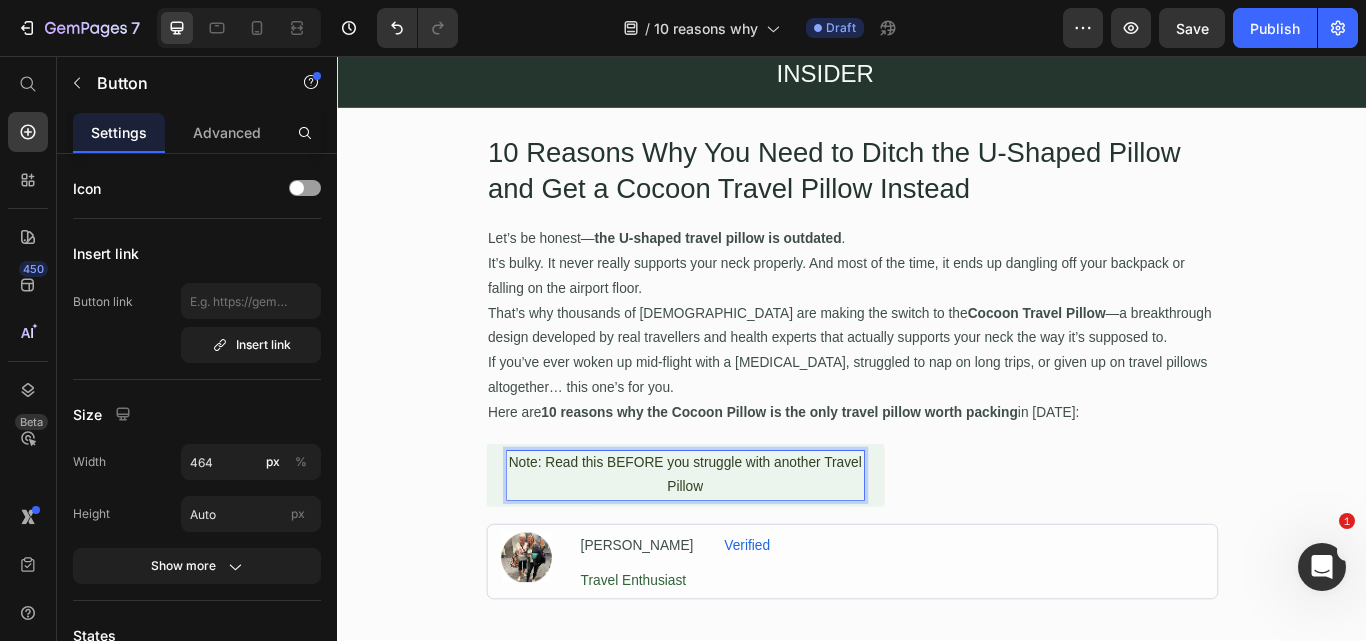 click on "Note: Read this BEFORE you struggle with another Travel Pillow" at bounding box center (743, 546) 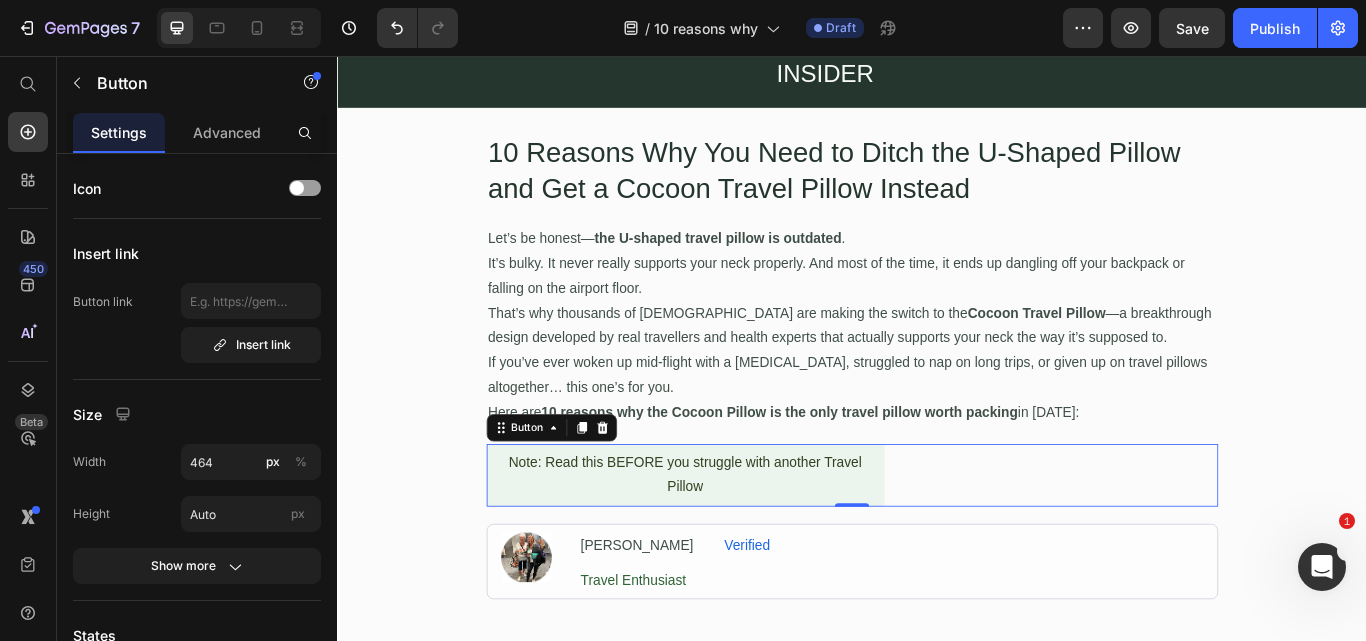 click on "Note: Read this BEFORE you struggle with another Travel Pillow Button   0" at bounding box center [937, 546] 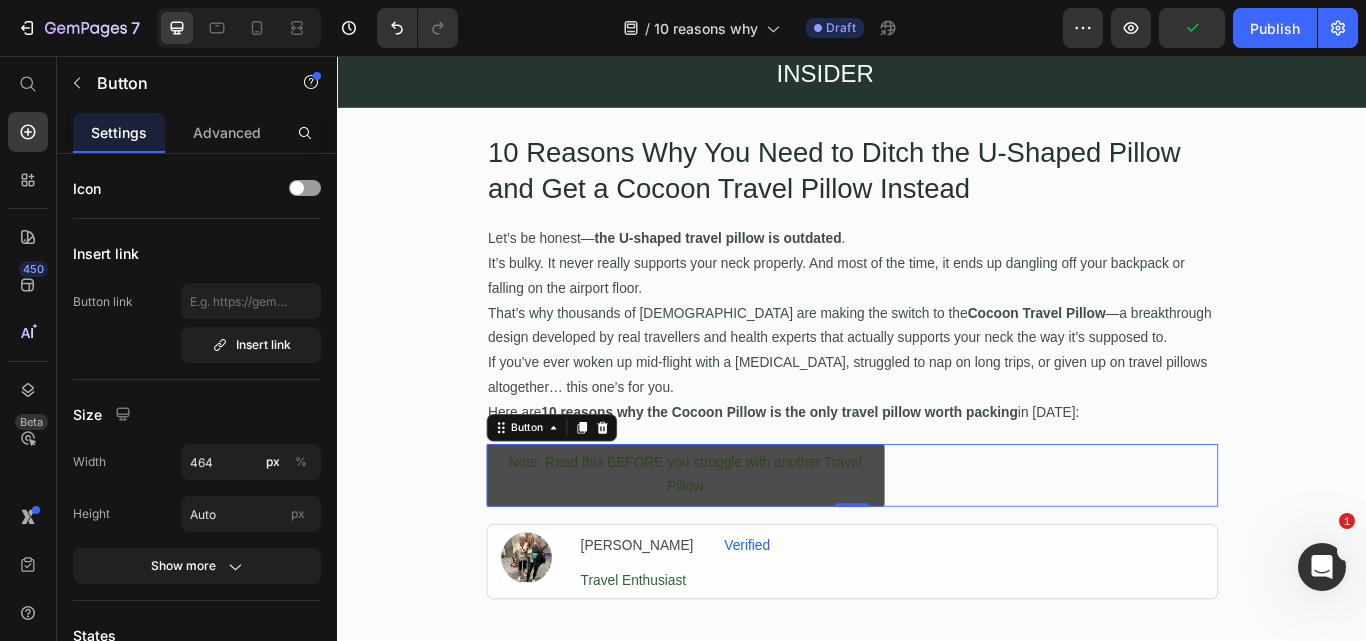 click on "Note: Read this BEFORE you struggle with another Travel Pillow" at bounding box center [743, 546] 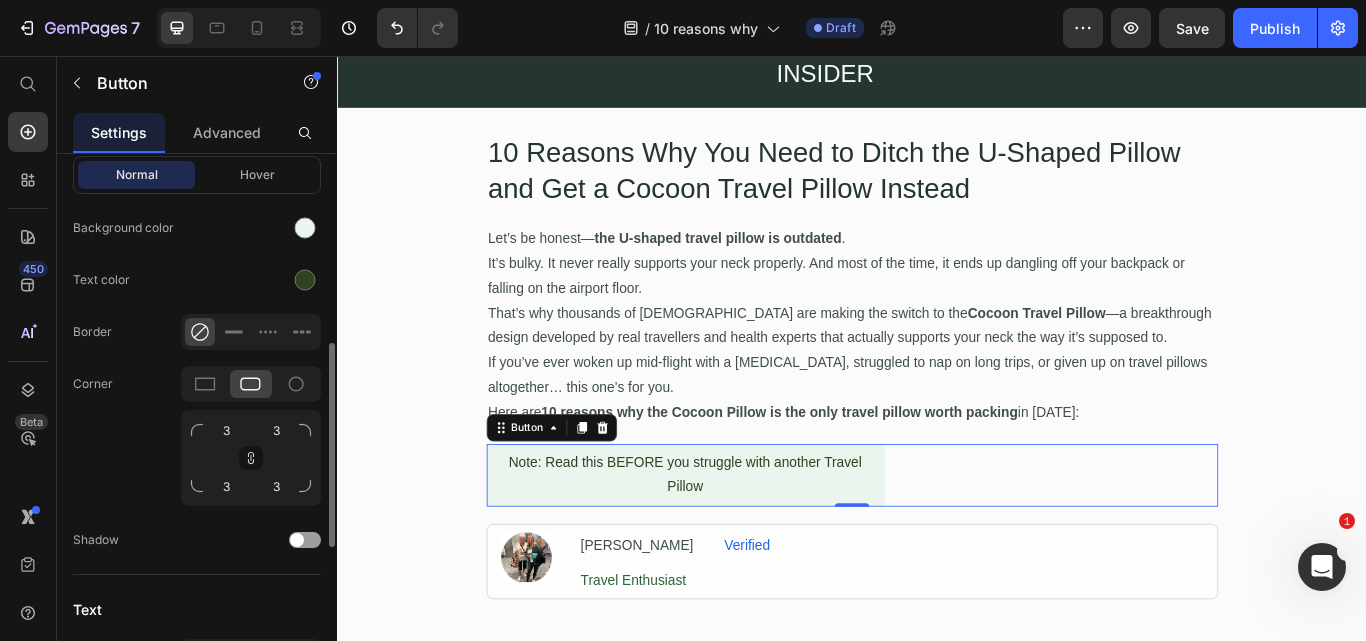 scroll, scrollTop: 401, scrollLeft: 0, axis: vertical 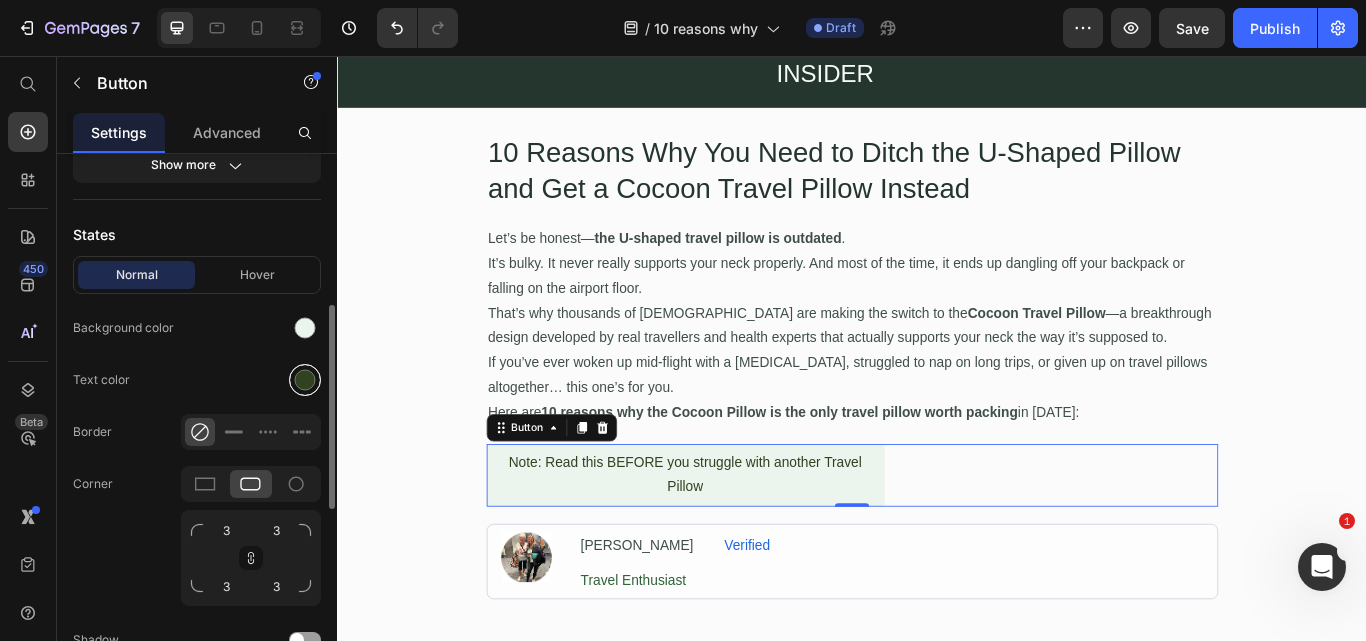 click at bounding box center [305, 380] 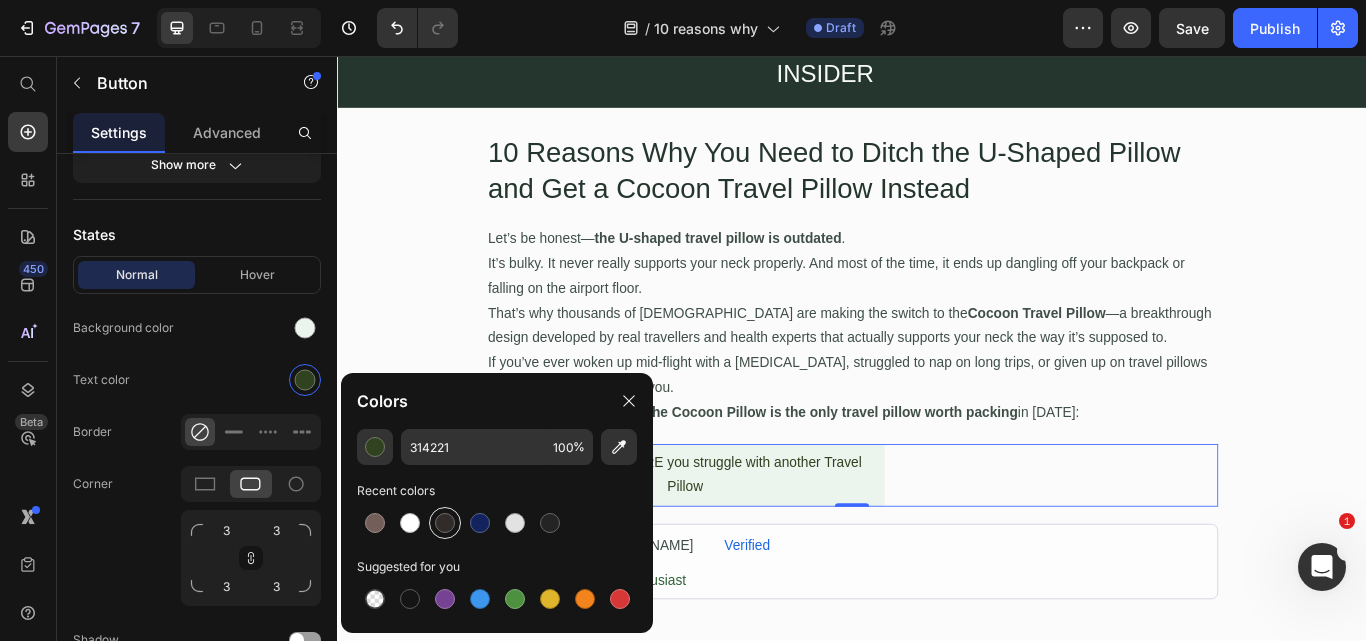 click at bounding box center (445, 523) 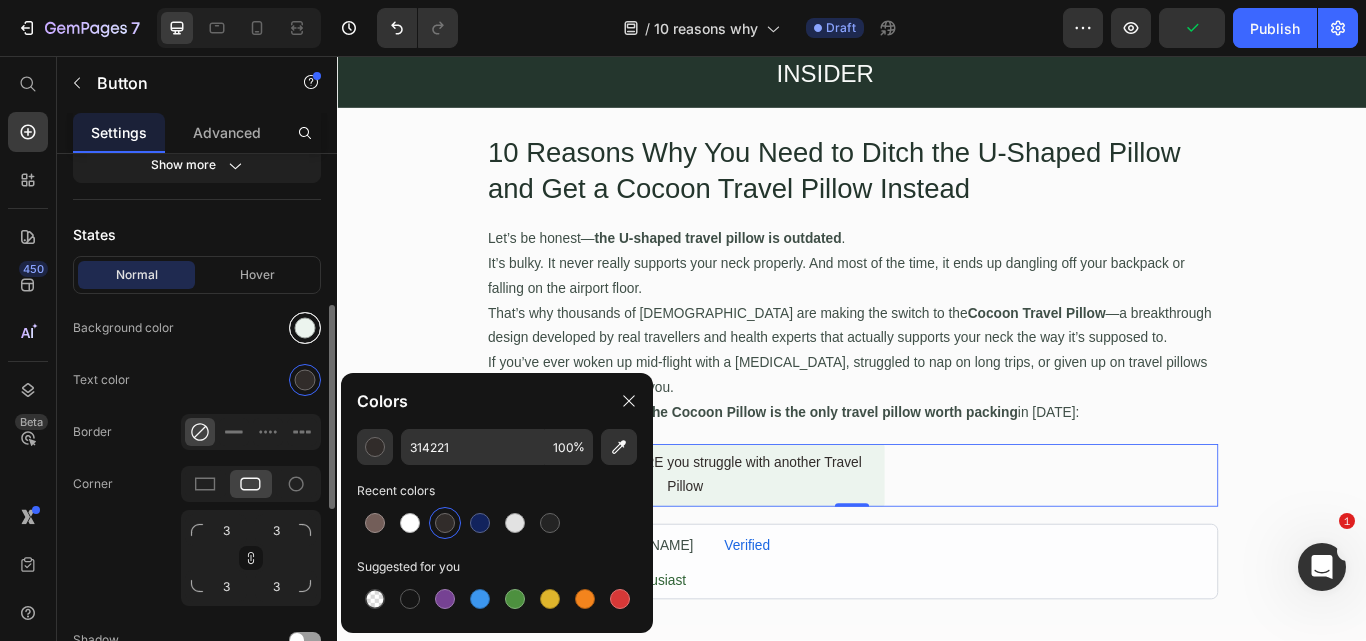 click at bounding box center (305, 328) 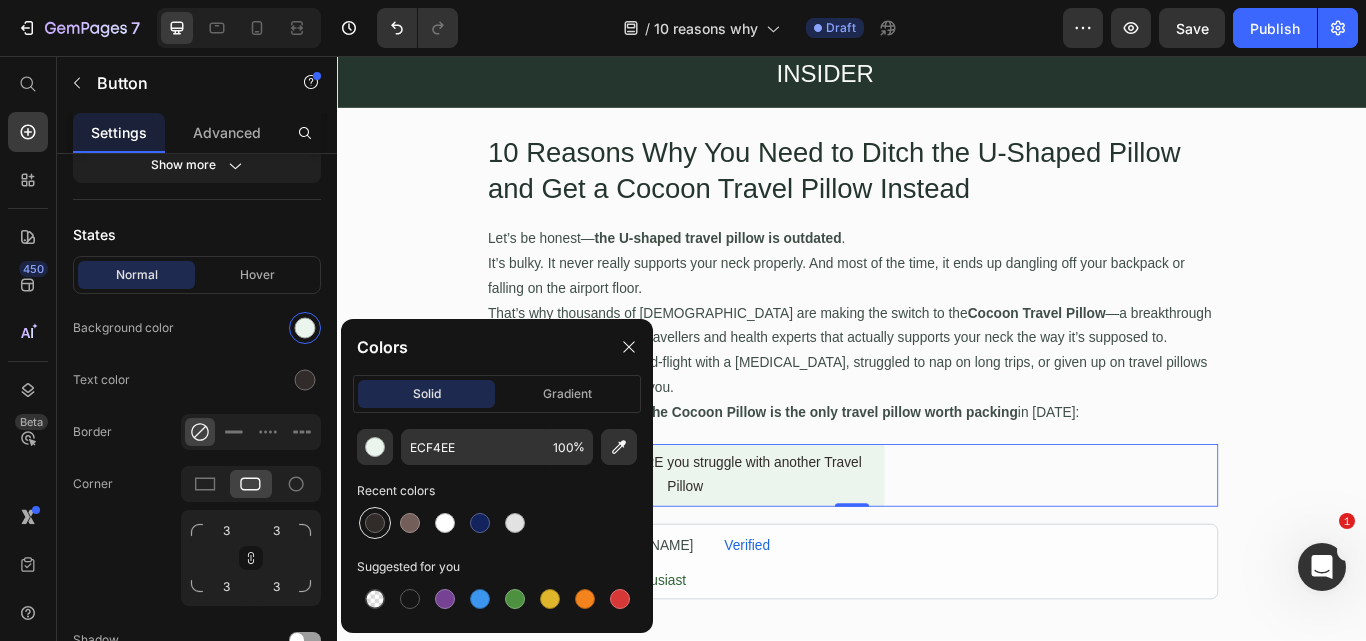 click at bounding box center (375, 523) 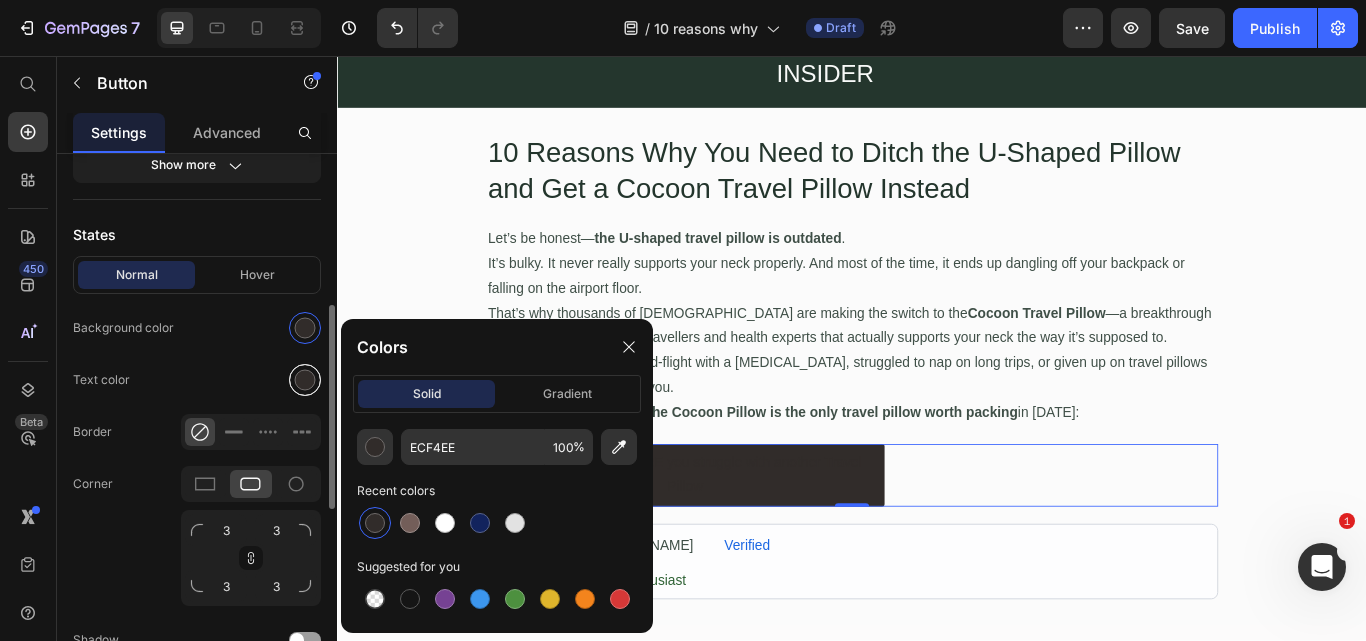 click at bounding box center (305, 380) 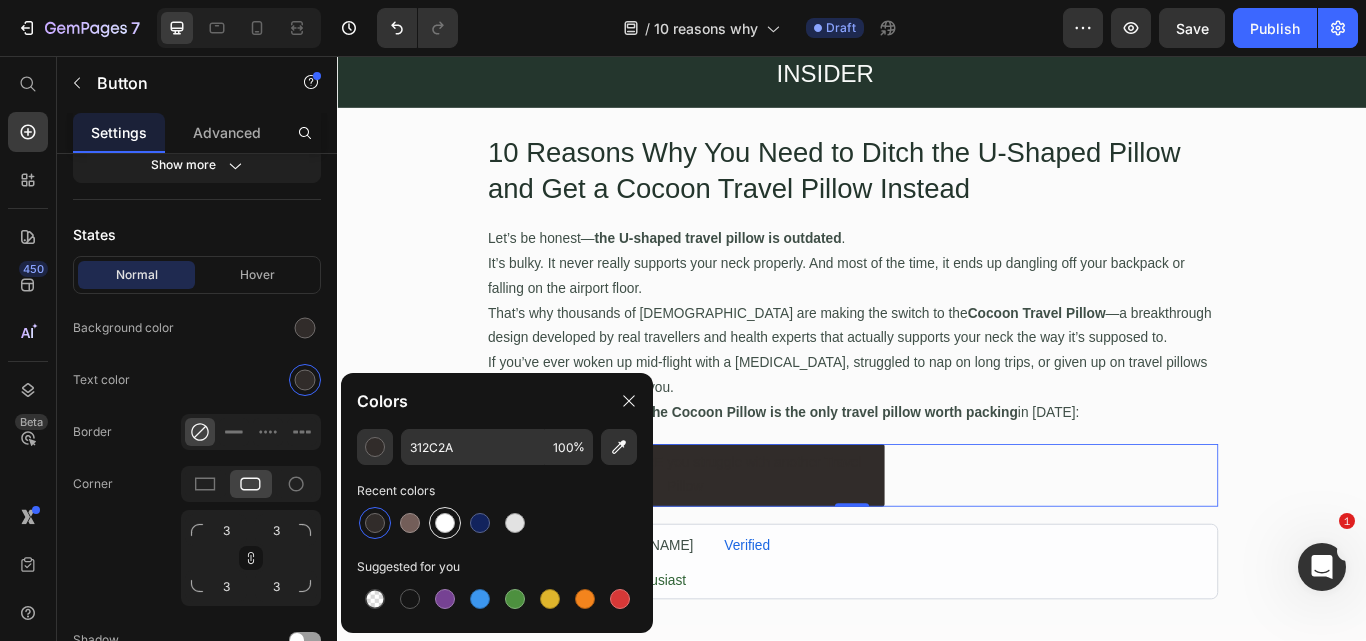 click at bounding box center (445, 523) 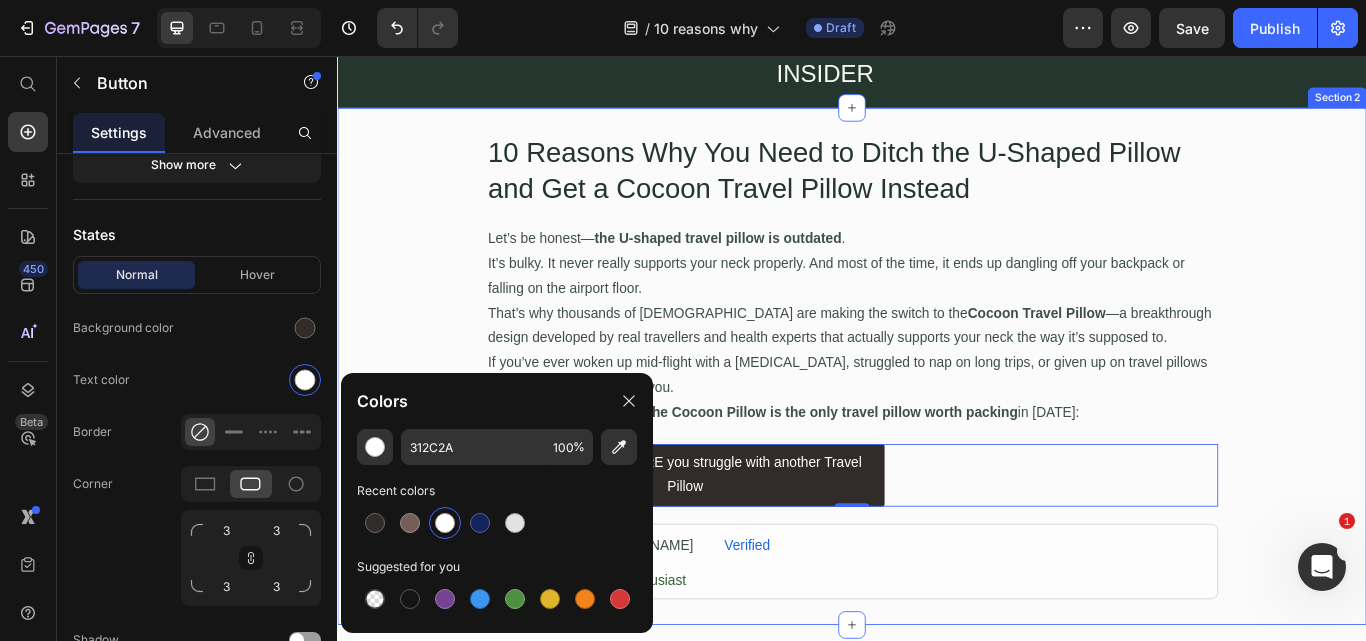 click on "10 Reasons Why You Need to Ditch the U-Shaped Pillow and Get a Cocoon Travel Pillow Instead Heading Let’s be honest— the U-shaped travel pillow is outdated . It’s bulky. It never really supports your neck properly. And most of the time, it ends up dangling off your backpack or falling on the airport floor. That’s why thousands of Aussies are making the switch to the  Cocoon Travel Pillow —a breakthrough design developed by real travellers and health experts that actually supports your neck the way it’s supposed to. If you’ve ever woken up mid-flight with a [MEDICAL_DATA], struggled to nap on long trips, or given up on travel pillows altogether… this one’s for you. Here are  10 reasons why the Cocoon Pillow is the only travel pillow worth packing  in [DATE]: Text Block Note: Read this BEFORE you struggle with another Travel Pillow Button   0 Row Image [PERSON_NAME] Text Block Verified Text Block Row Travel Enthusiast Text Block Row Row" at bounding box center [937, 418] 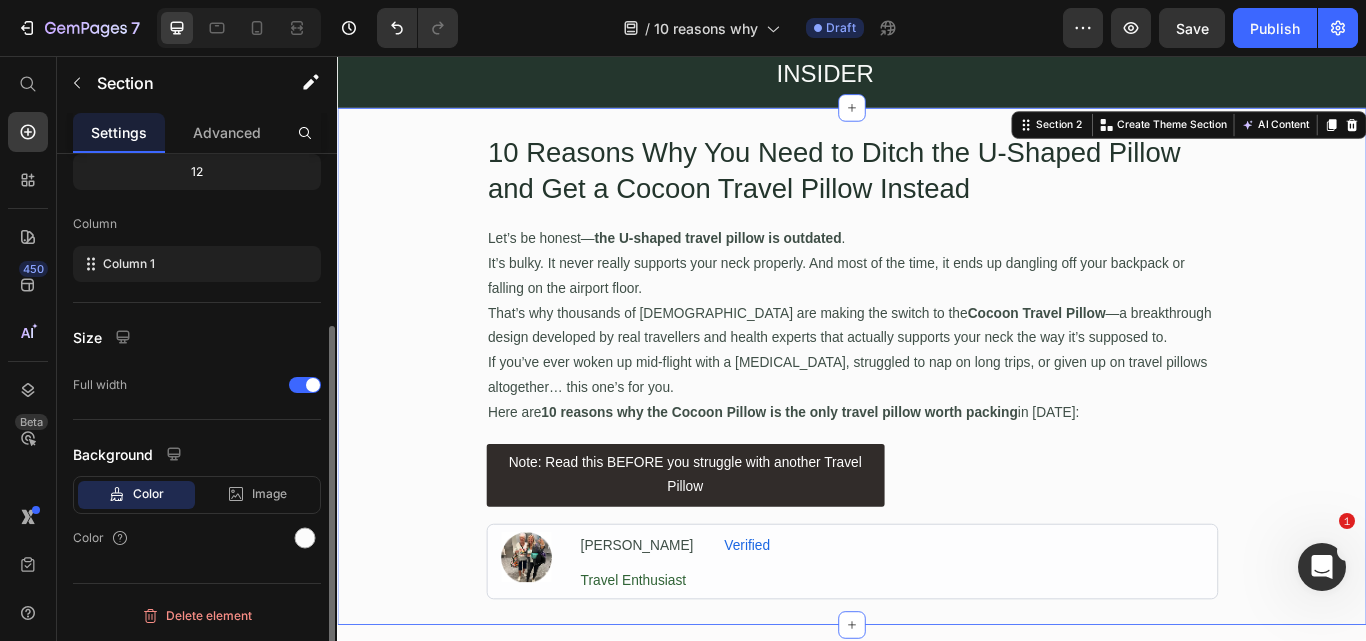 scroll, scrollTop: 0, scrollLeft: 0, axis: both 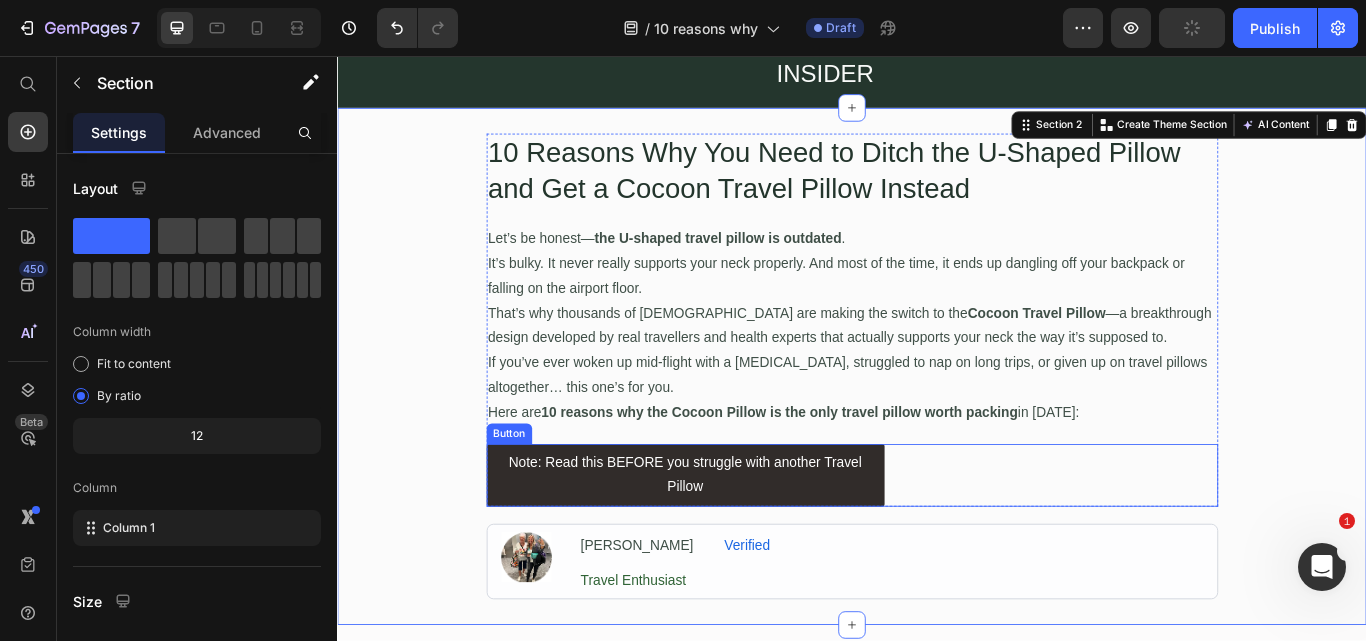 click on "10 Reasons Why You Need to Ditch the U-Shaped Pillow and Get a Cocoon Travel Pillow Instead Heading Let’s be honest— the U-shaped travel pillow is outdated . It’s bulky. It never really supports your neck properly. And most of the time, it ends up dangling off your backpack or falling on the airport floor. That’s why thousands of Aussies are making the switch to the  Cocoon Travel Pillow —a breakthrough design developed by real travellers and health experts that actually supports your neck the way it’s supposed to. If you’ve ever woken up mid-flight with a [MEDICAL_DATA], struggled to nap on long trips, or given up on travel pillows altogether… this one’s for you. Here are  10 reasons why the Cocoon Pillow is the only travel pillow worth packing  in [DATE]: Text Block Note: Read this BEFORE you struggle with another Travel Pillow Button" at bounding box center (937, 364) 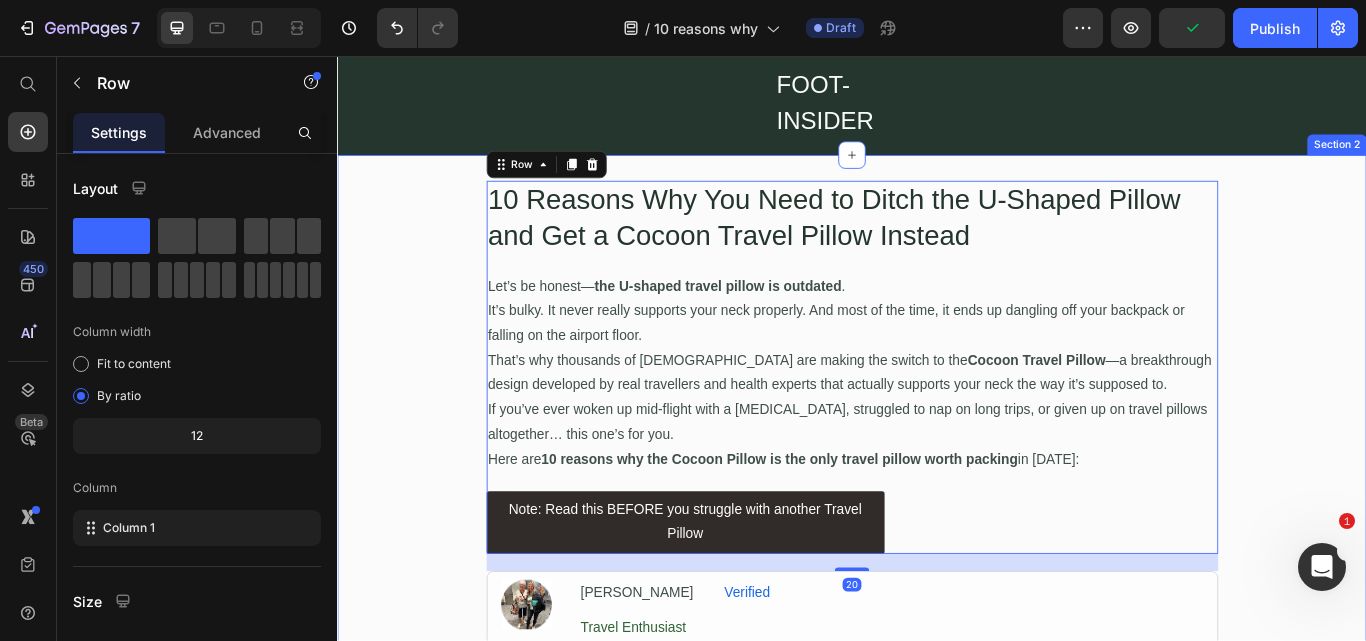 scroll, scrollTop: 0, scrollLeft: 0, axis: both 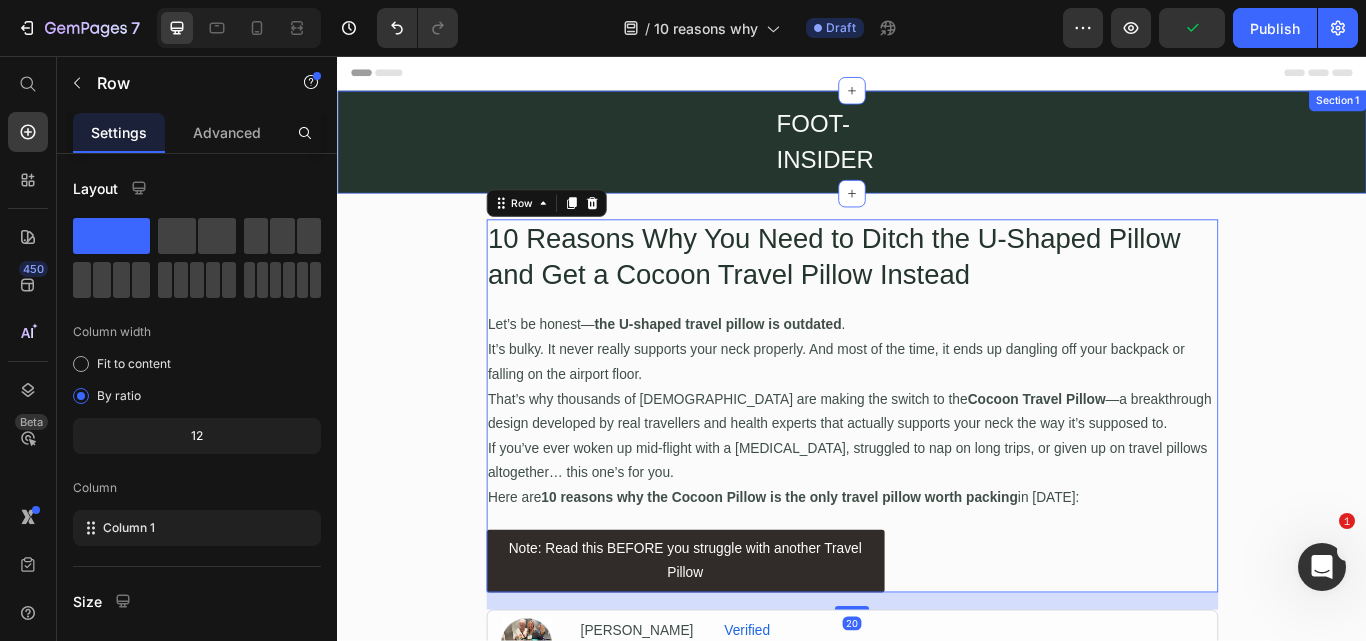 click on "FOOT-INSIDER Heading Row" at bounding box center [937, 157] 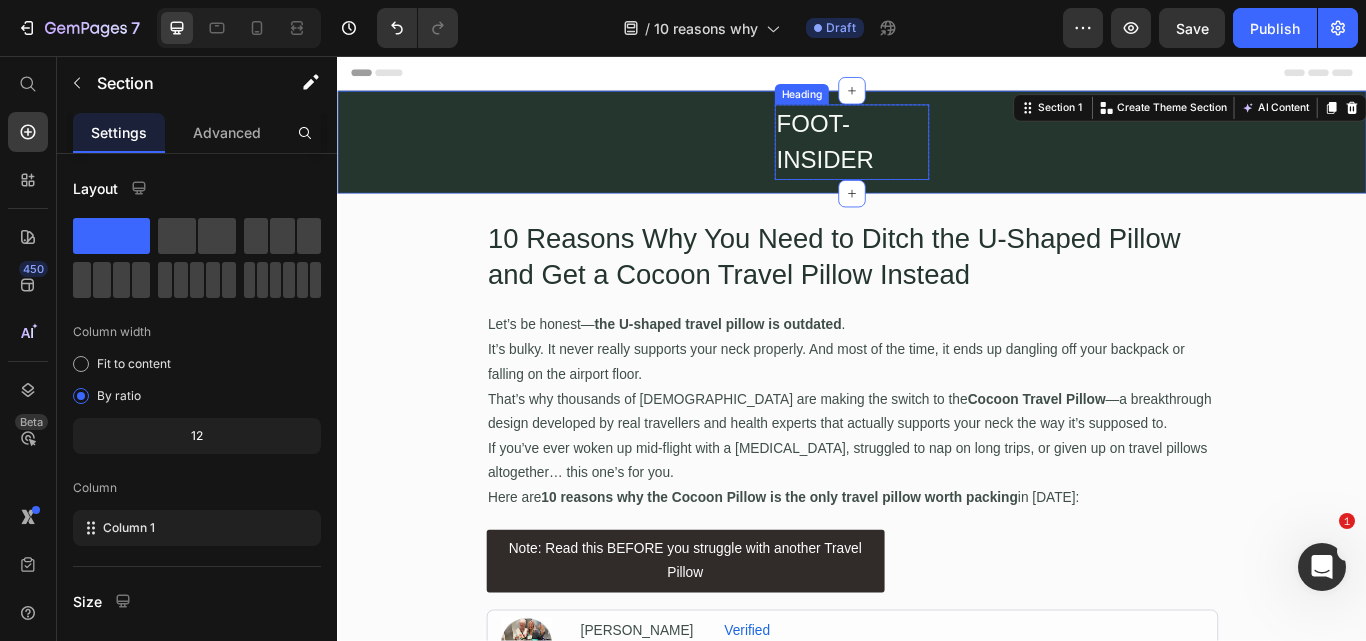 click on "FOOT-INSIDER" at bounding box center [937, 157] 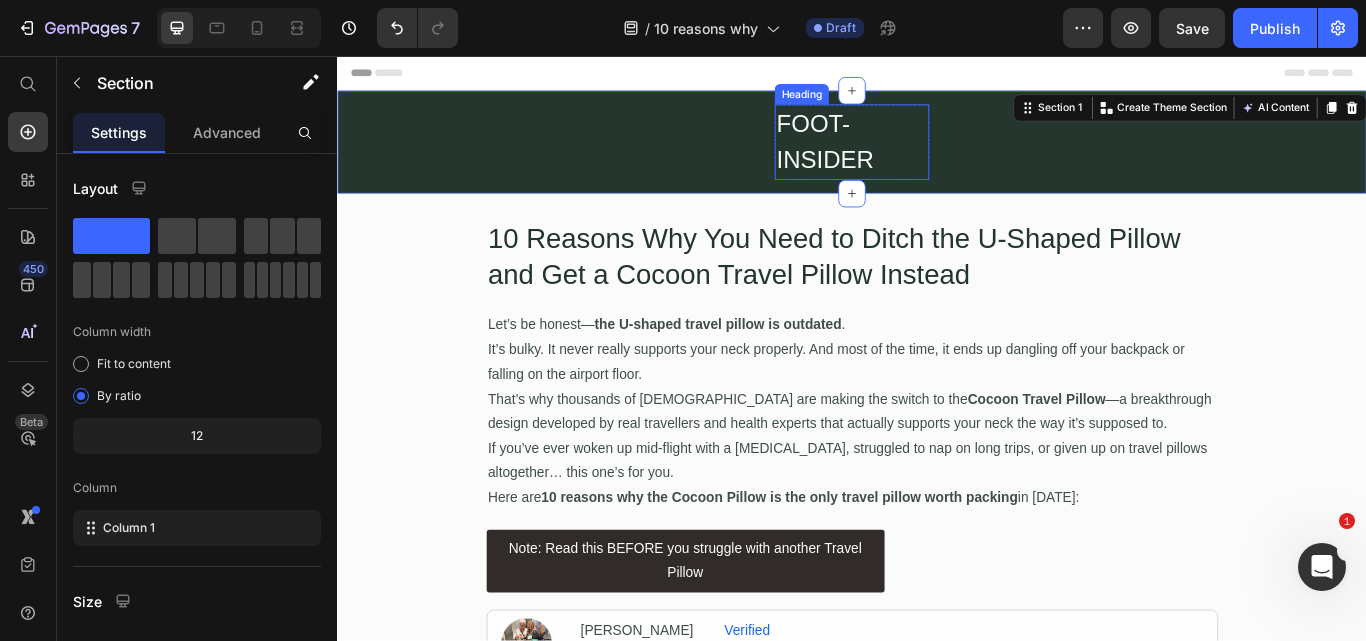 click on "FOOT-INSIDER" at bounding box center [937, 157] 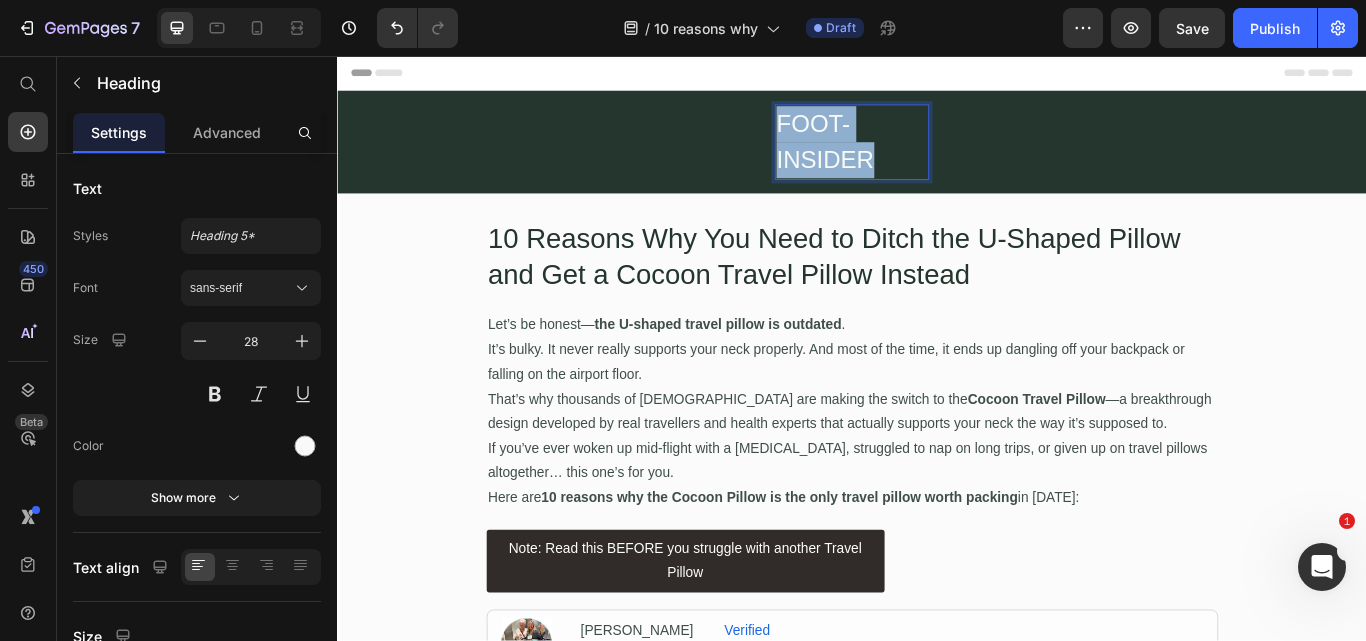 click on "FOOT-INSIDER" at bounding box center (937, 157) 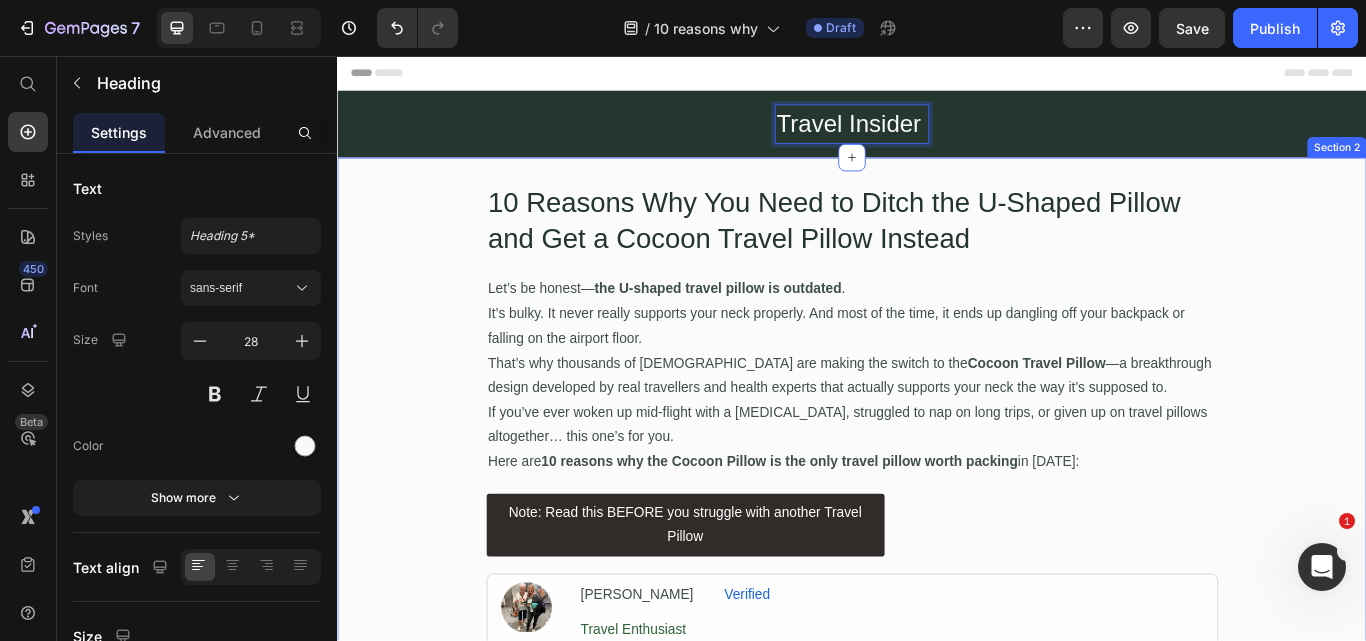 click on "10 Reasons Why You Need to Ditch the U-Shaped Pillow and Get a Cocoon Travel Pillow Instead Heading Let’s be honest— the U-shaped travel pillow is outdated . It’s bulky. It never really supports your neck properly. And most of the time, it ends up dangling off your backpack or falling on the airport floor. That’s why thousands of Aussies are making the switch to the  Cocoon Travel Pillow —a breakthrough design developed by real travellers and health experts that actually supports your neck the way it’s supposed to. If you’ve ever woken up mid-flight with a [MEDICAL_DATA], struggled to nap on long trips, or given up on travel pillows altogether… this one’s for you. Here are  10 reasons why the Cocoon Pillow is the only travel pillow worth packing  in [DATE]: Text Block Note: Read this BEFORE you struggle with another Travel Pillow Button Row Image [PERSON_NAME] Text Block Verified Text Block Row Travel Enthusiast Text Block Row Row" at bounding box center (937, 476) 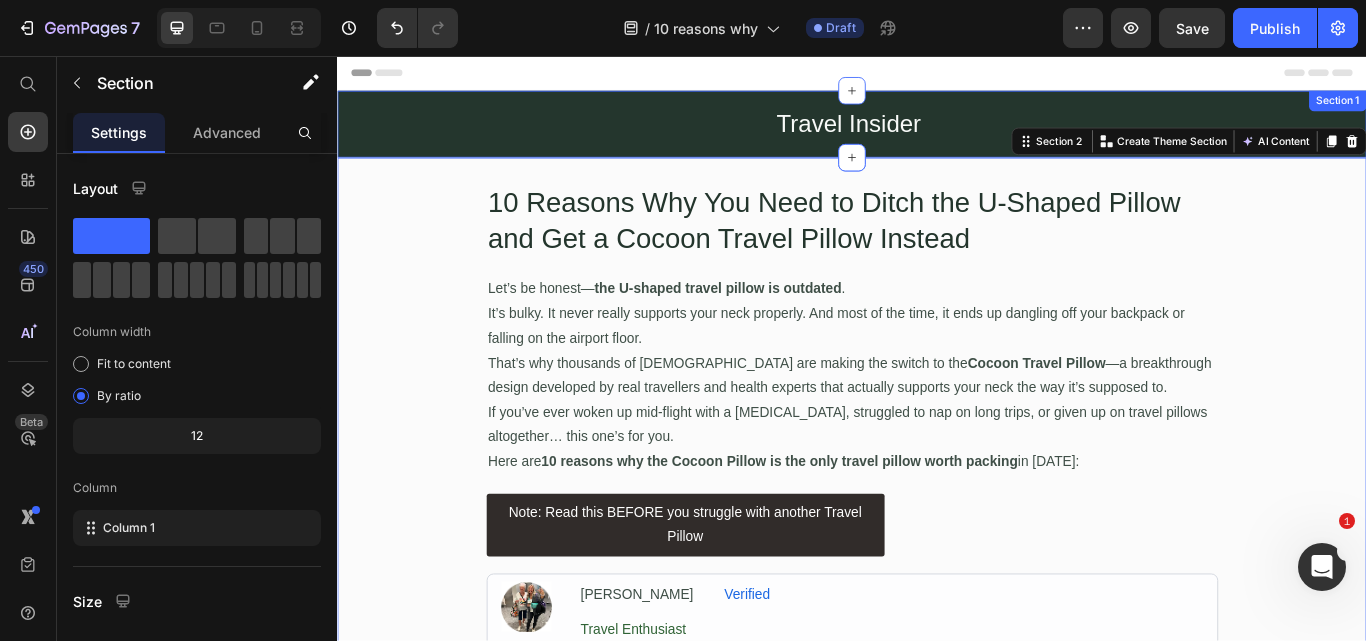 click on "Travel Insider Heading Row" at bounding box center [937, 136] 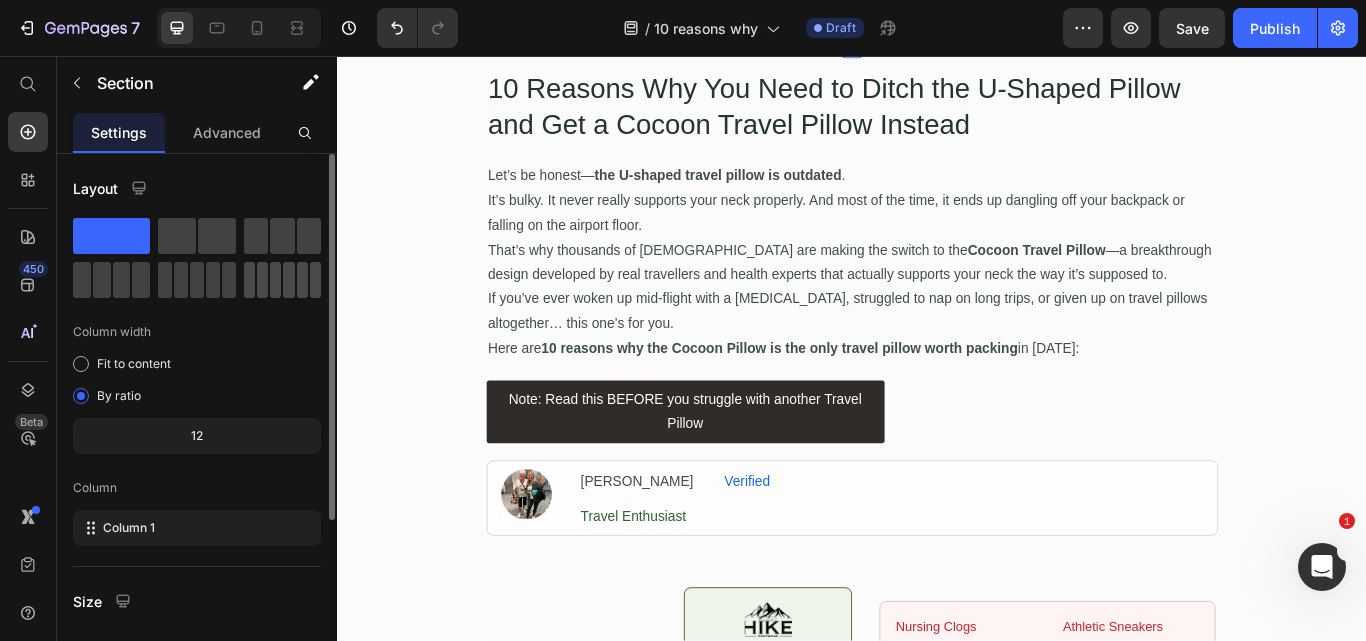 scroll, scrollTop: 200, scrollLeft: 0, axis: vertical 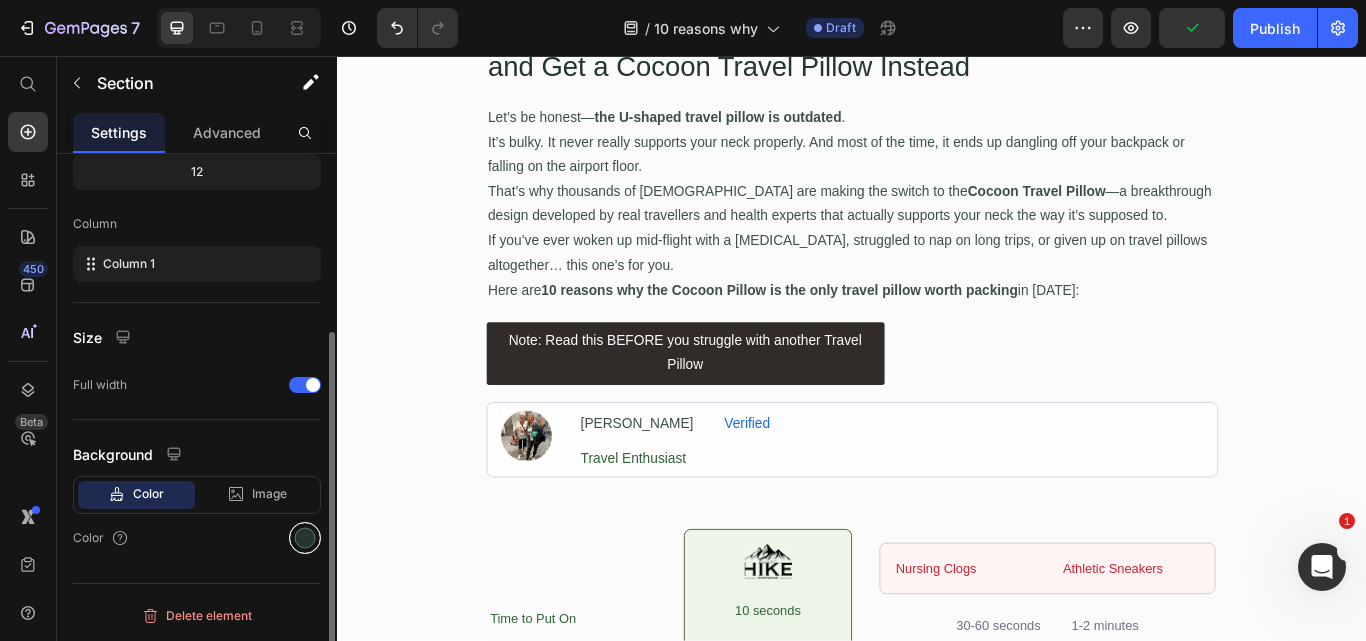 click at bounding box center [305, 538] 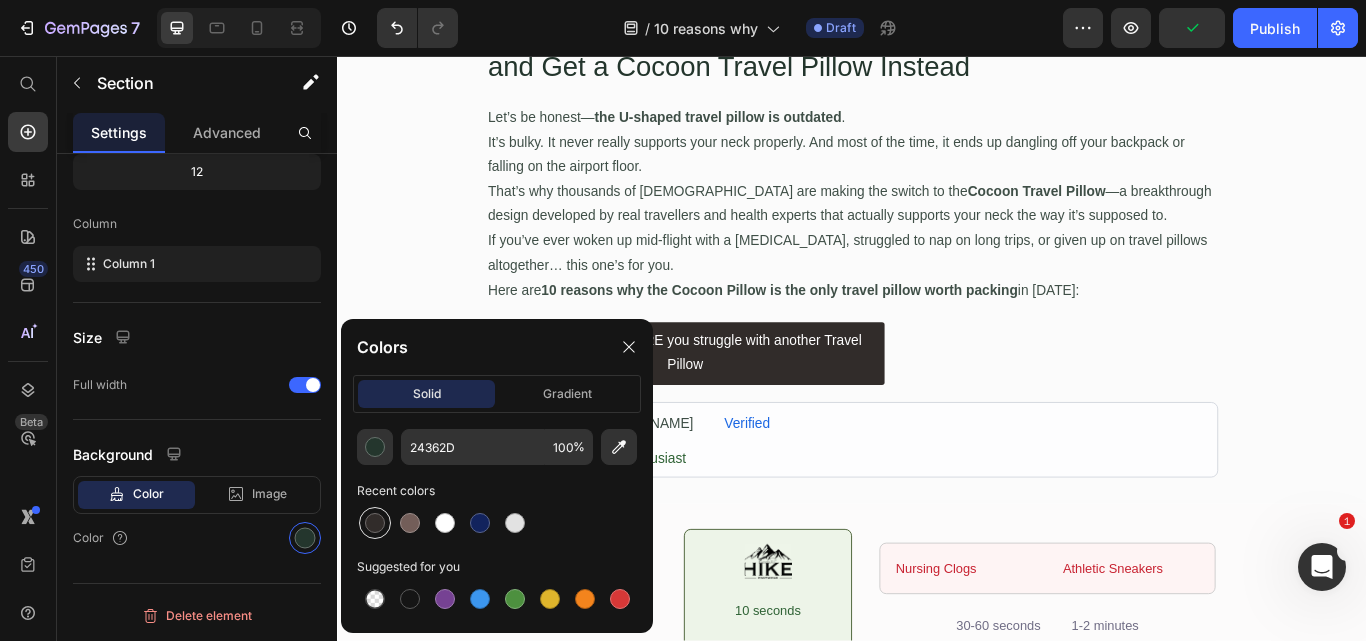 click at bounding box center (375, 523) 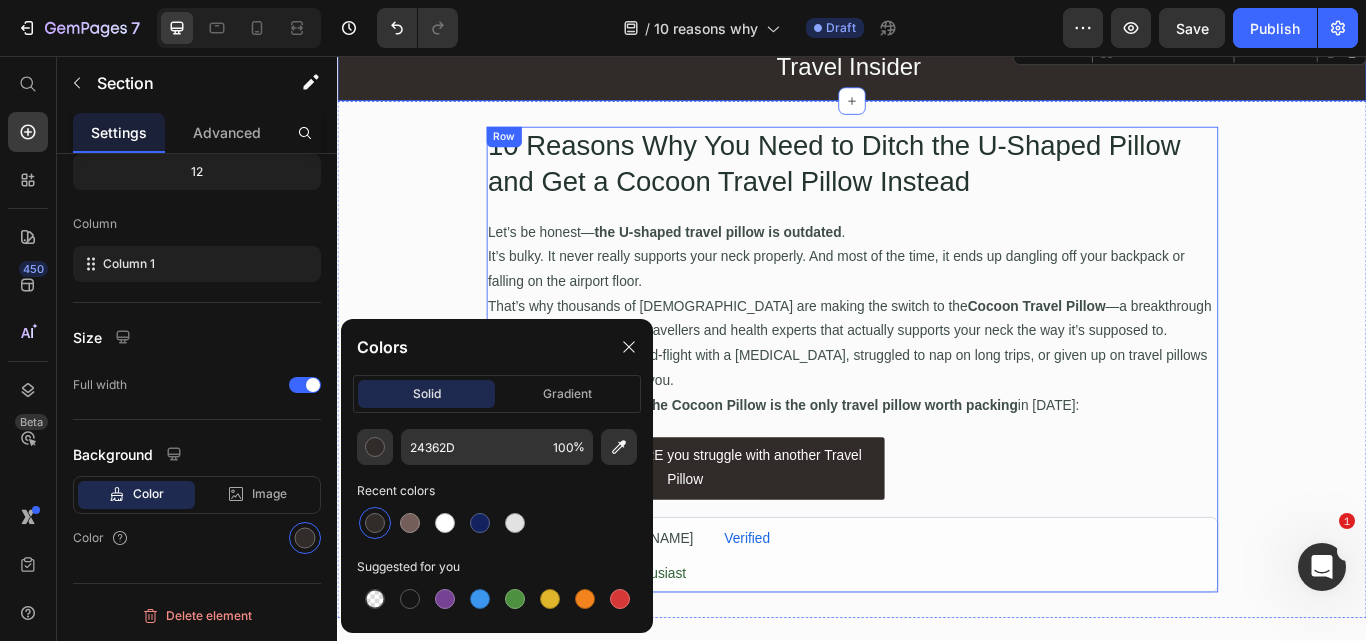 scroll, scrollTop: 0, scrollLeft: 0, axis: both 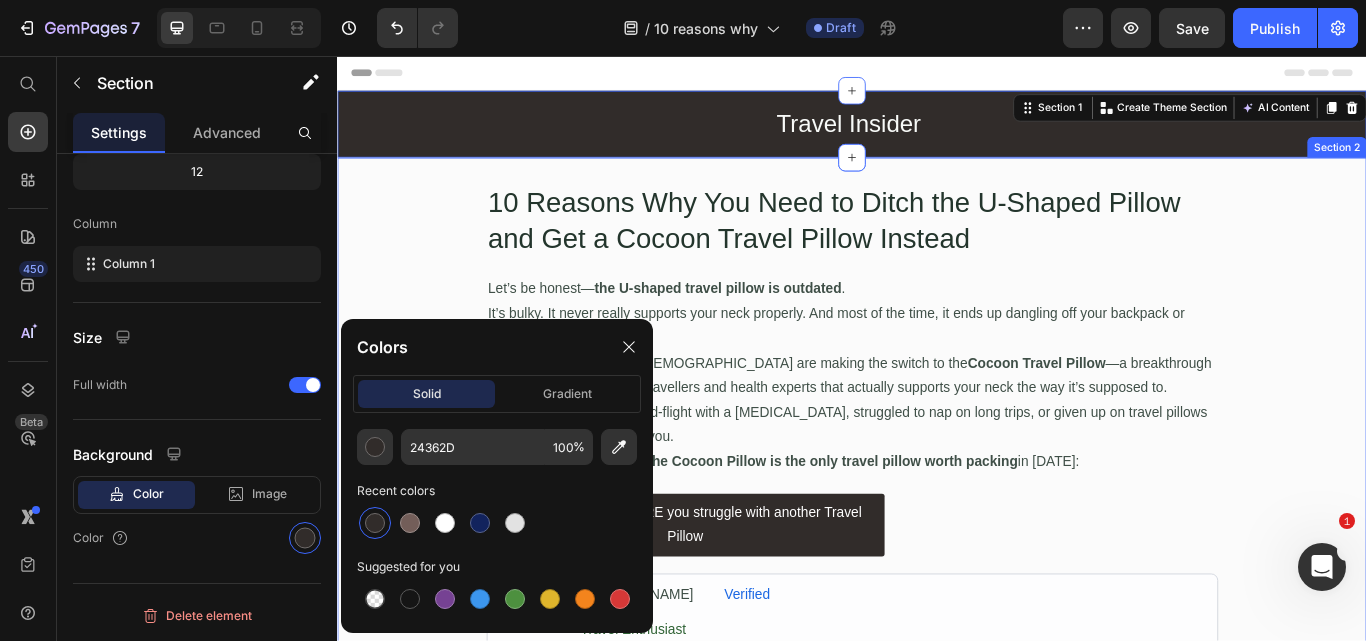 click on "10 Reasons Why You Need to Ditch the U-Shaped Pillow and Get a Cocoon Travel Pillow Instead Heading Let’s be honest— the U-shaped travel pillow is outdated . It’s bulky. It never really supports your neck properly. And most of the time, it ends up dangling off your backpack or falling on the airport floor. That’s why thousands of Aussies are making the switch to the  Cocoon Travel Pillow —a breakthrough design developed by real travellers and health experts that actually supports your neck the way it’s supposed to. If you’ve ever woken up mid-flight with a [MEDICAL_DATA], struggled to nap on long trips, or given up on travel pillows altogether… this one’s for you. Here are  10 reasons why the Cocoon Pillow is the only travel pillow worth packing  in [DATE]: Text Block Note: Read this BEFORE you struggle with another Travel Pillow Button Row Image [PERSON_NAME] Text Block Verified Text Block Row Travel Enthusiast Text Block Row Row" at bounding box center [937, 476] 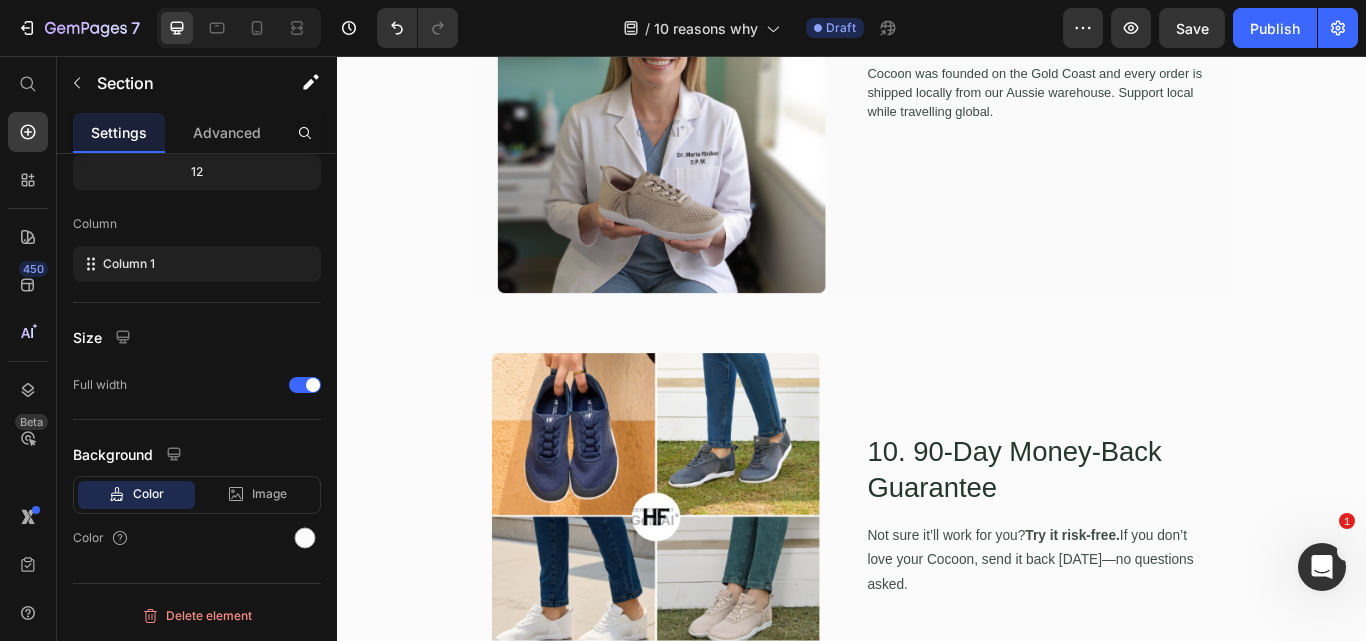 scroll, scrollTop: 5400, scrollLeft: 0, axis: vertical 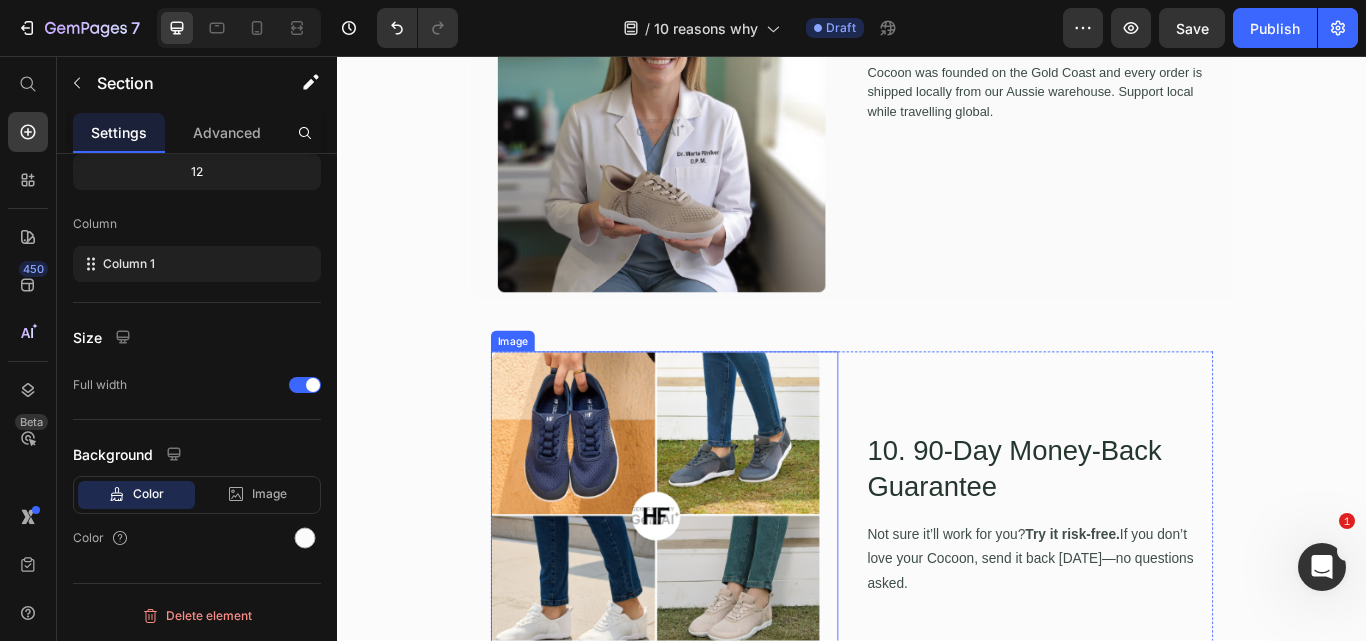 click at bounding box center [718, 592] 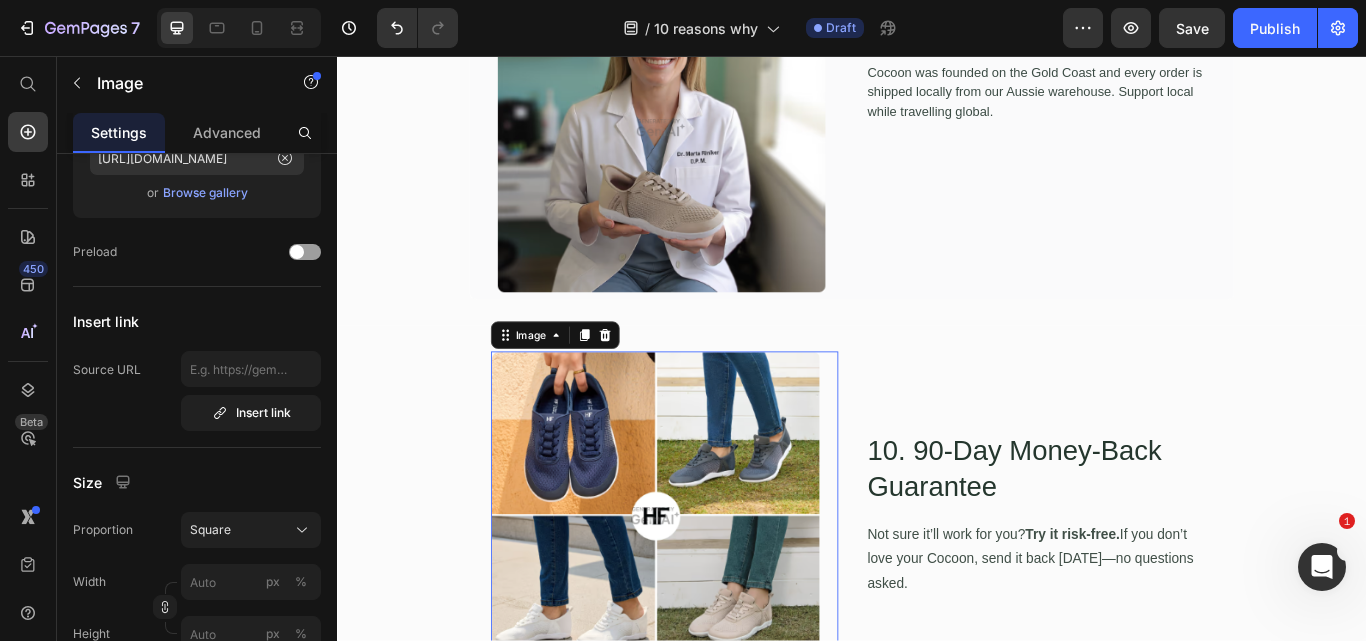 scroll, scrollTop: 0, scrollLeft: 0, axis: both 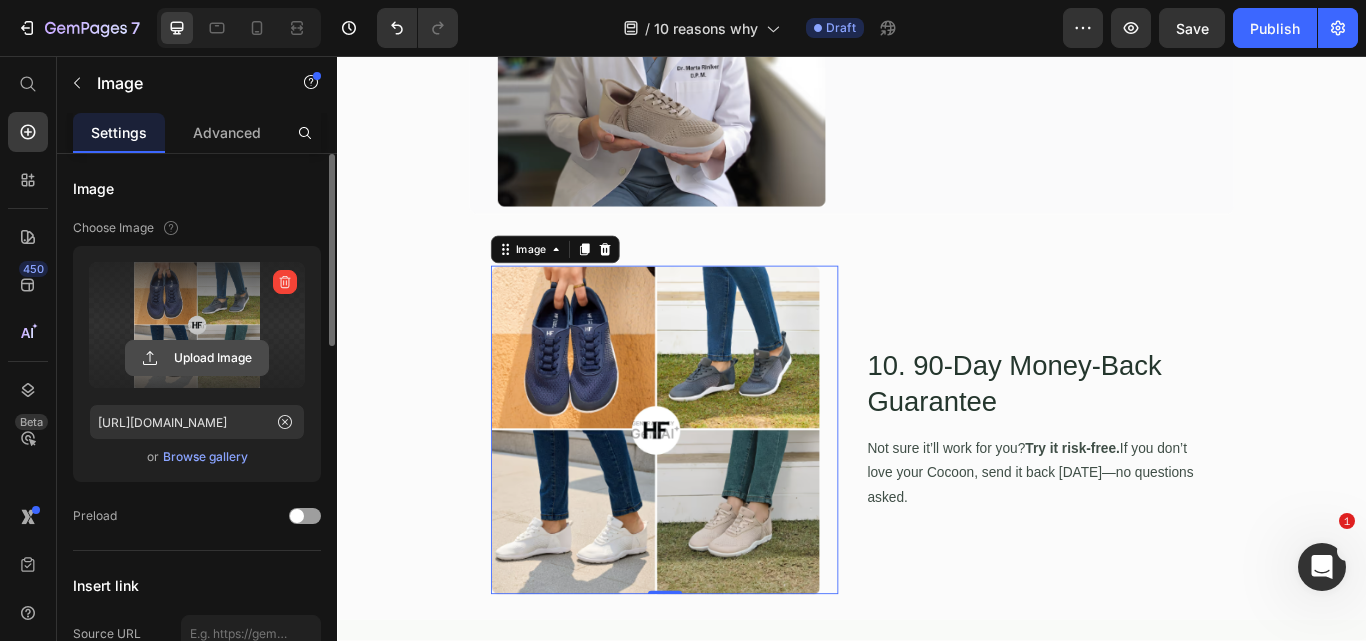 click 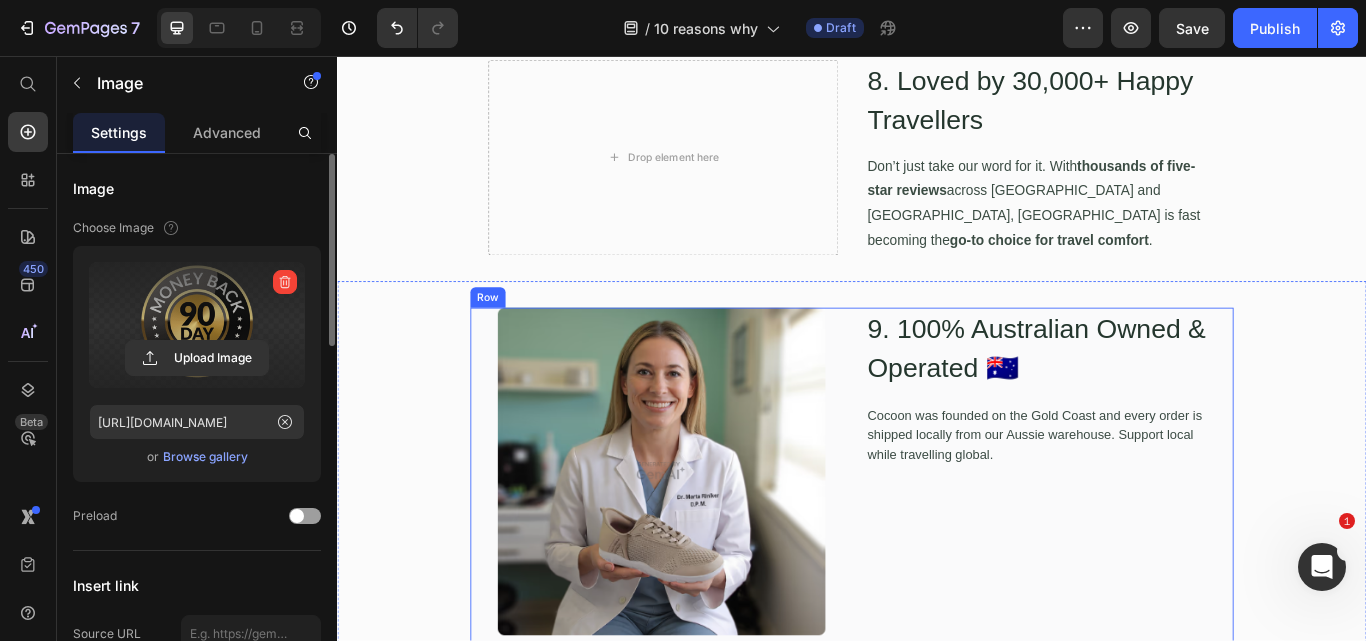 scroll, scrollTop: 5100, scrollLeft: 0, axis: vertical 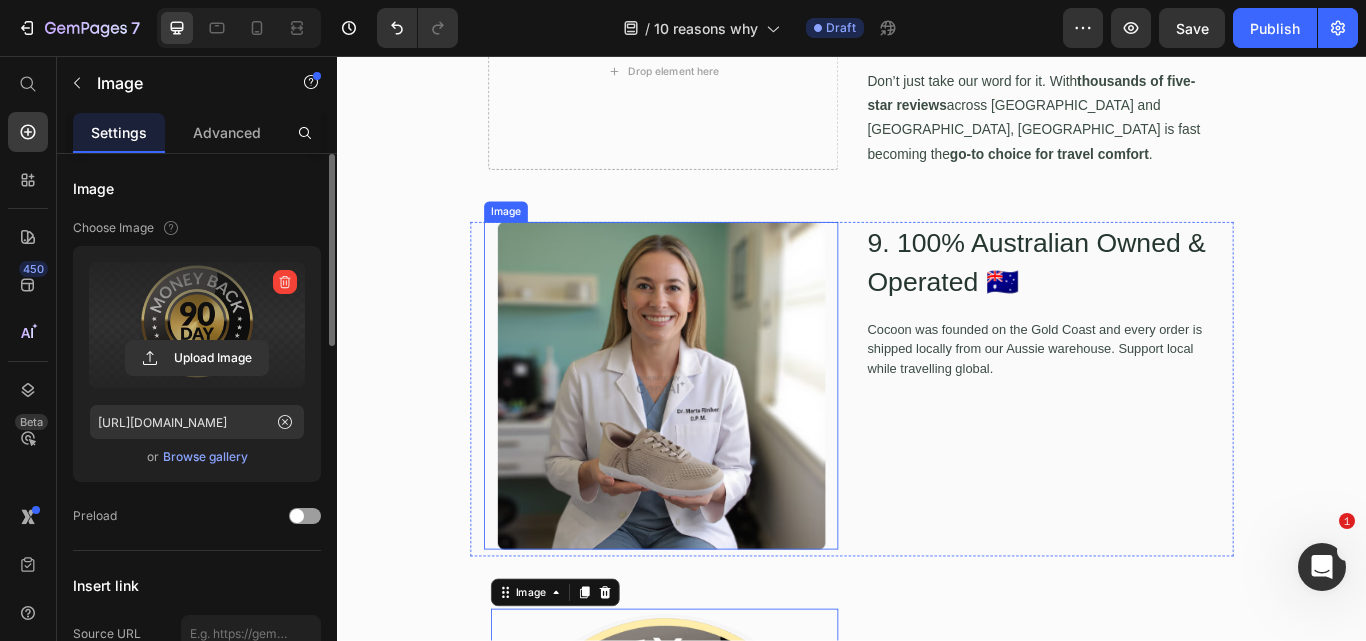 click at bounding box center [714, 441] 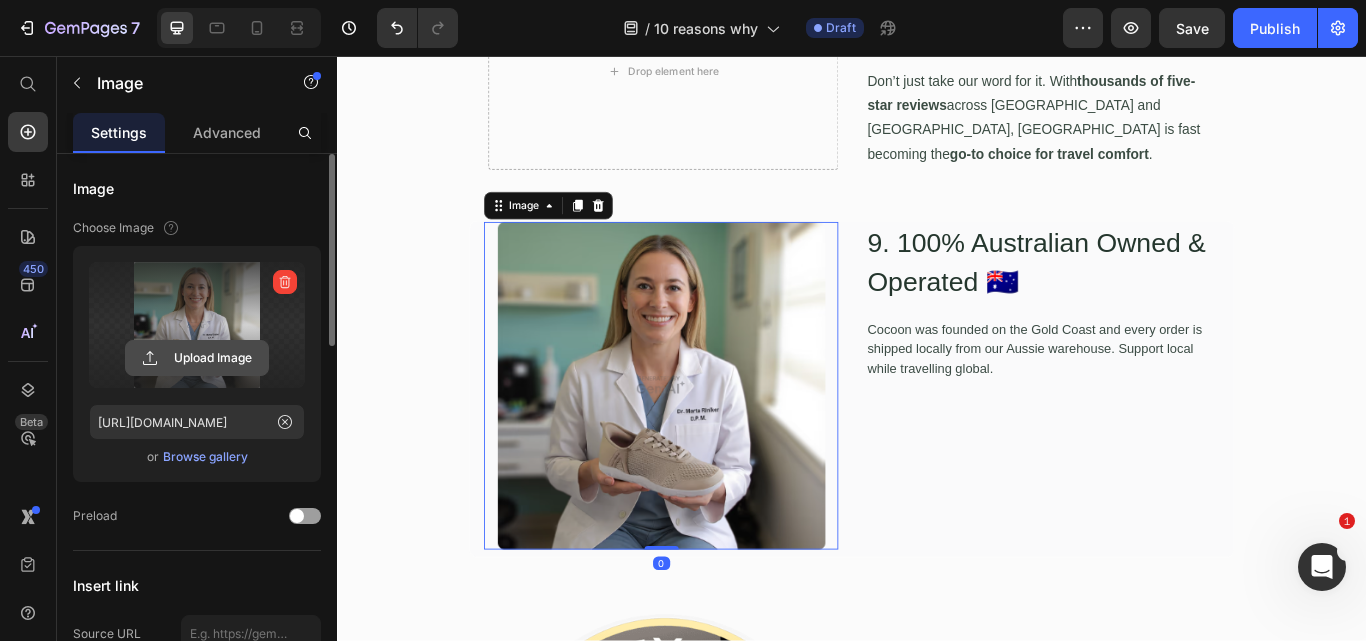 click 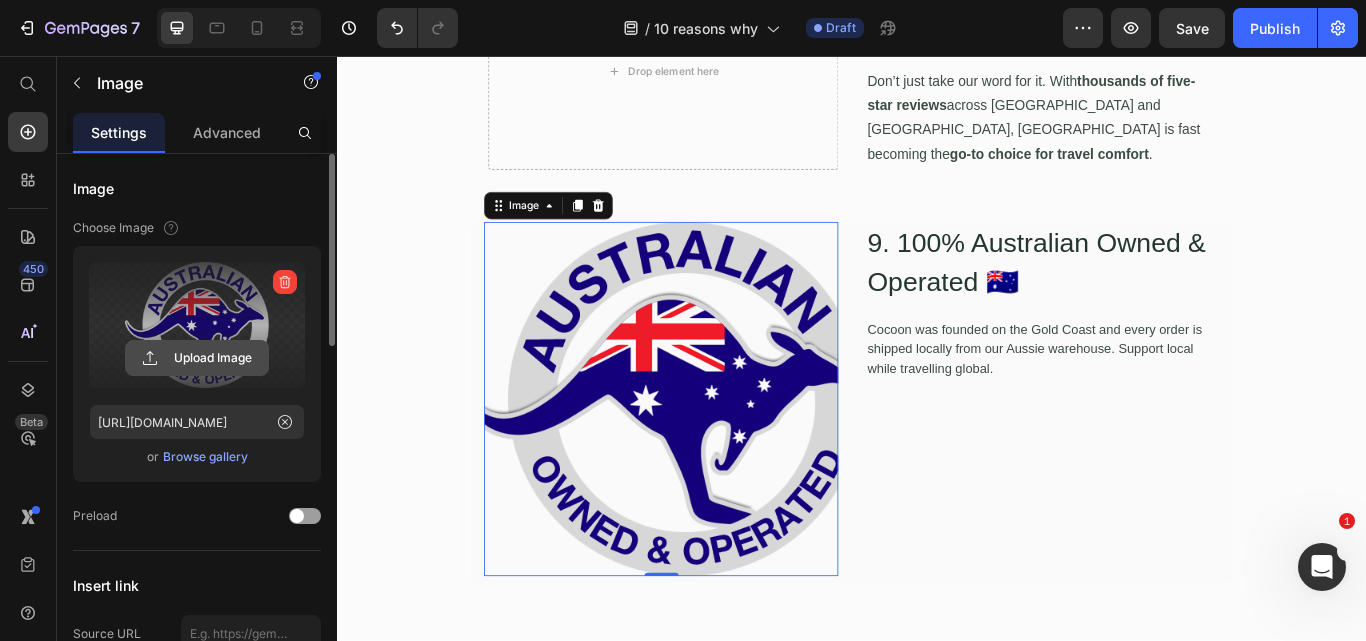 click 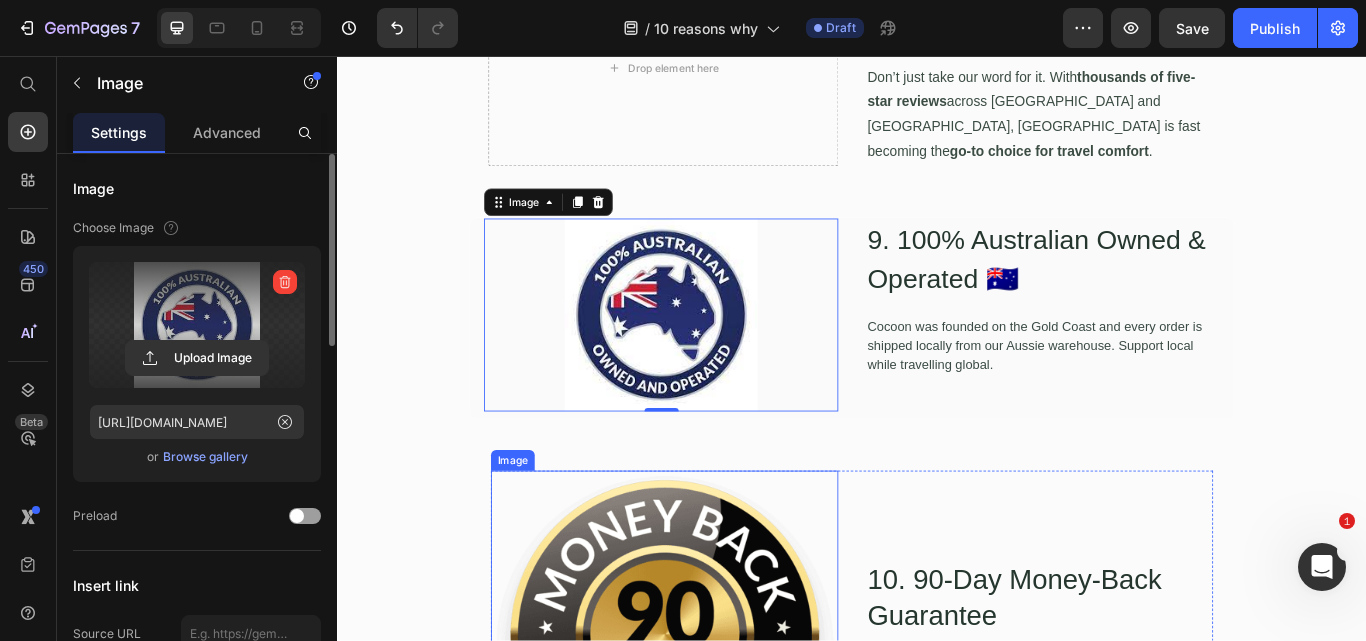 scroll, scrollTop: 5100, scrollLeft: 0, axis: vertical 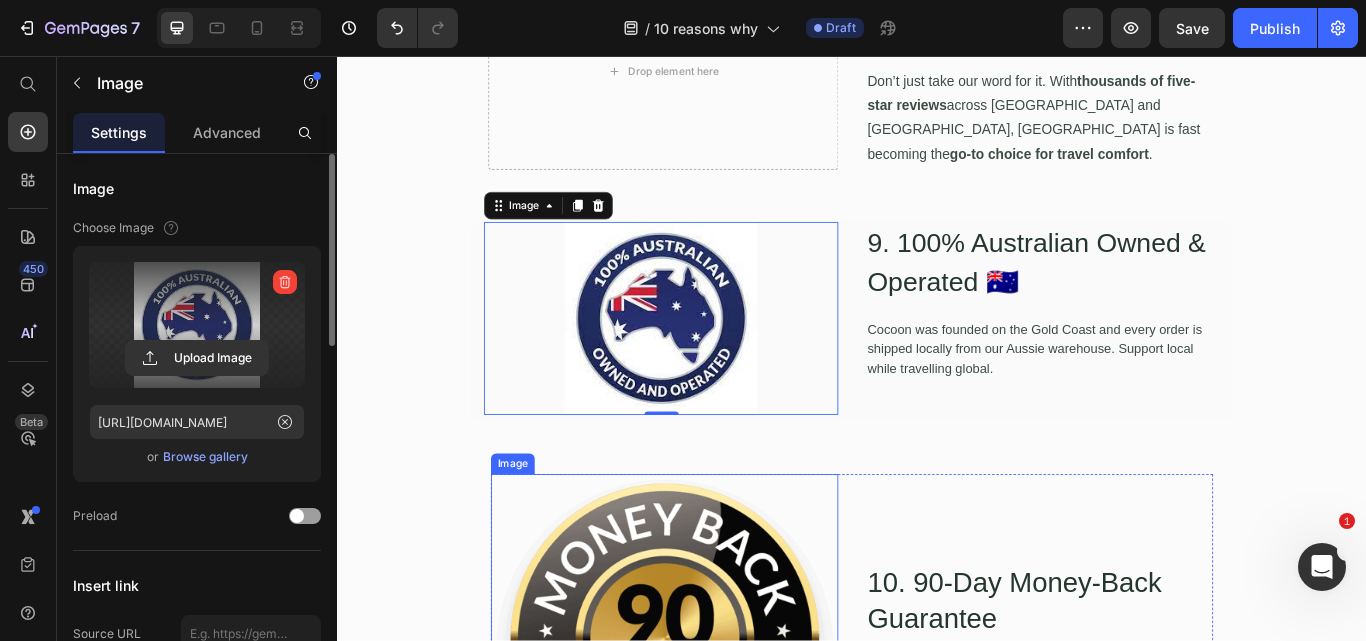 click at bounding box center (718, 746) 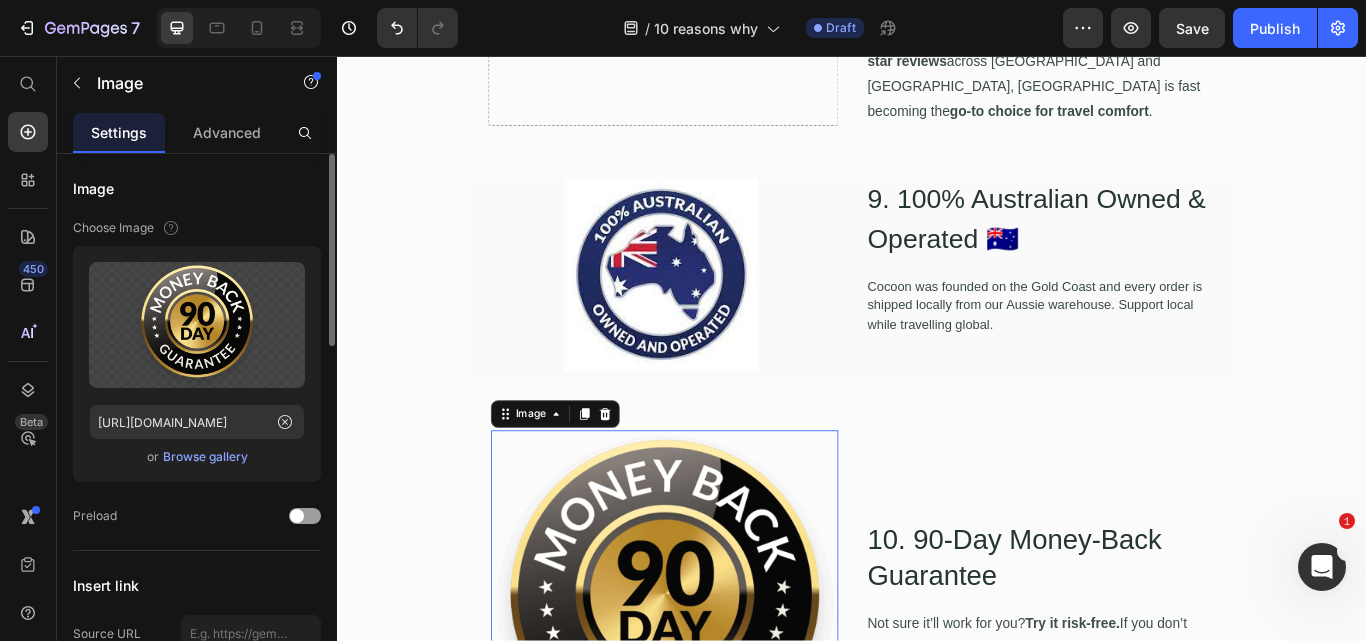 scroll, scrollTop: 5200, scrollLeft: 0, axis: vertical 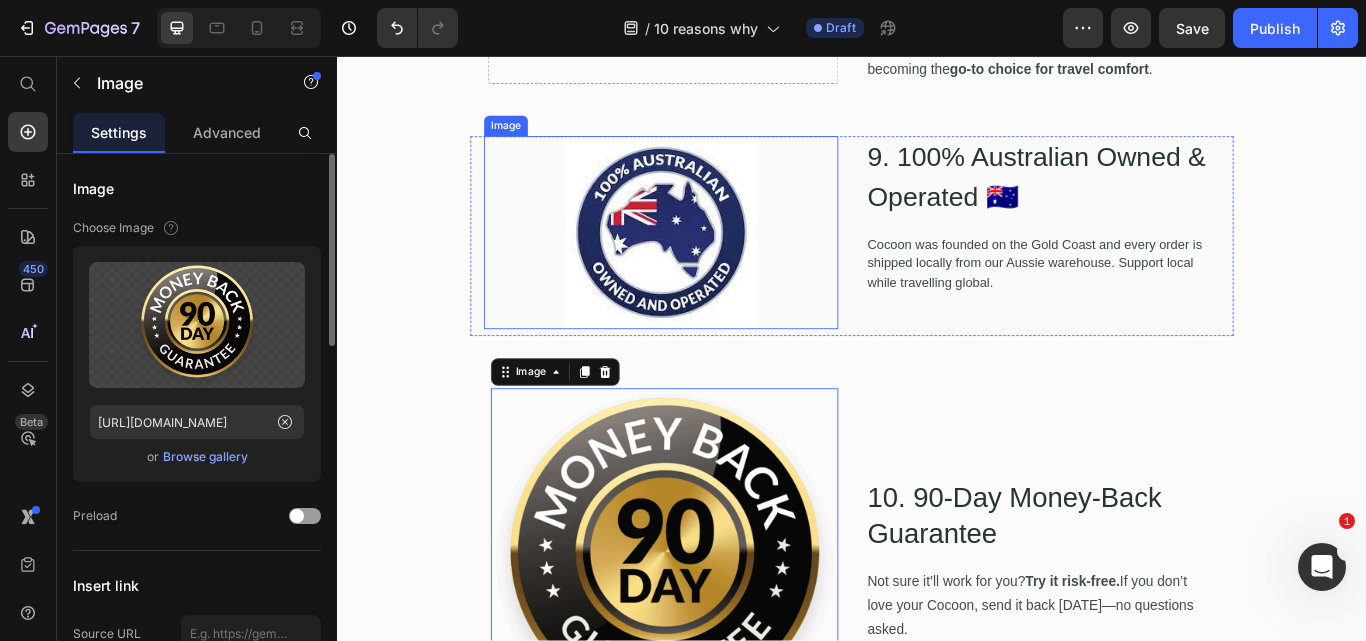 click at bounding box center [714, 262] 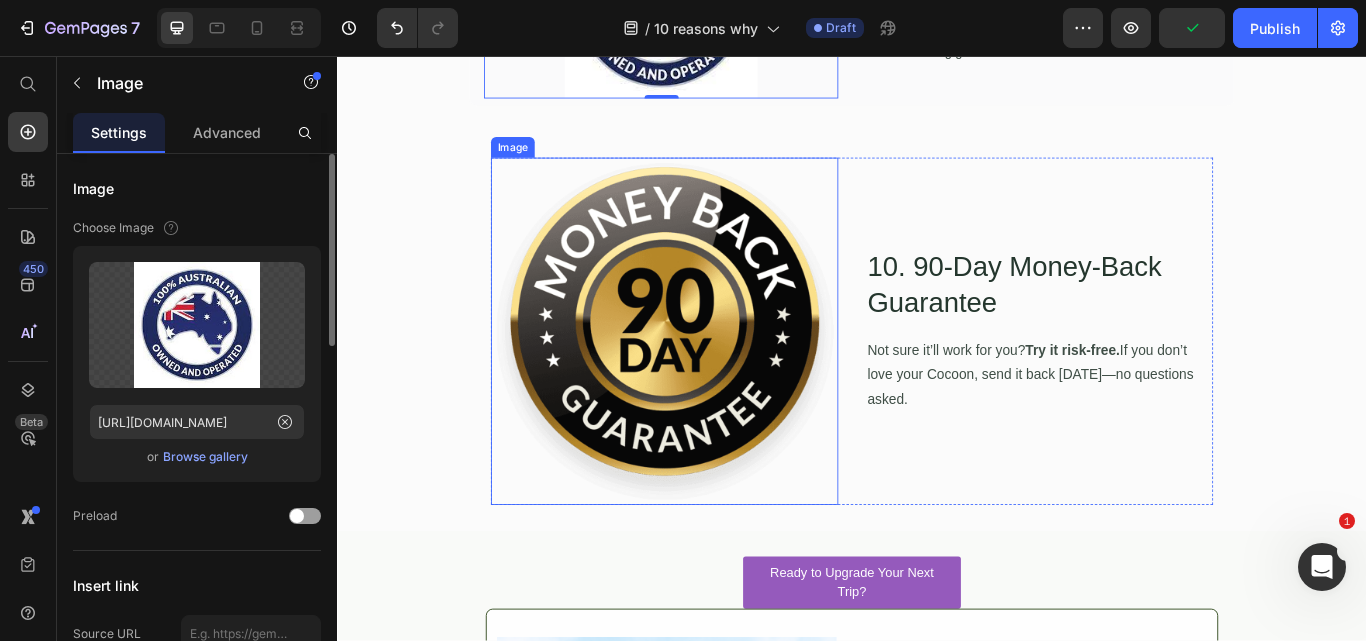 scroll, scrollTop: 5600, scrollLeft: 0, axis: vertical 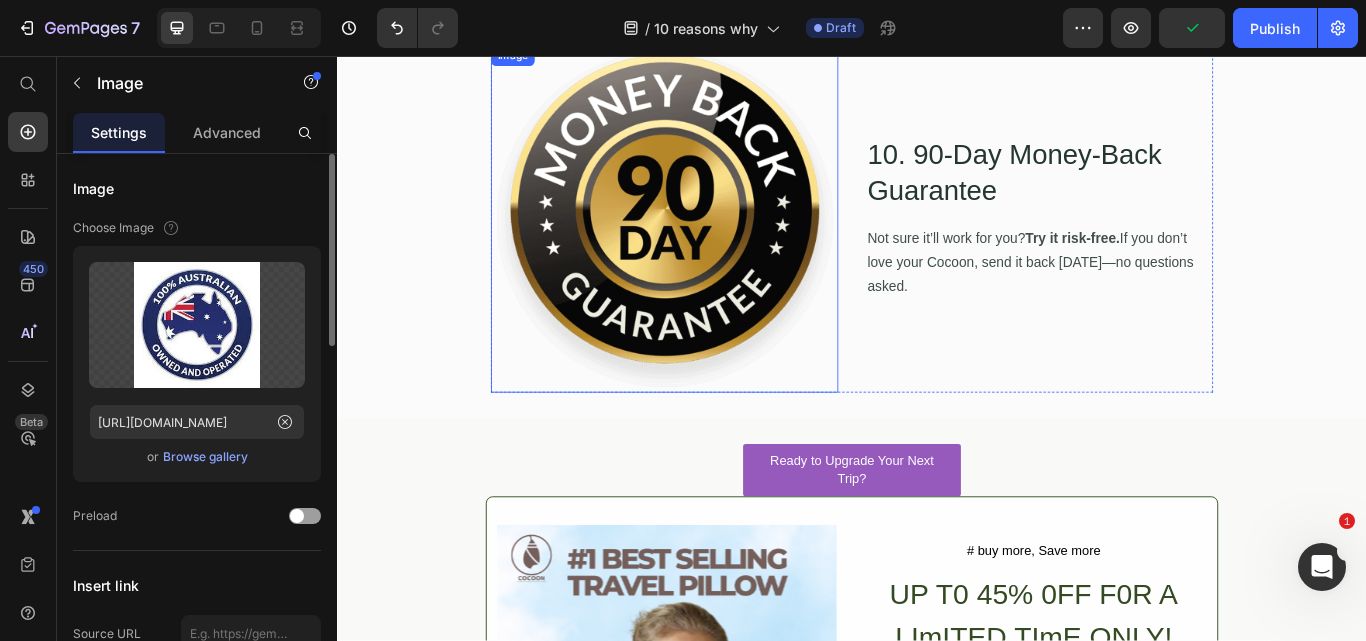 click at bounding box center [718, 246] 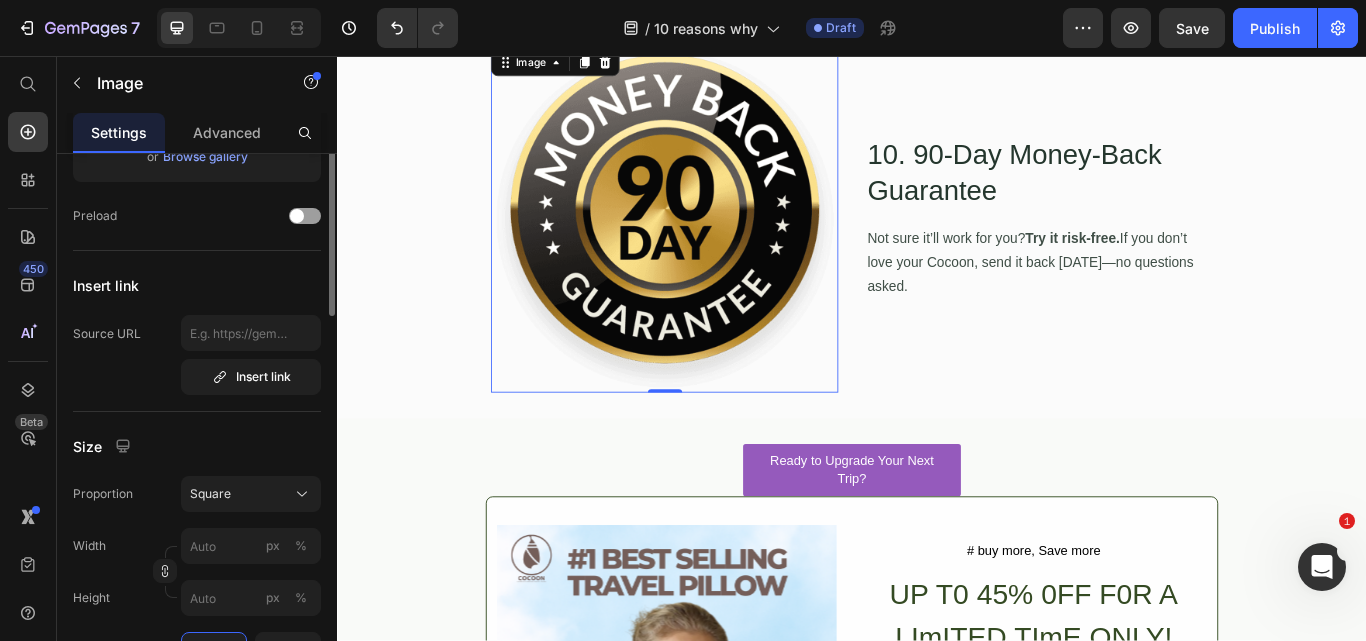 scroll, scrollTop: 400, scrollLeft: 0, axis: vertical 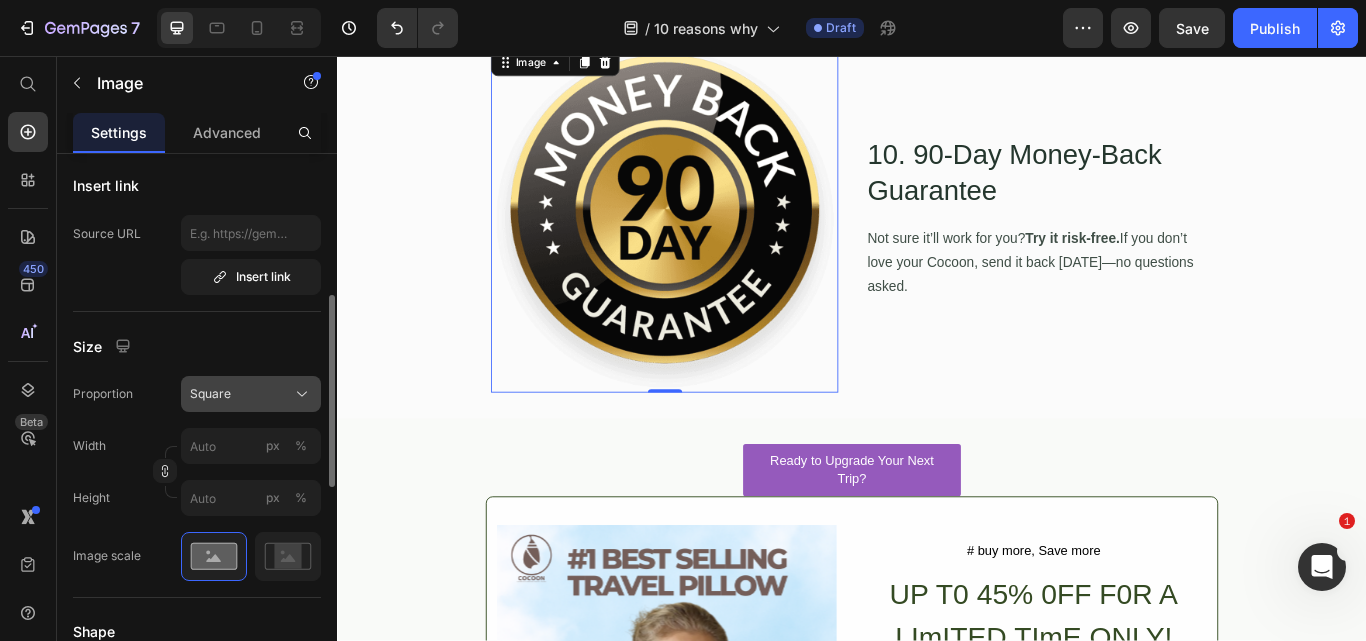 click on "Square" 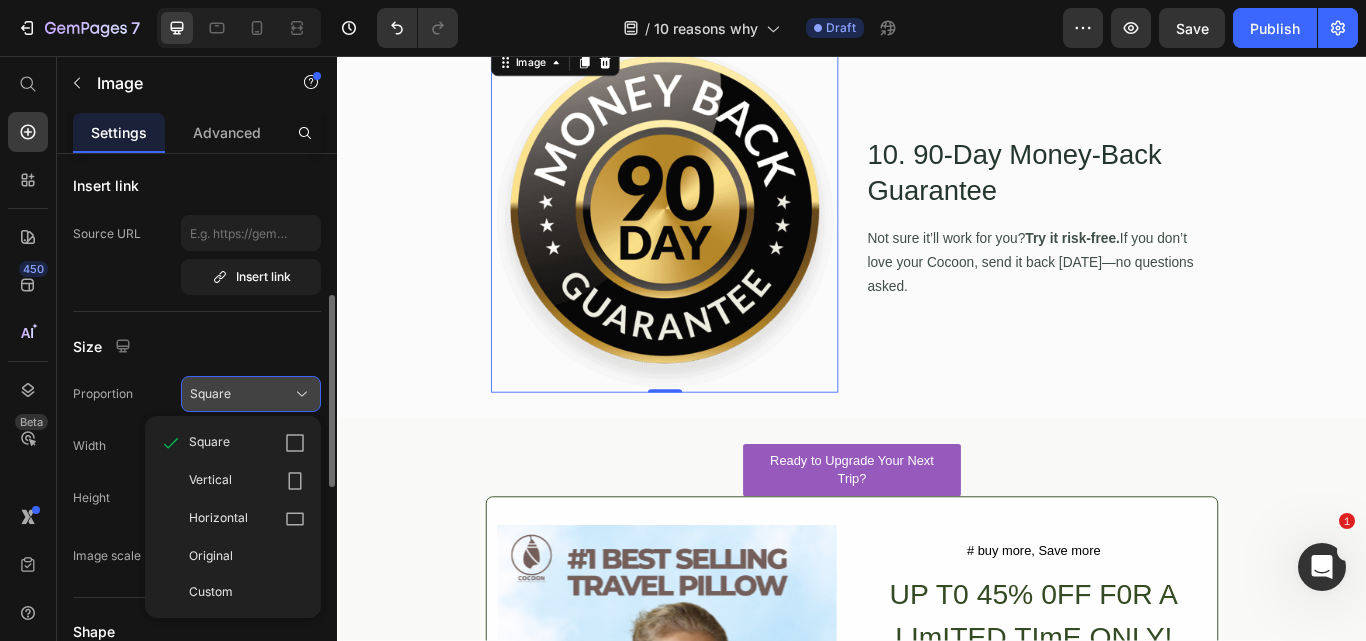 click on "Square" 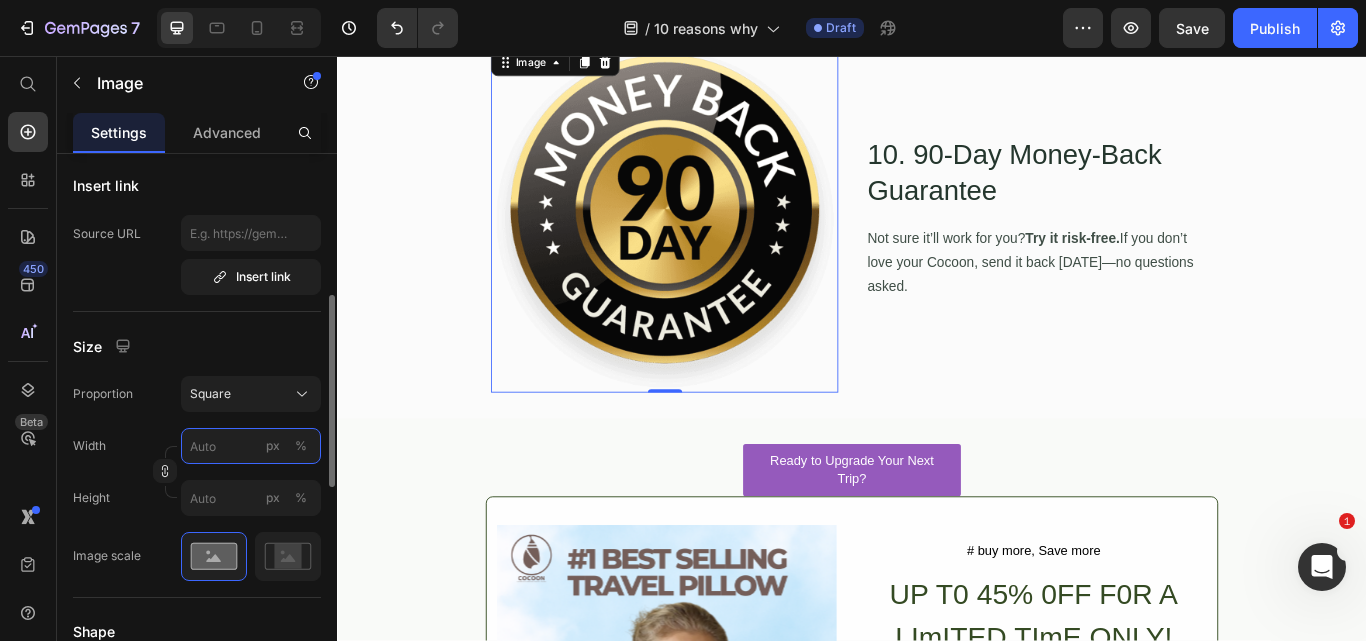 click on "px %" at bounding box center (251, 446) 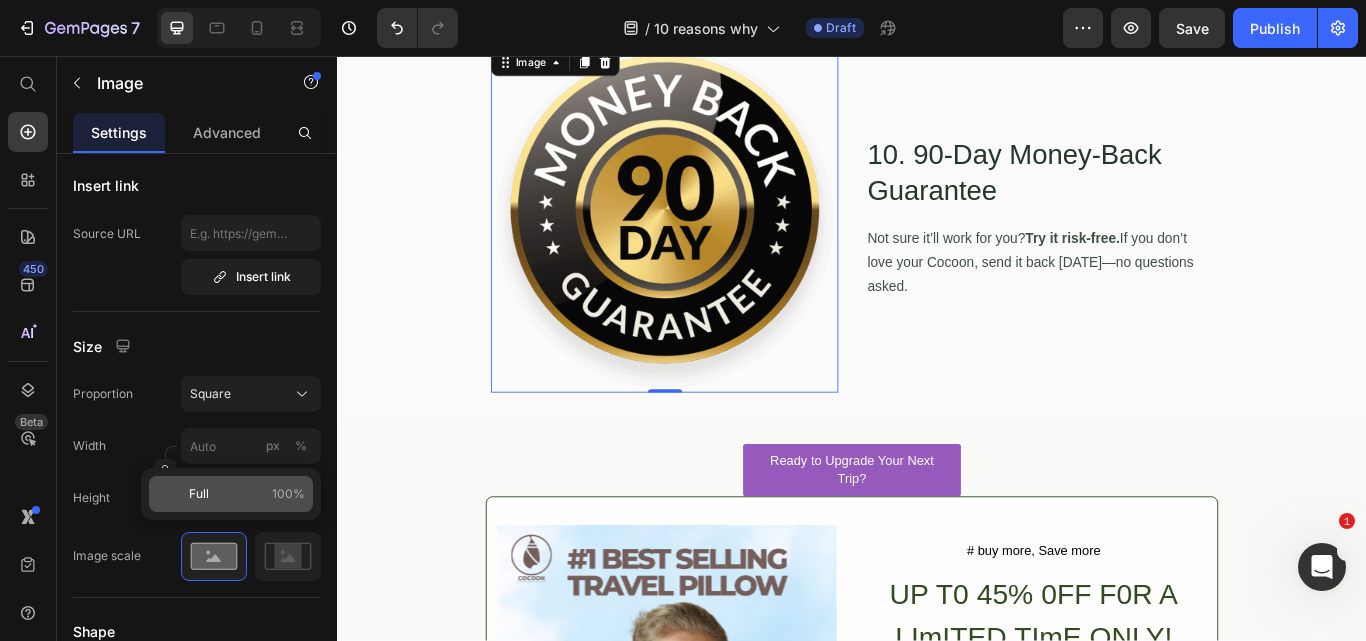 click on "Full 100%" at bounding box center (247, 494) 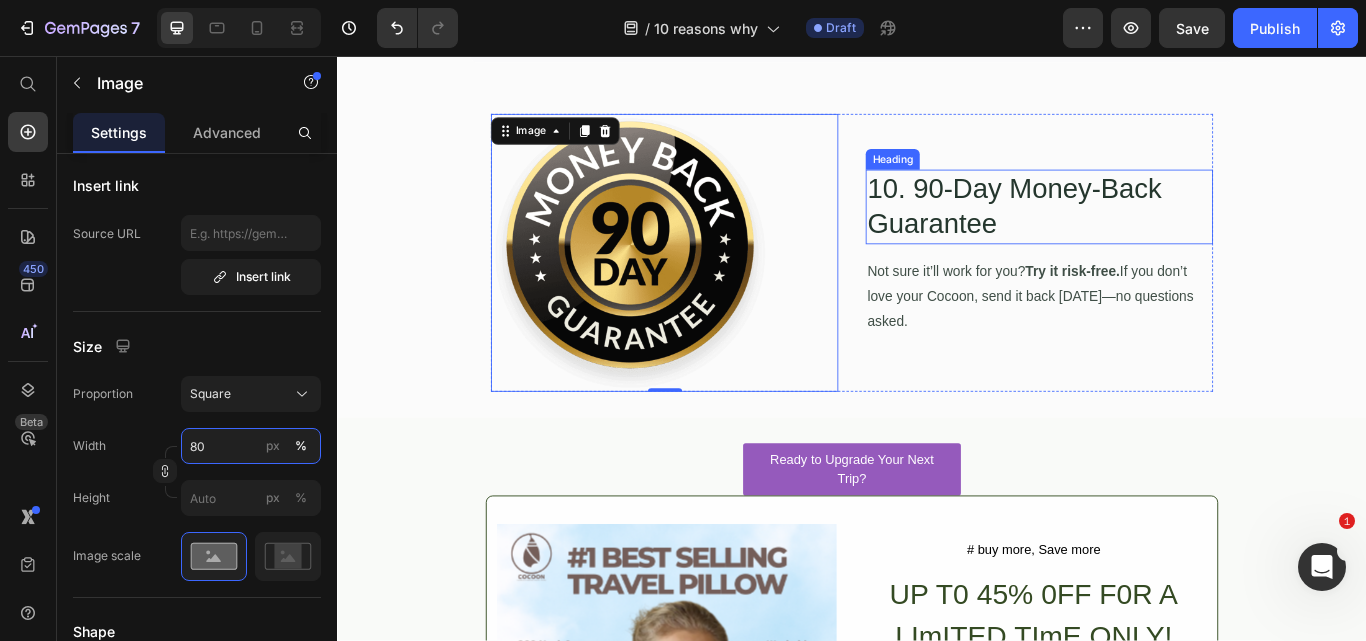 scroll, scrollTop: 5320, scrollLeft: 0, axis: vertical 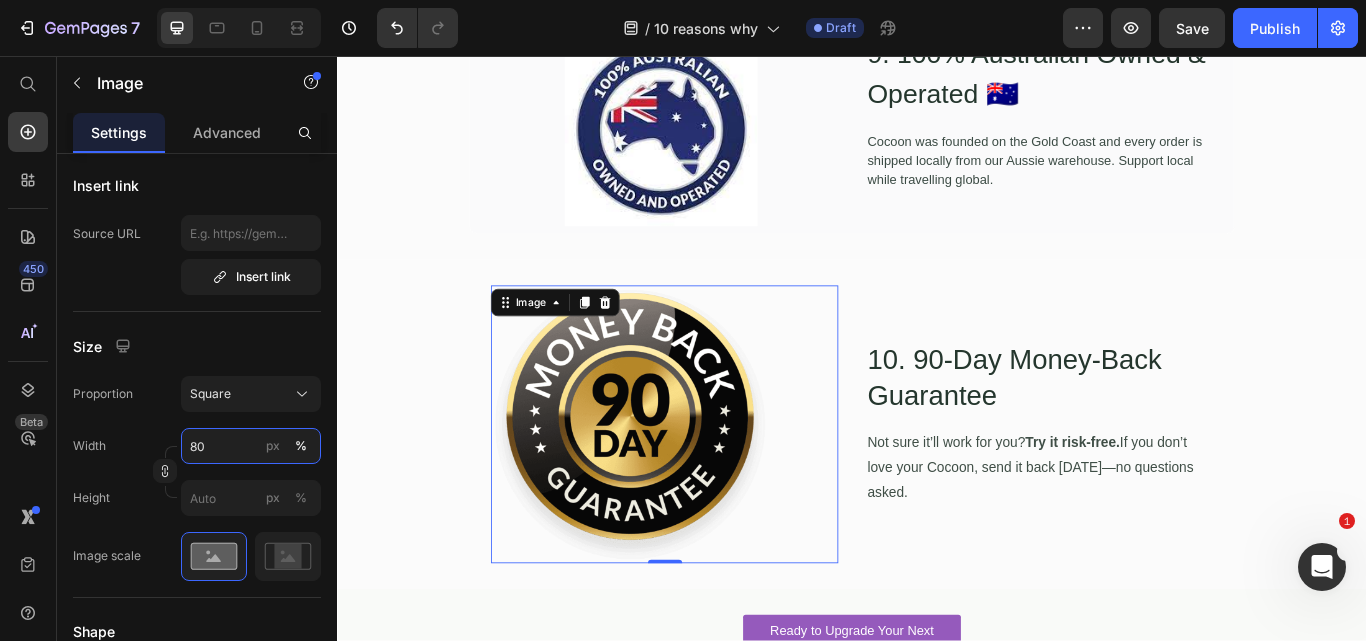 type on "8" 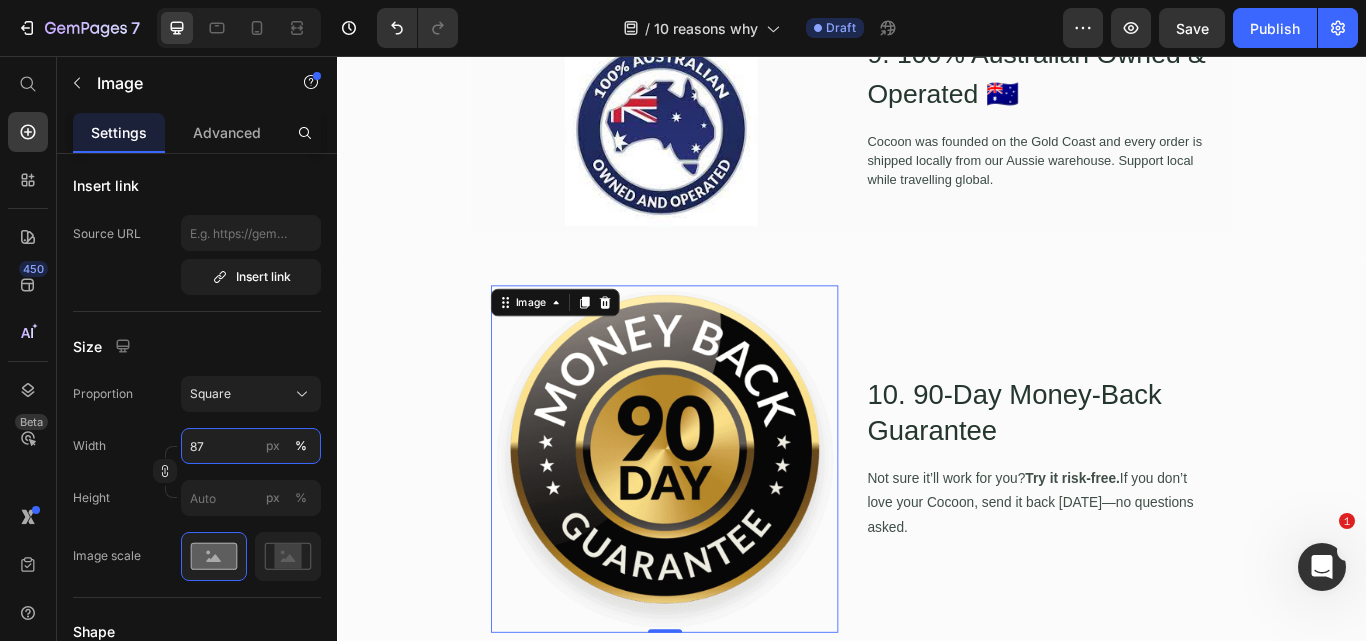 type on "8" 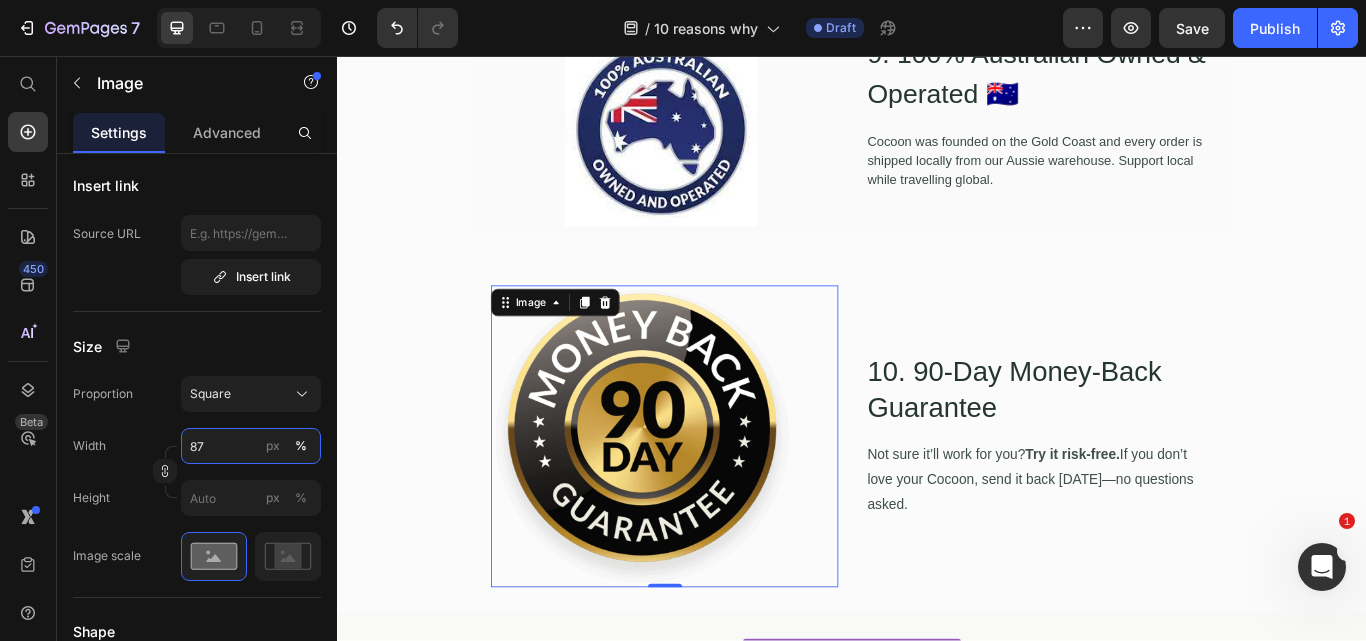 type on "8" 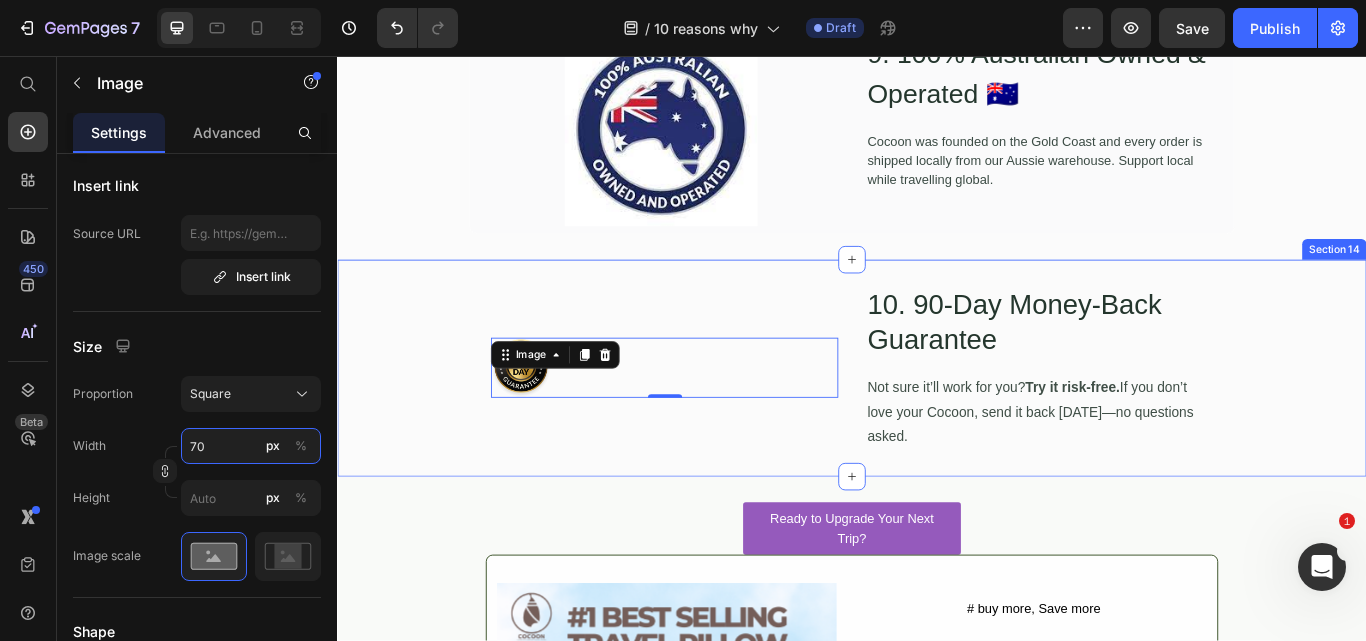 type on "7" 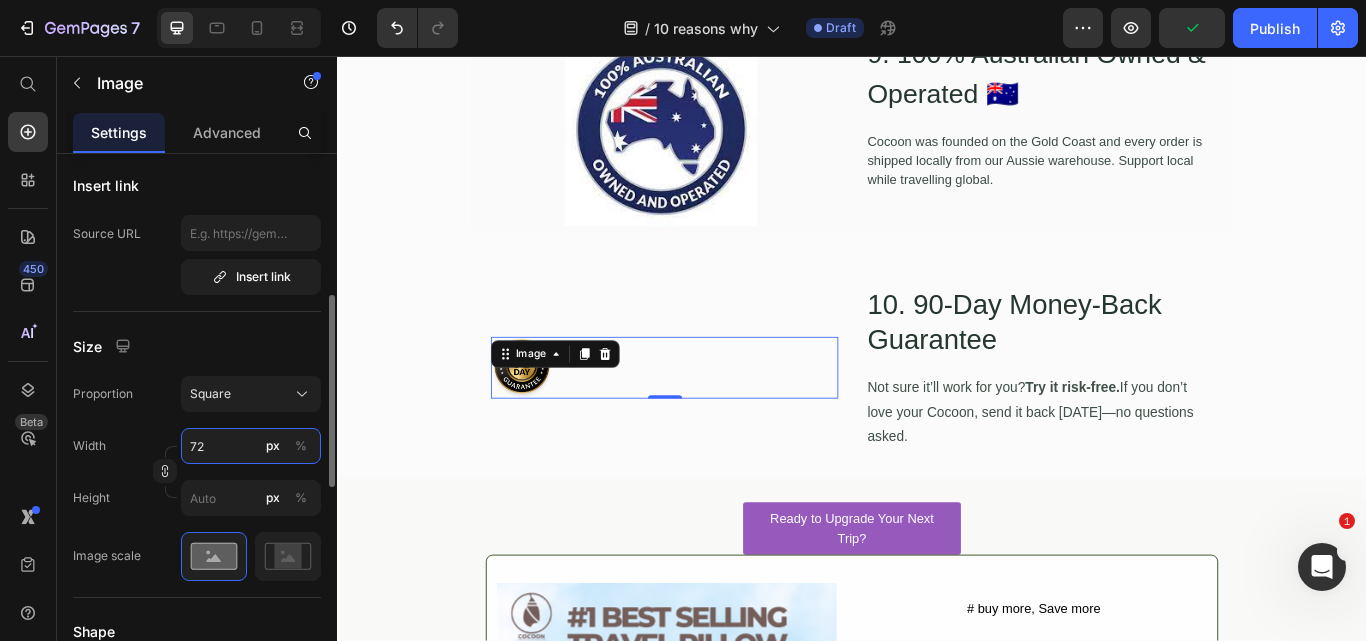 type on "7" 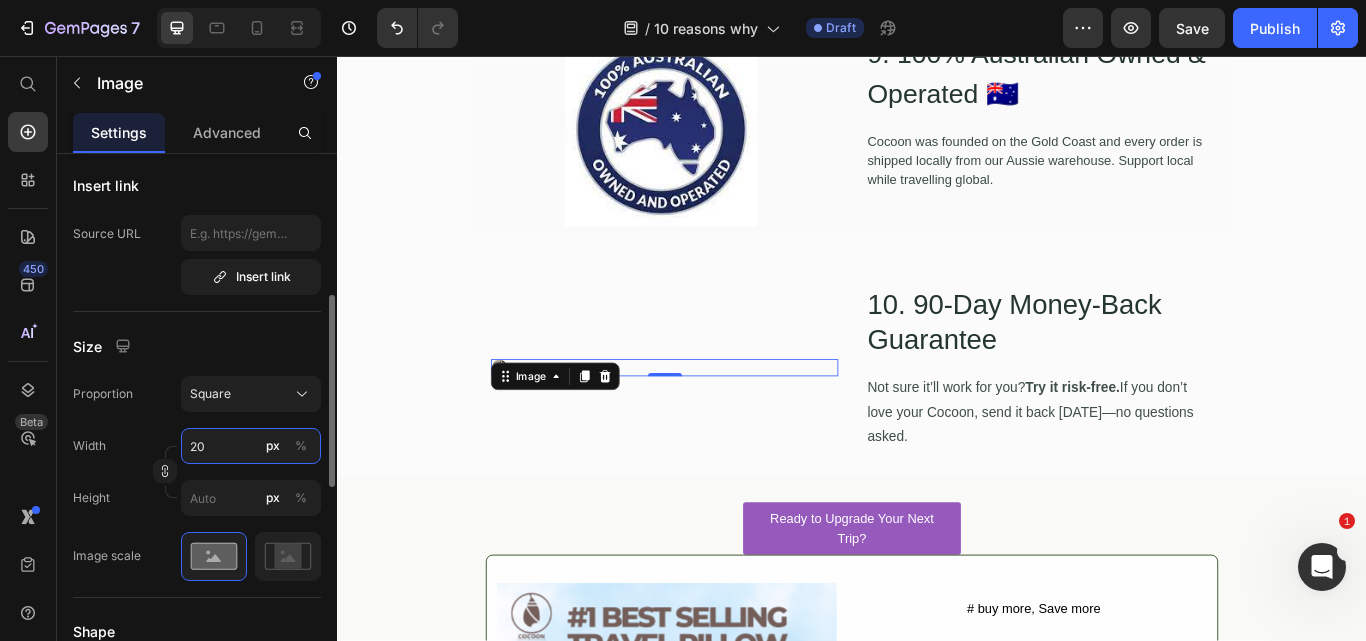 type on "2" 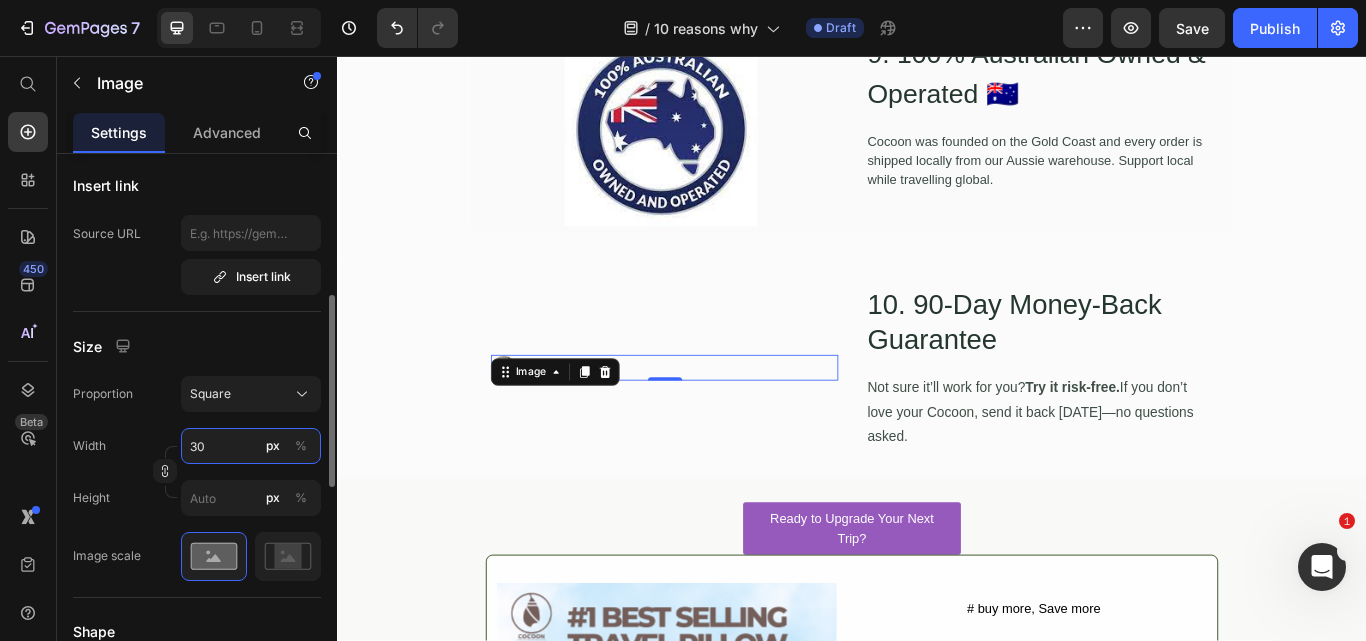 type on "3" 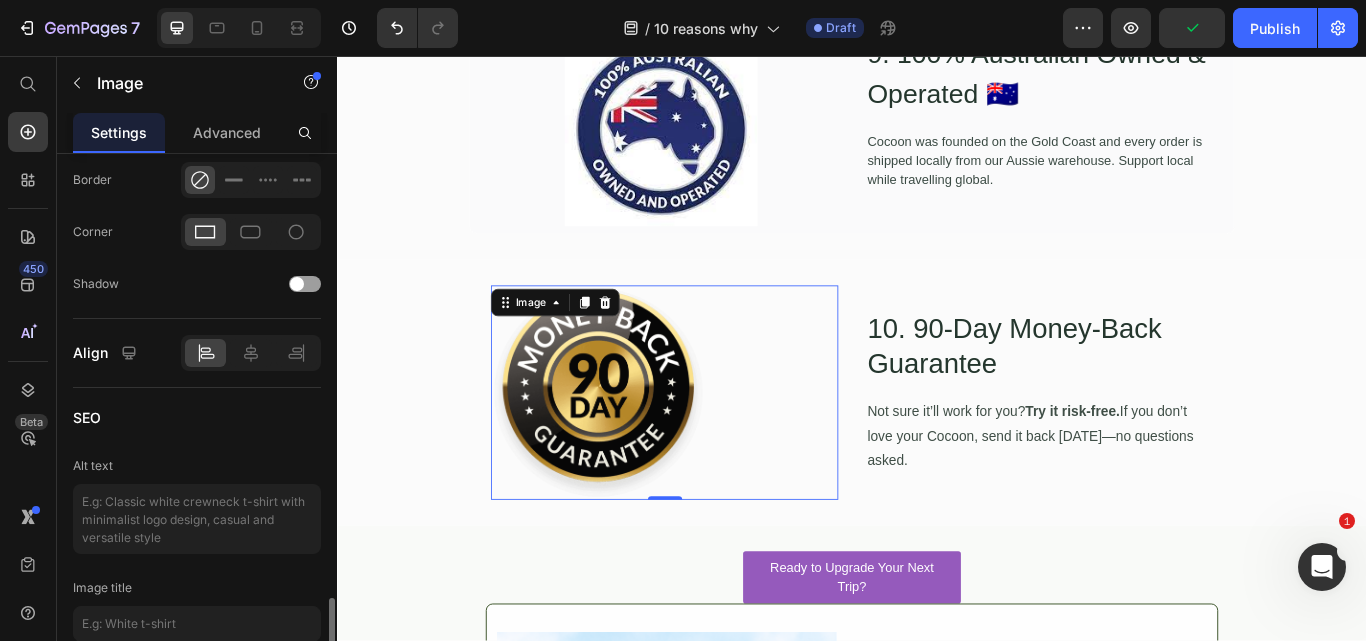 scroll, scrollTop: 992, scrollLeft: 0, axis: vertical 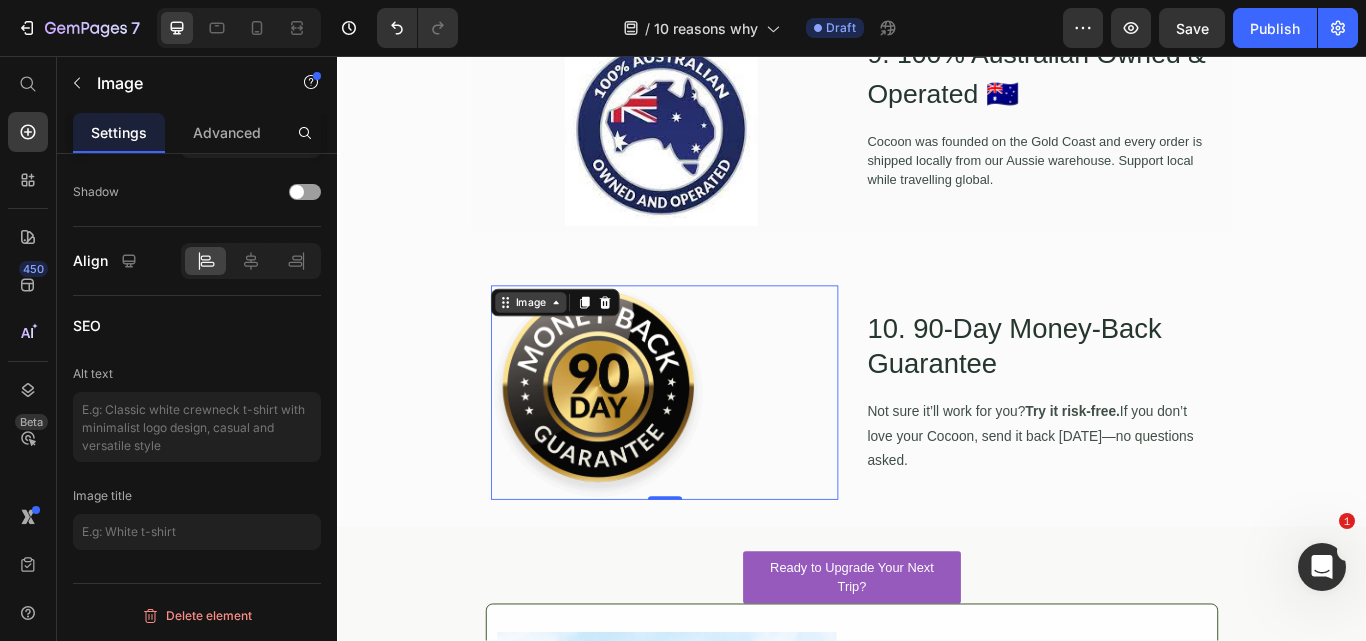 type on "250" 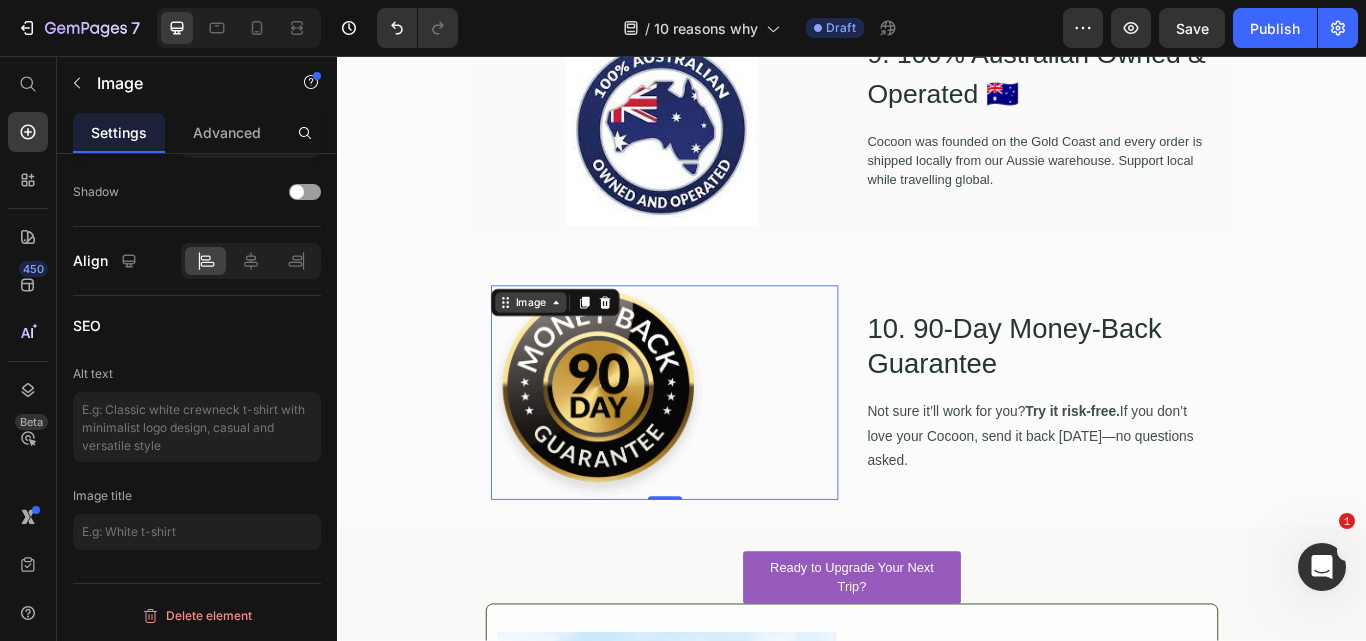 click on "Image" at bounding box center [562, 344] 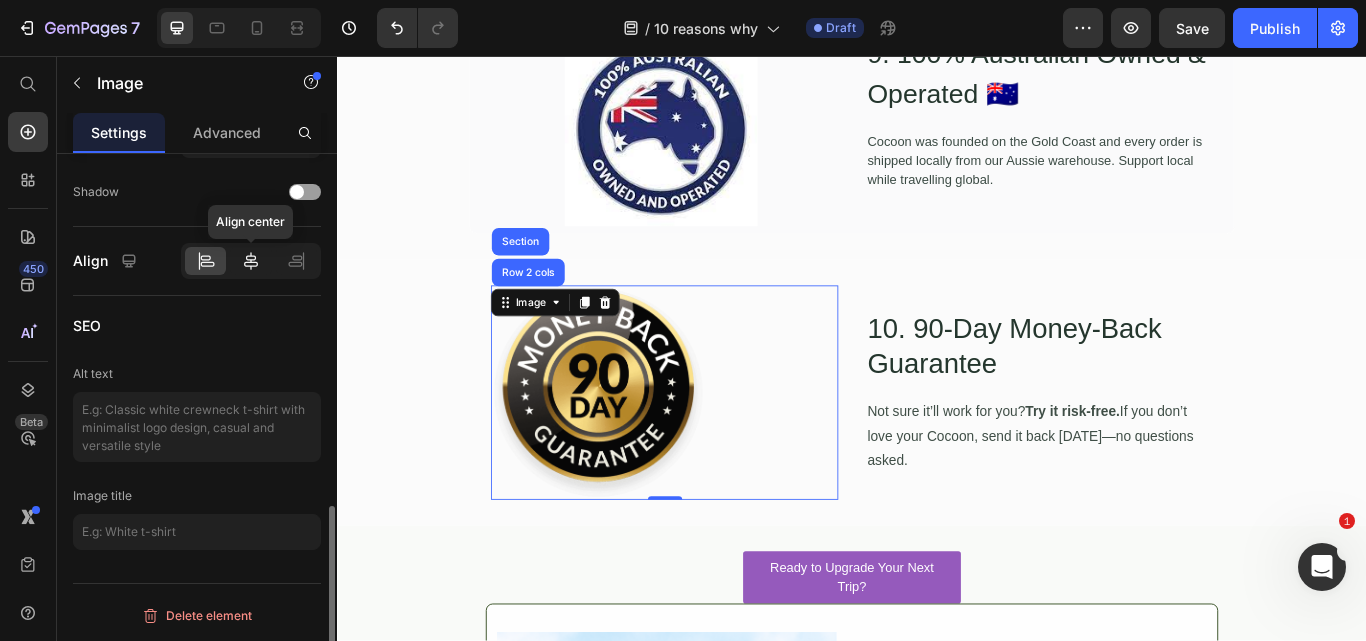 click 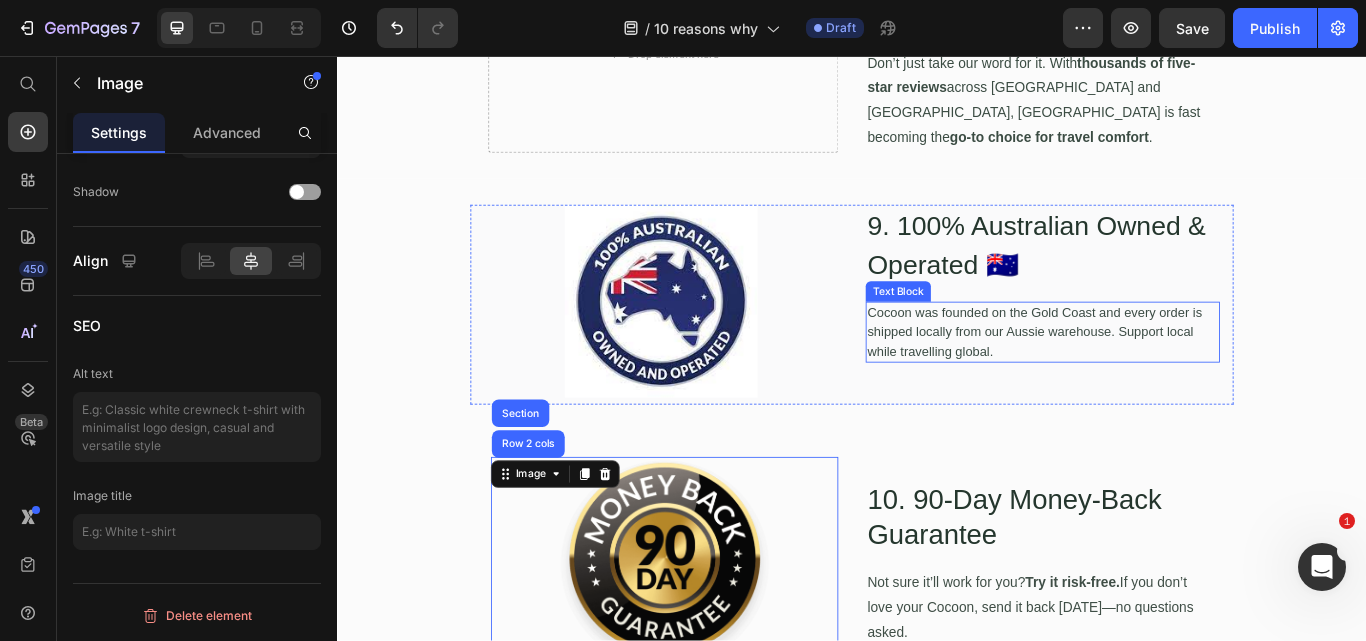 scroll, scrollTop: 4820, scrollLeft: 0, axis: vertical 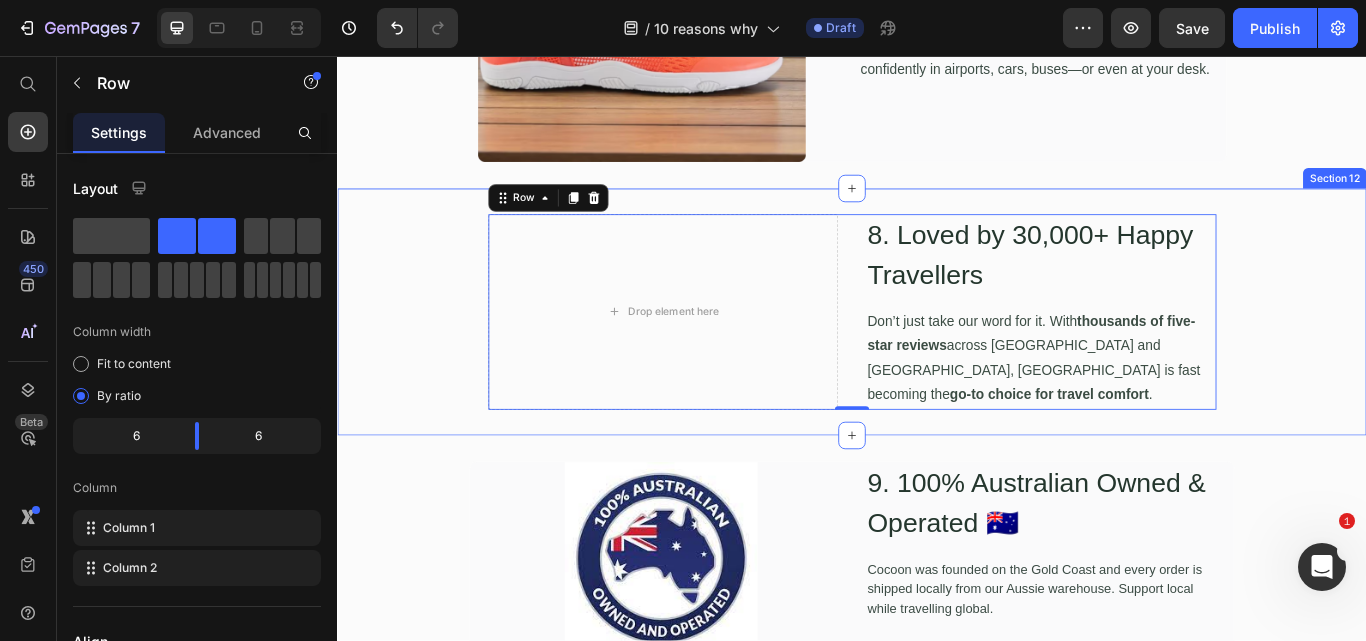 click on "Drop element here 8. Loved by 30,000+ Happy Travellers Heading Don’t just take our word for it. With  thousands of five-star reviews  across [GEOGRAPHIC_DATA] and [GEOGRAPHIC_DATA], [GEOGRAPHIC_DATA] is fast becoming the  go-to choice for travel comfort . Text Block Row   0" at bounding box center [937, 355] 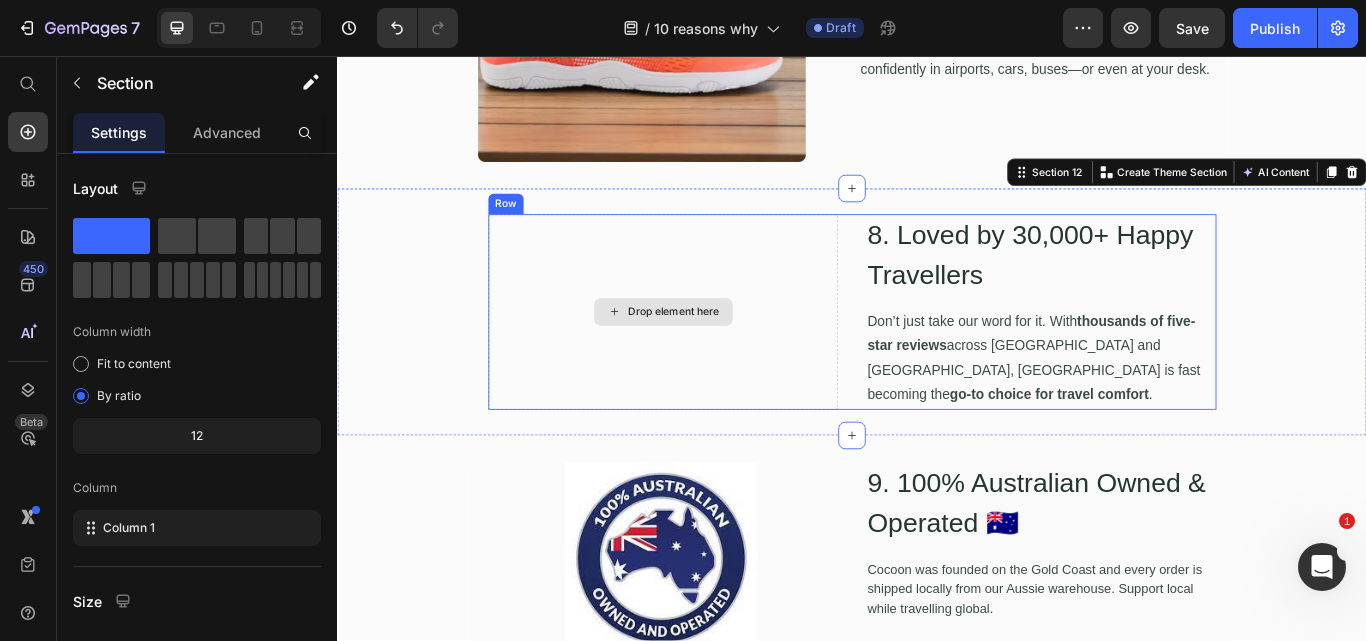 click on "Drop element here" at bounding box center [717, 355] 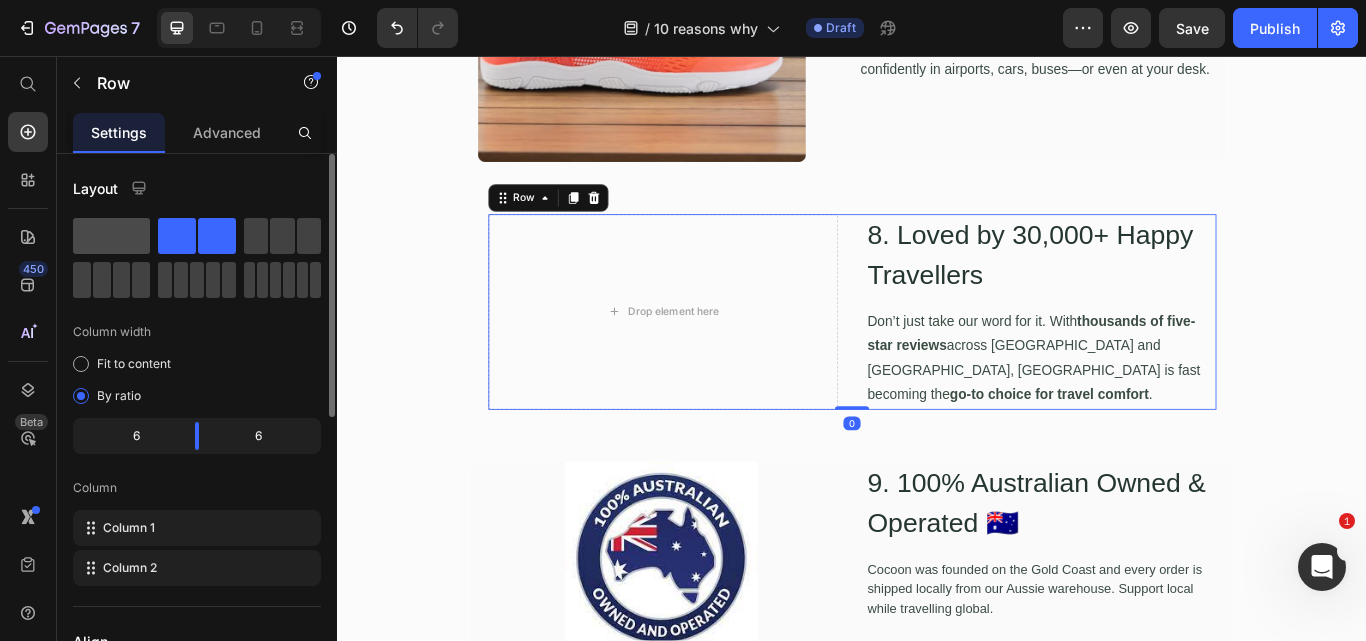 click 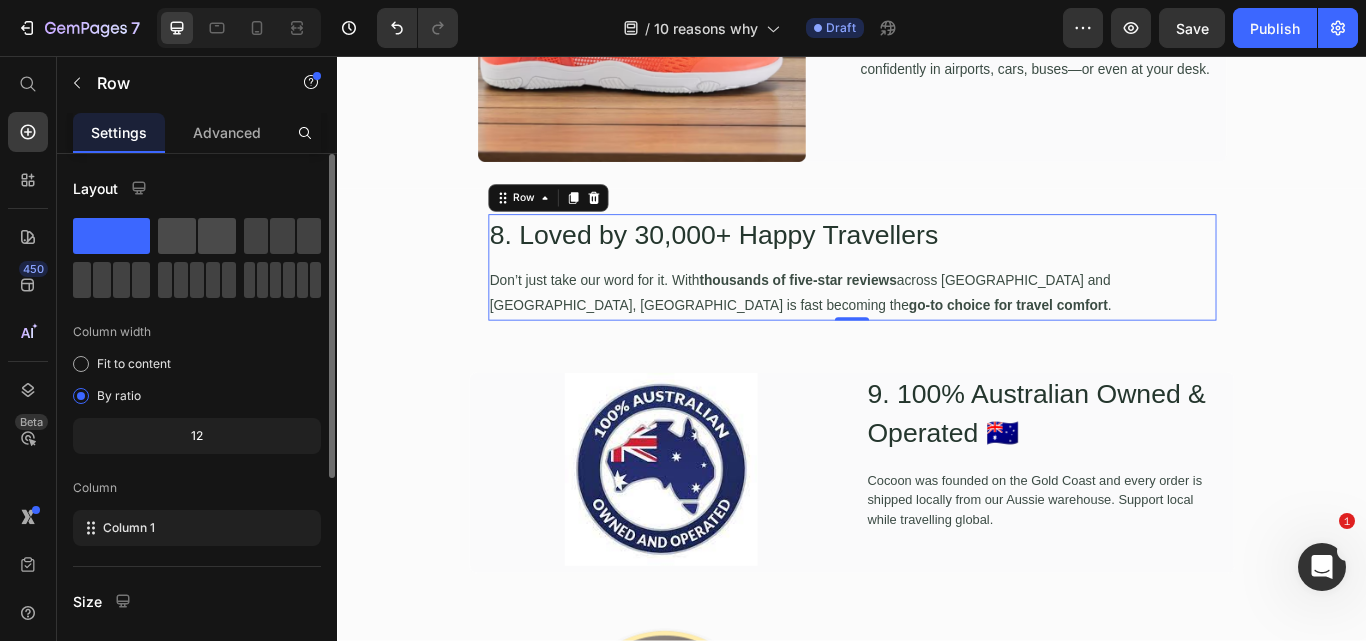 drag, startPoint x: 188, startPoint y: 234, endPoint x: 223, endPoint y: 313, distance: 86.40602 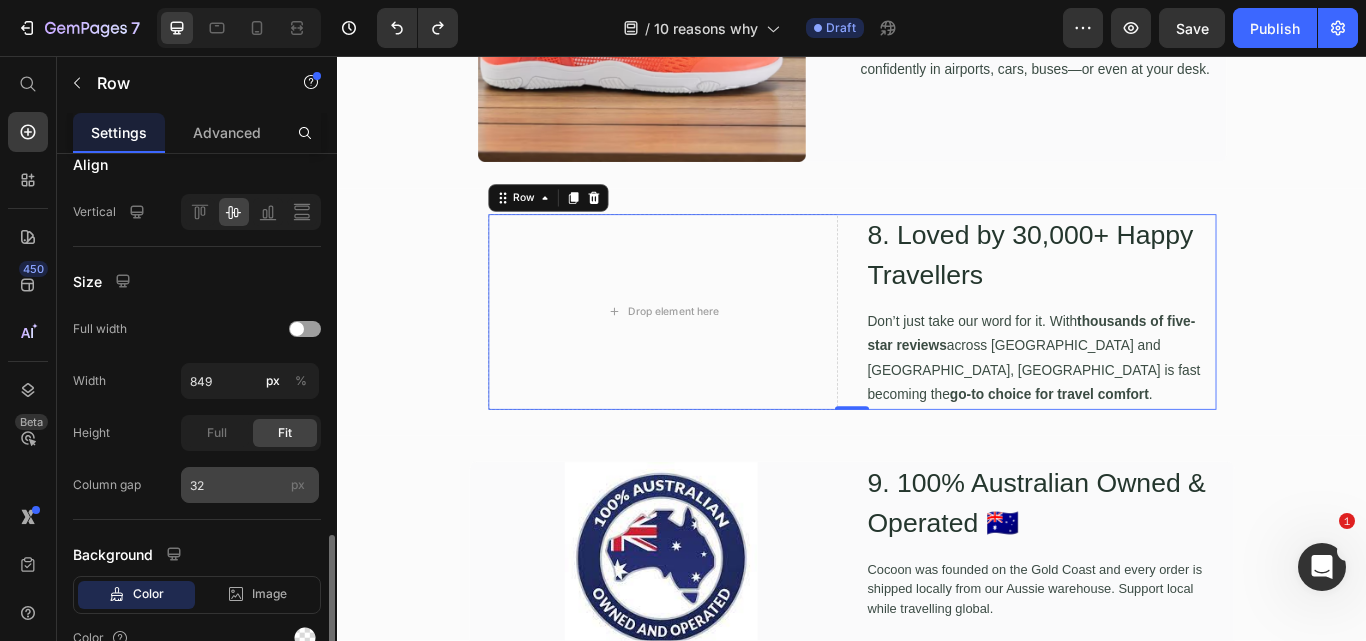 scroll, scrollTop: 577, scrollLeft: 0, axis: vertical 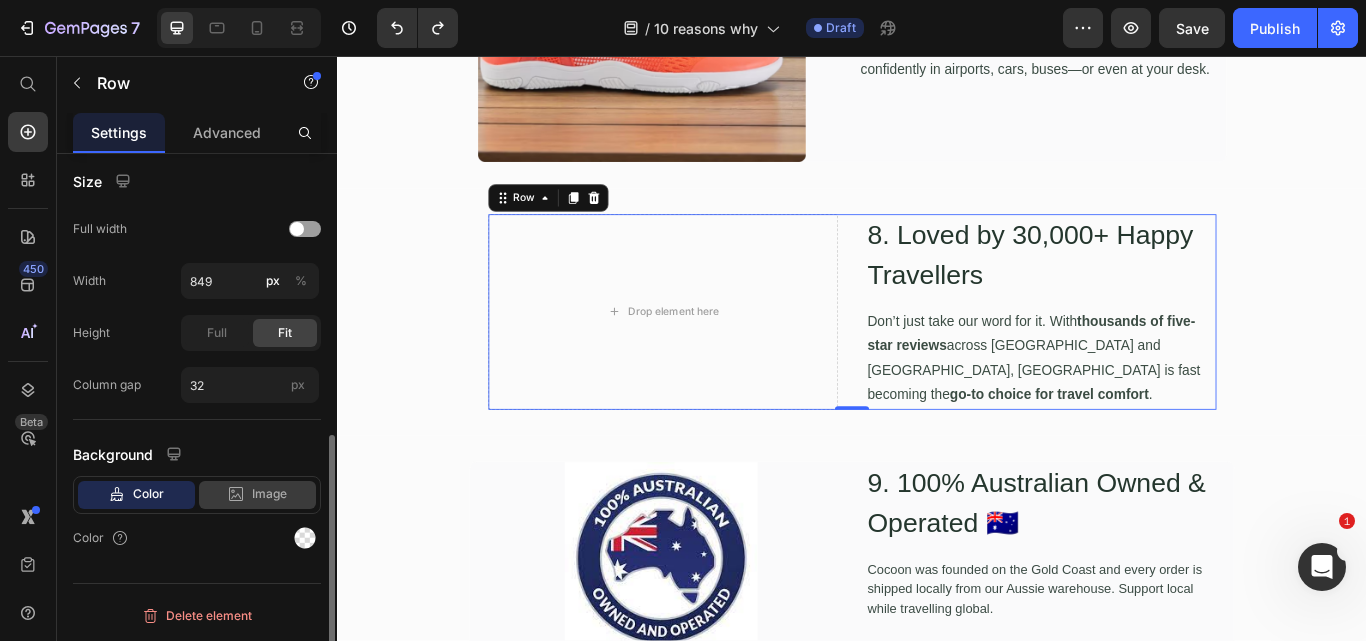 click on "Image" at bounding box center [269, 494] 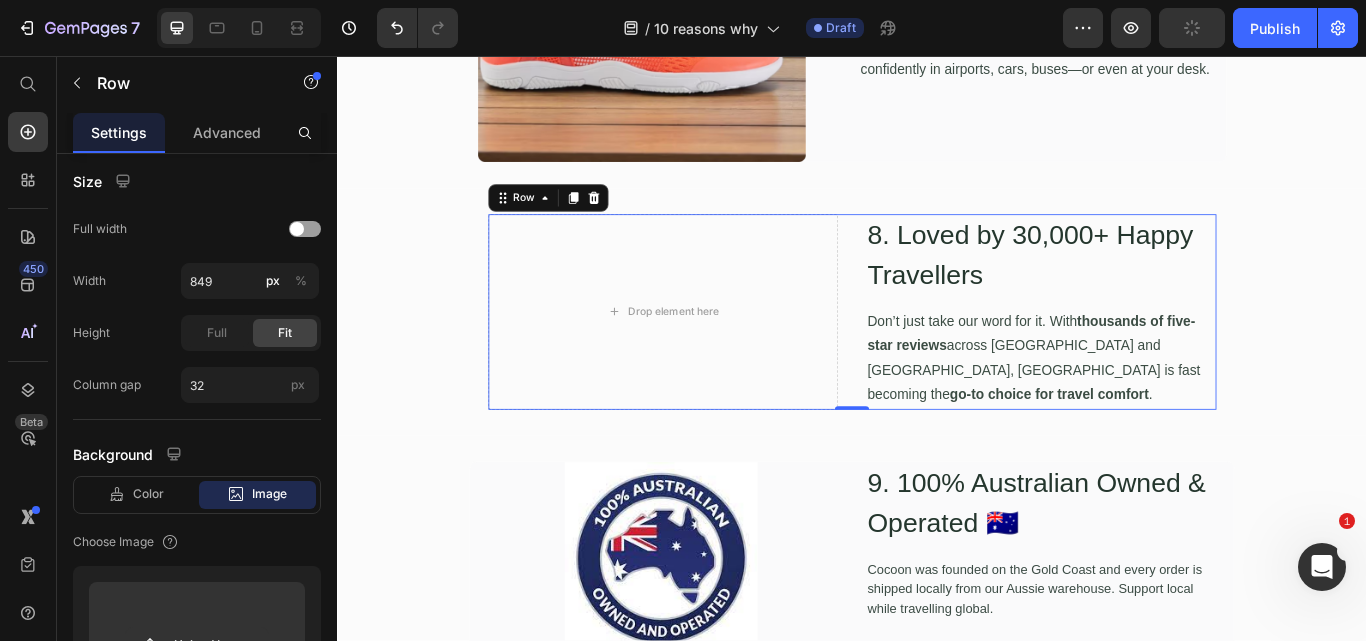 scroll, scrollTop: 877, scrollLeft: 0, axis: vertical 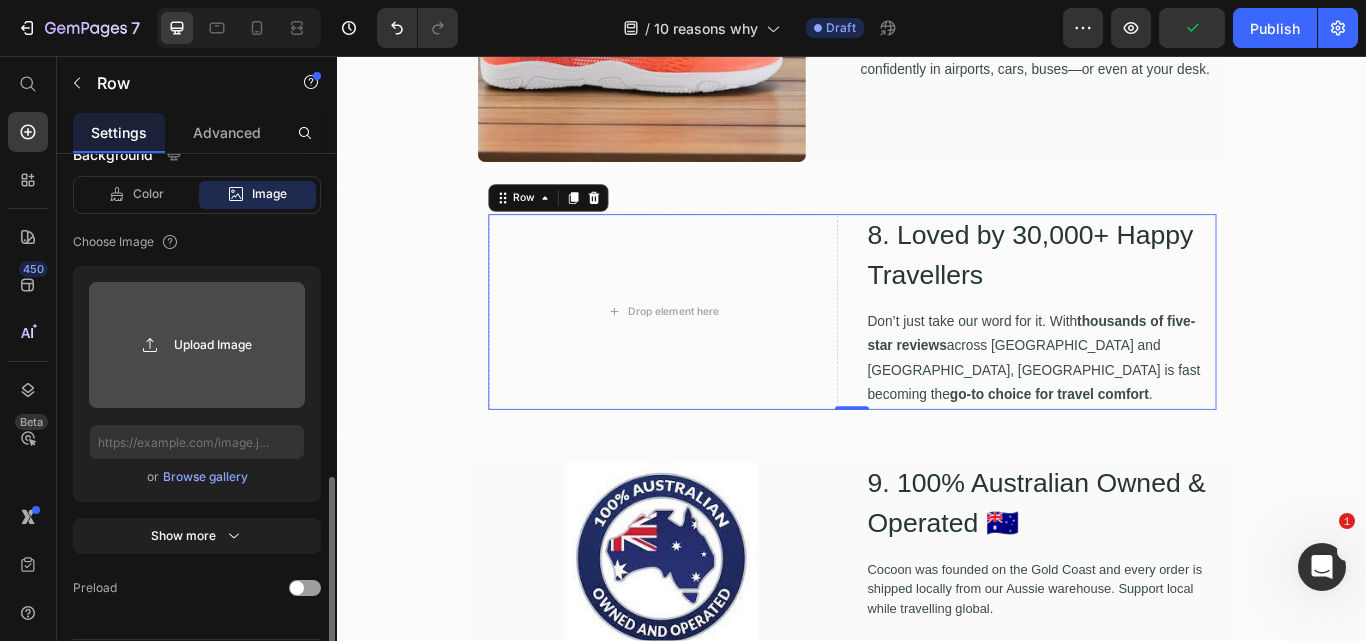 click 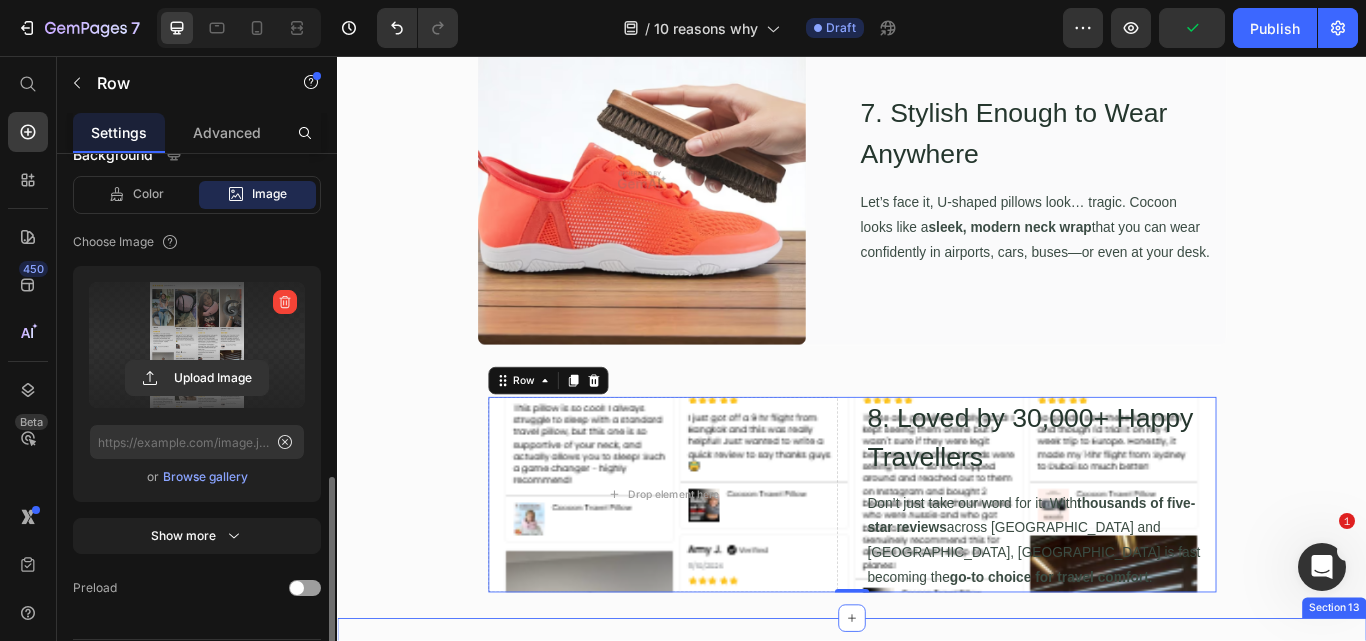 scroll, scrollTop: 4820, scrollLeft: 0, axis: vertical 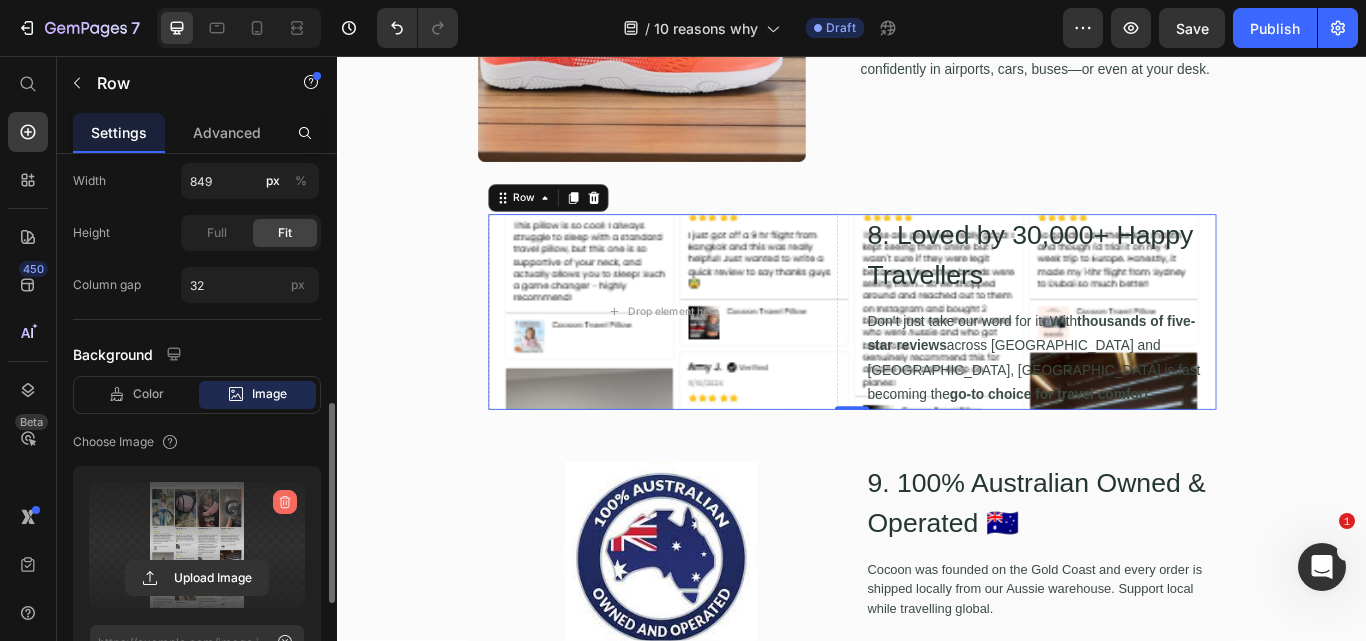 click 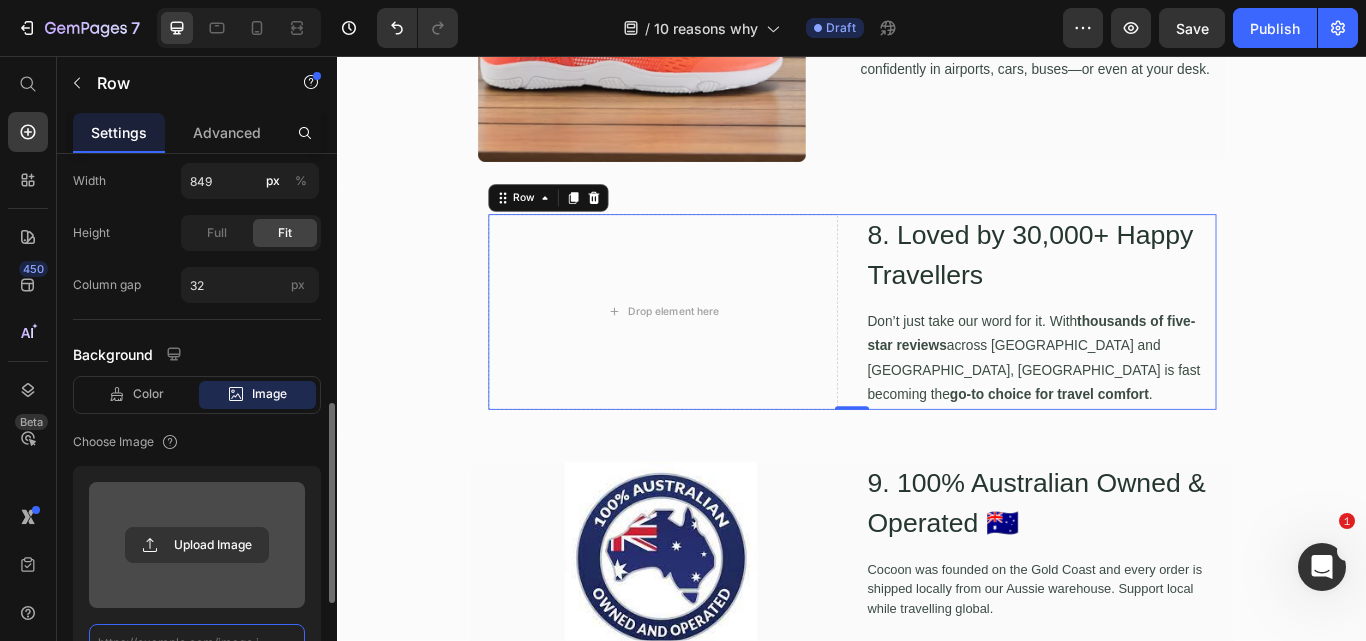 scroll, scrollTop: 19, scrollLeft: 0, axis: vertical 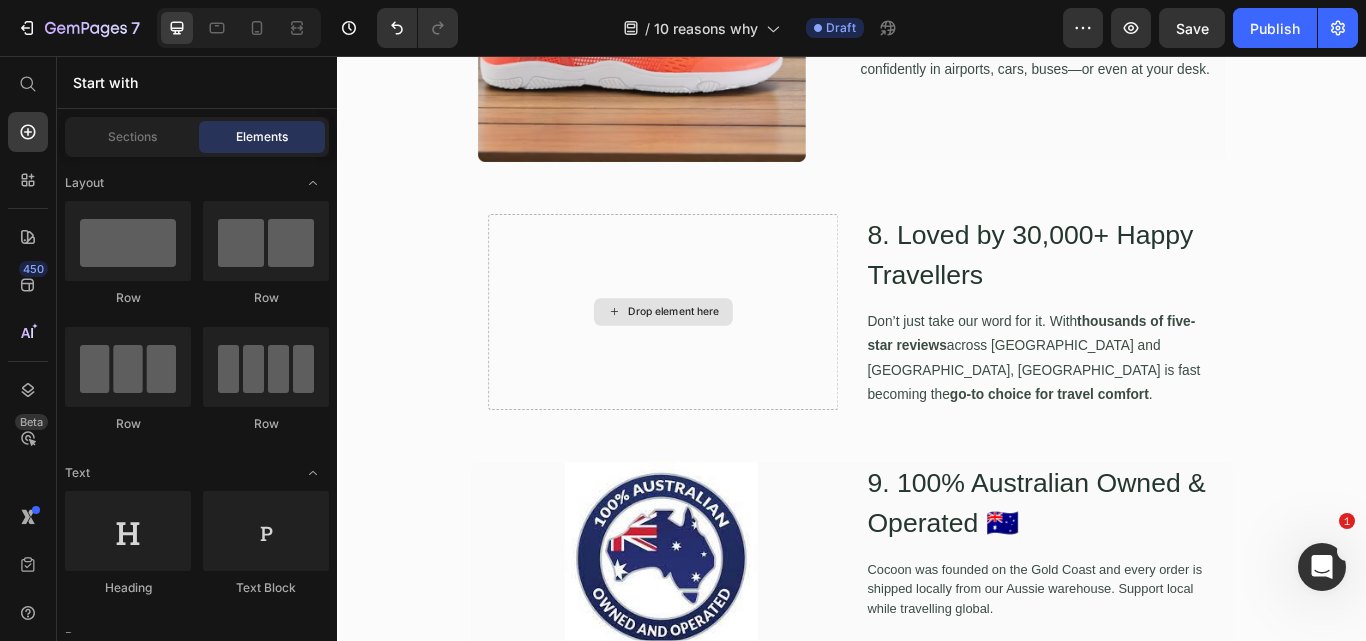 click on "Drop element here" at bounding box center [729, 355] 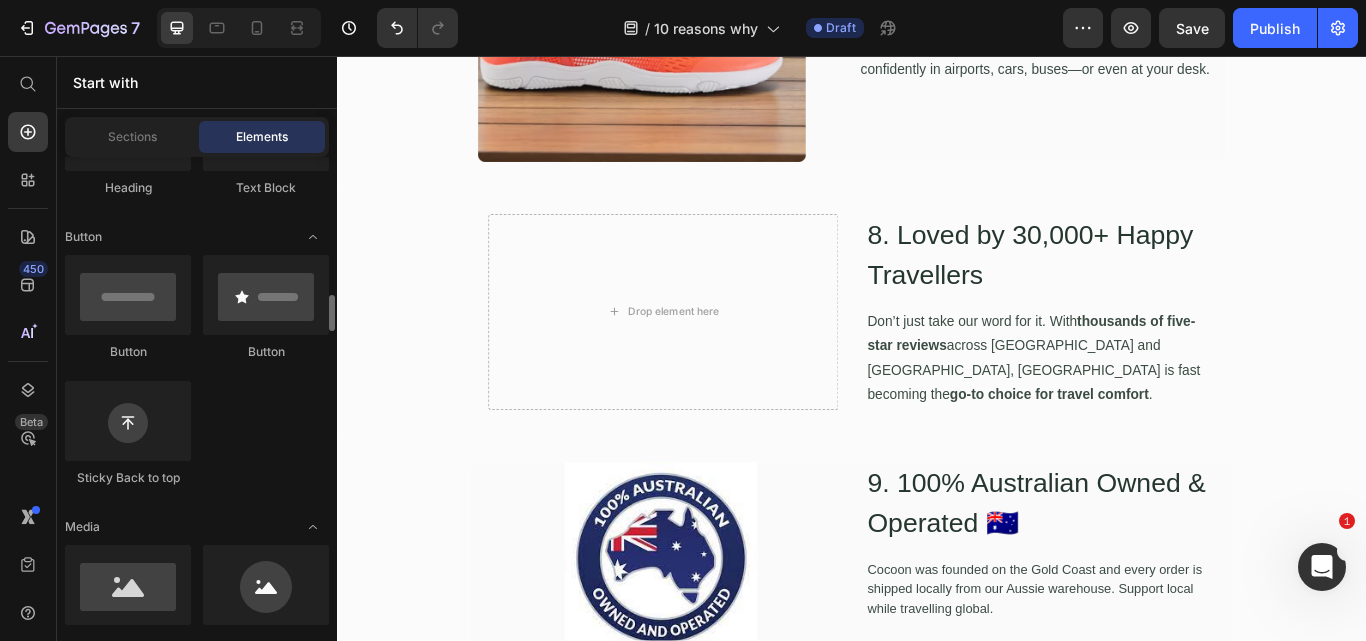 scroll, scrollTop: 600, scrollLeft: 0, axis: vertical 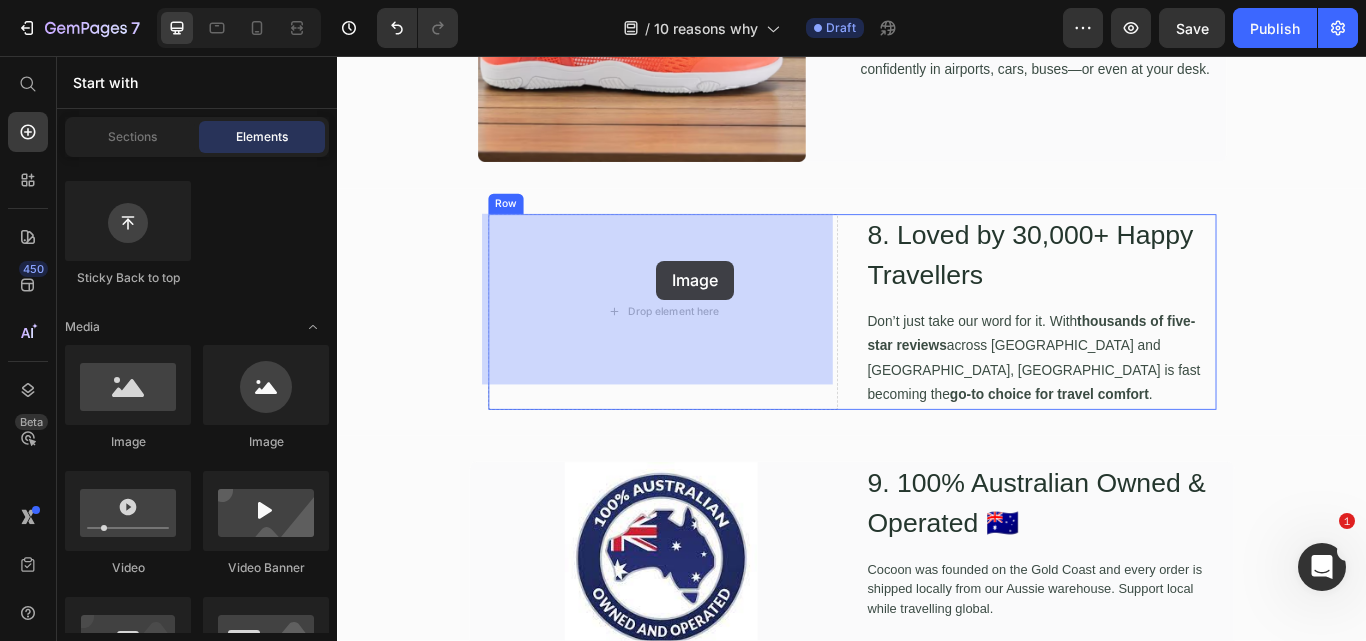 drag, startPoint x: 492, startPoint y: 467, endPoint x: 643, endPoint y: 303, distance: 222.92824 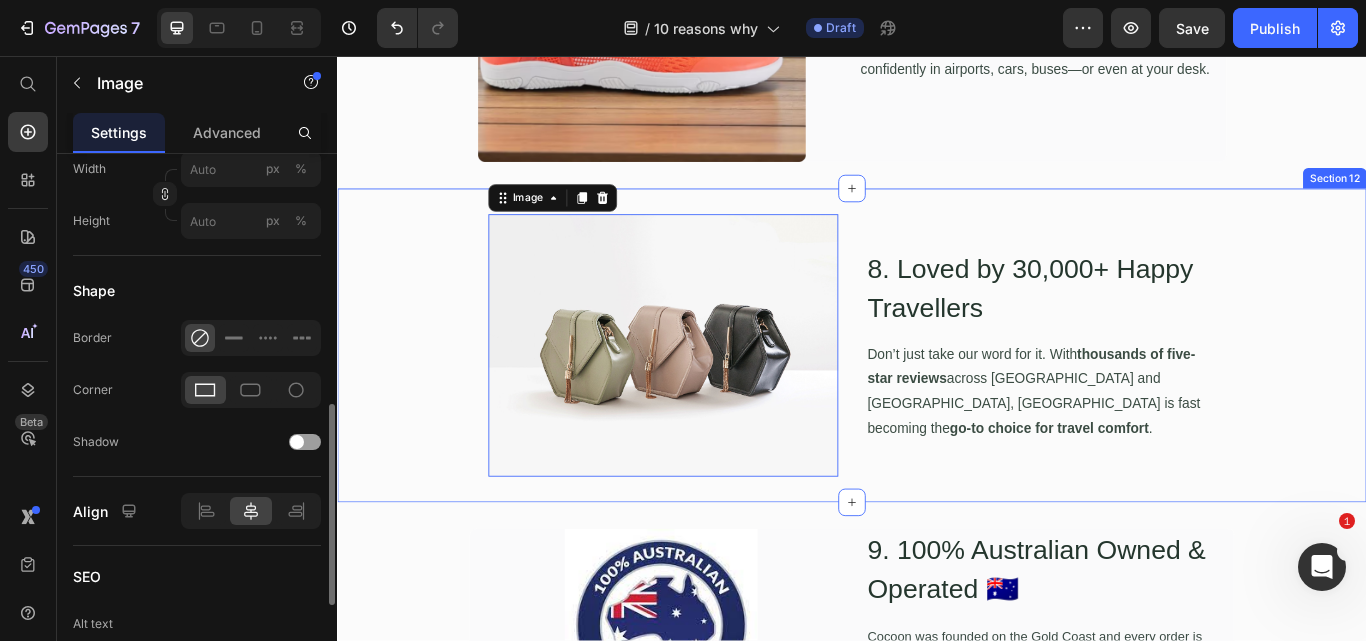 scroll, scrollTop: 0, scrollLeft: 0, axis: both 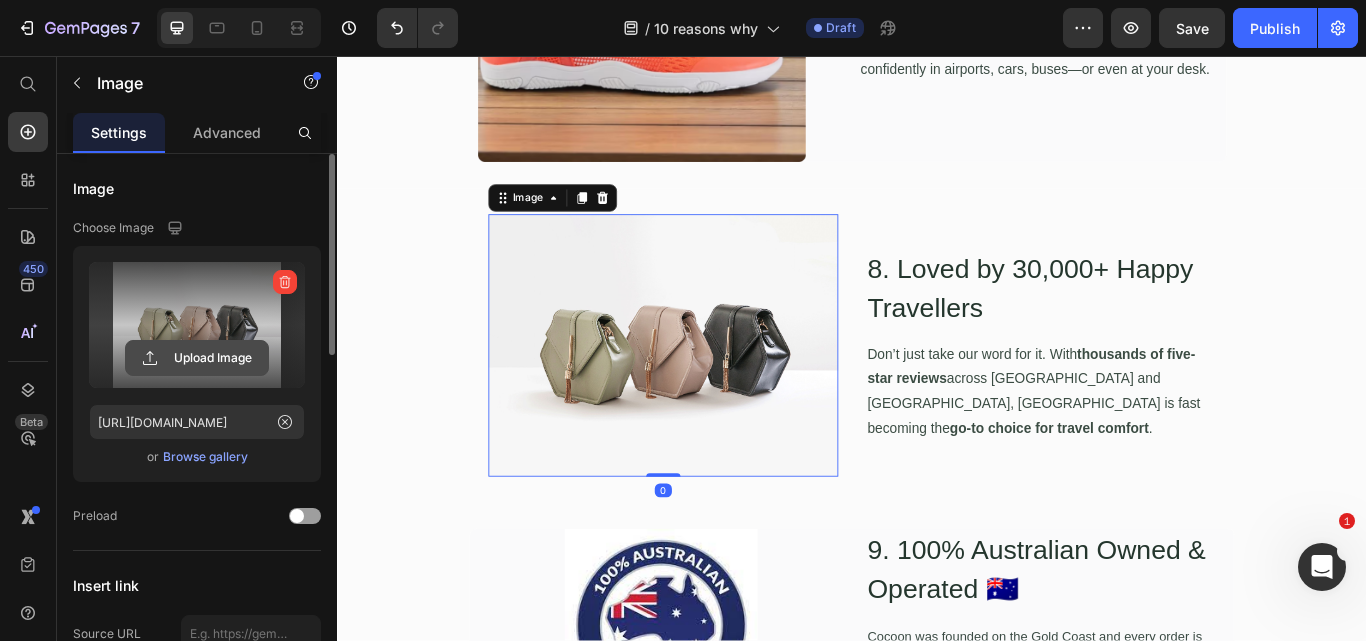 click 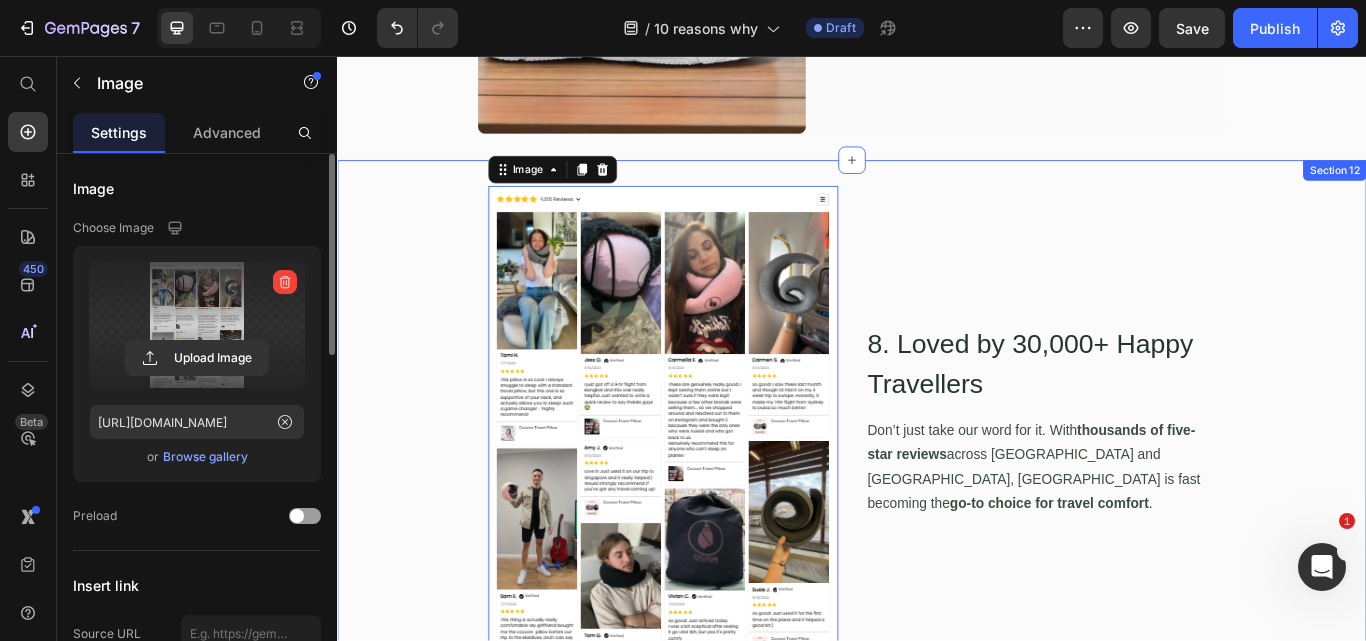 scroll, scrollTop: 5020, scrollLeft: 0, axis: vertical 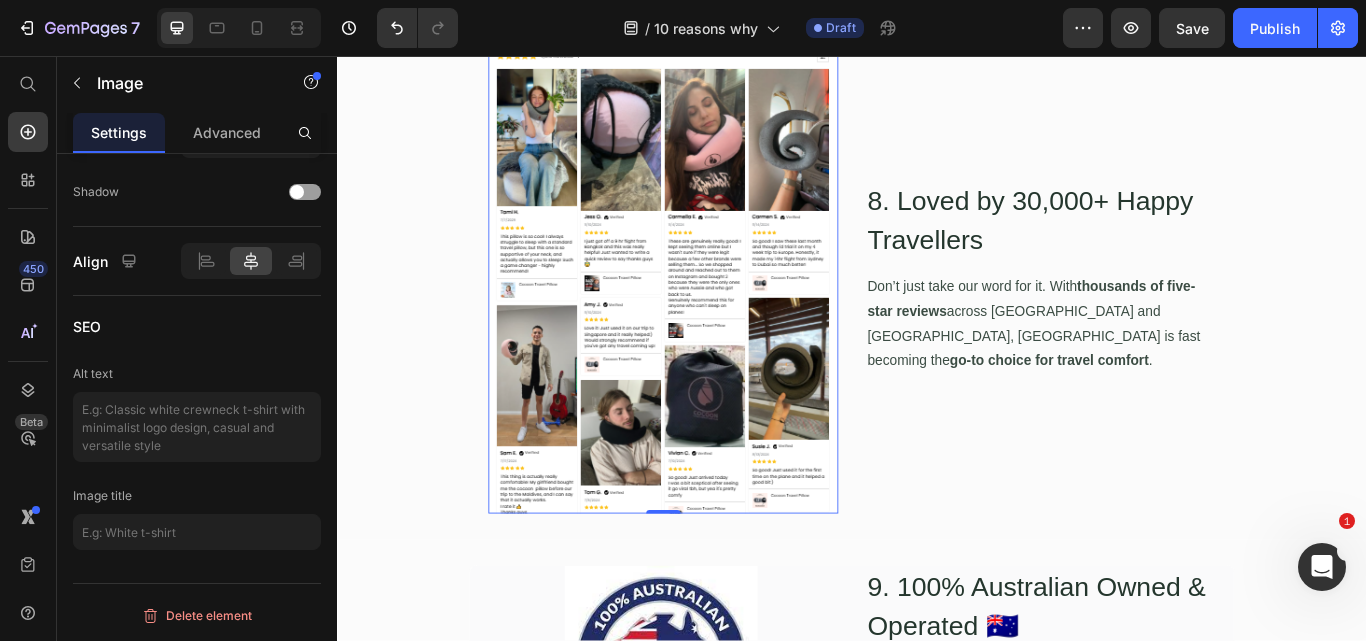 click at bounding box center (717, 315) 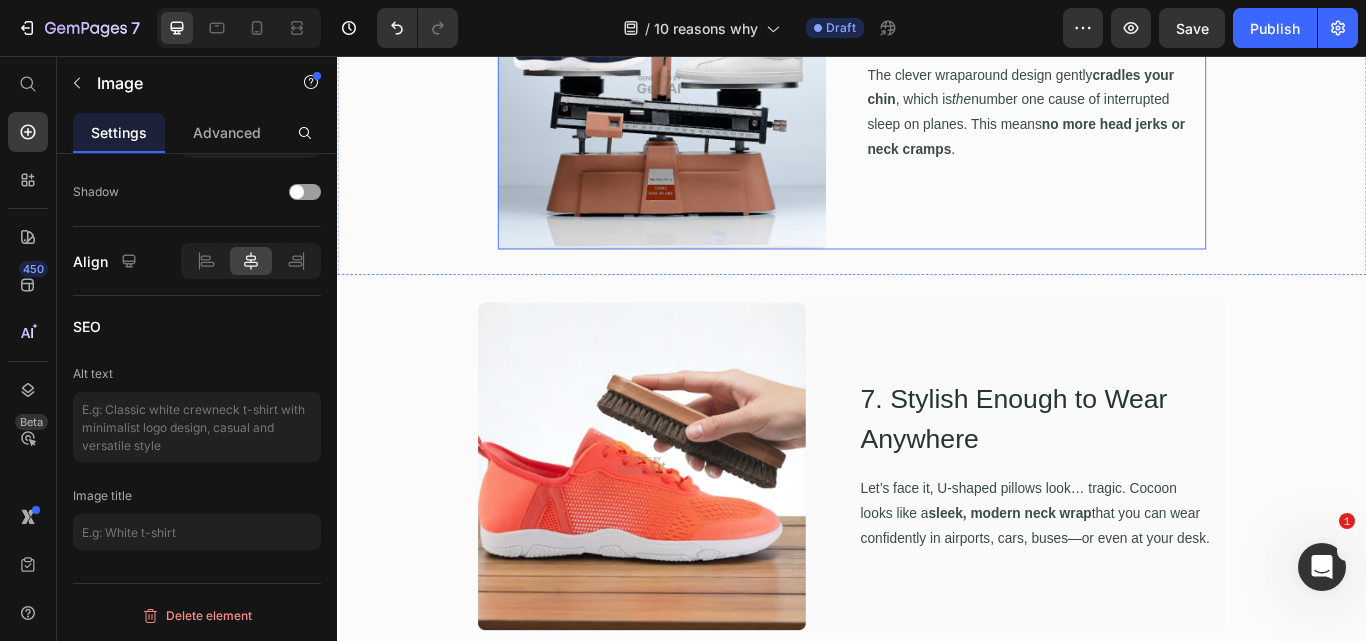 scroll, scrollTop: 4320, scrollLeft: 0, axis: vertical 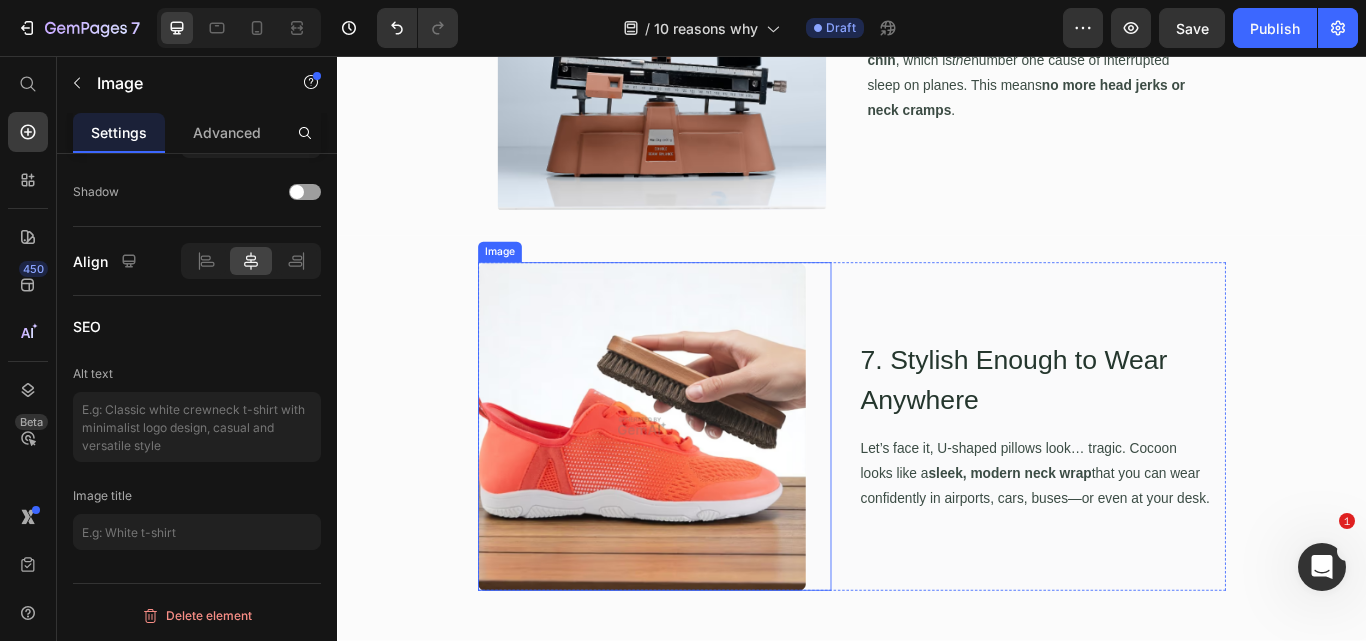 click at bounding box center (707, 488) 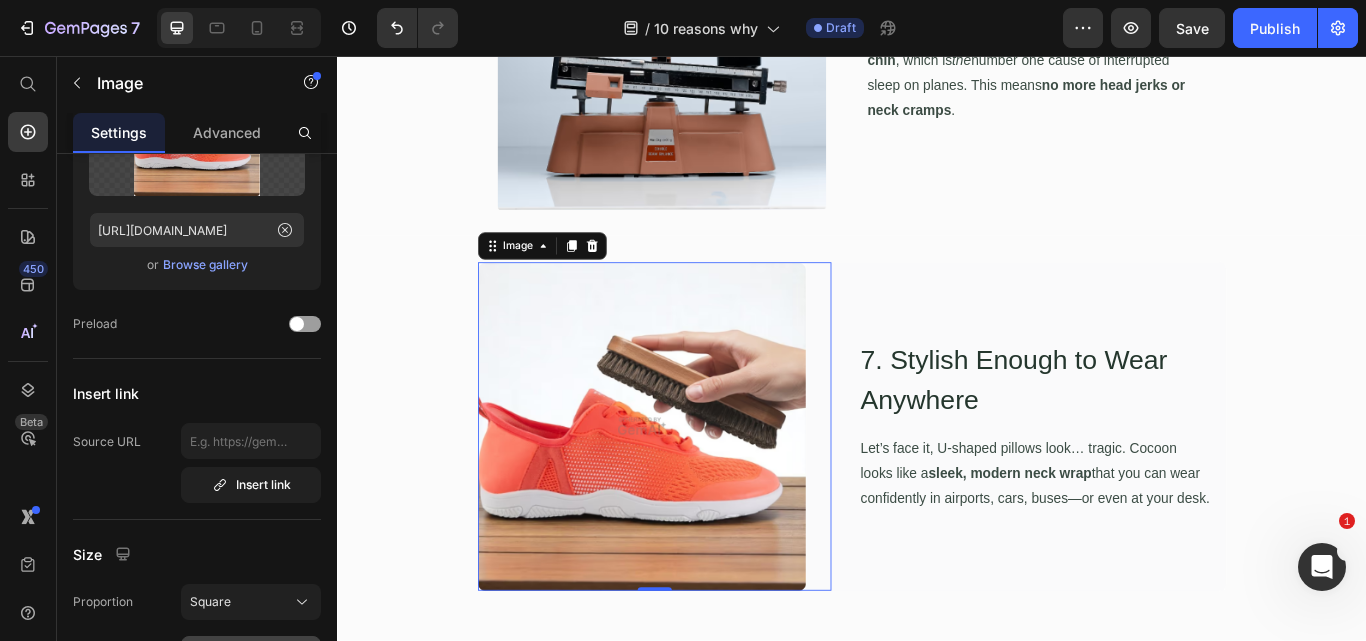 scroll, scrollTop: 0, scrollLeft: 0, axis: both 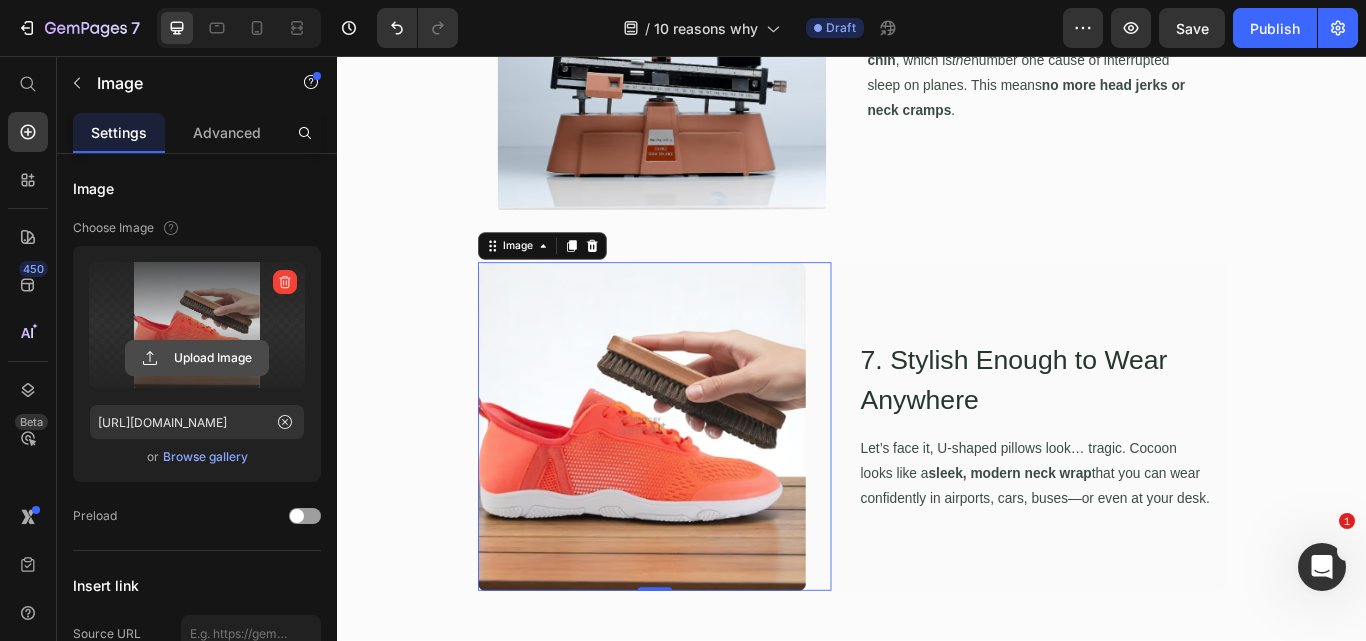click 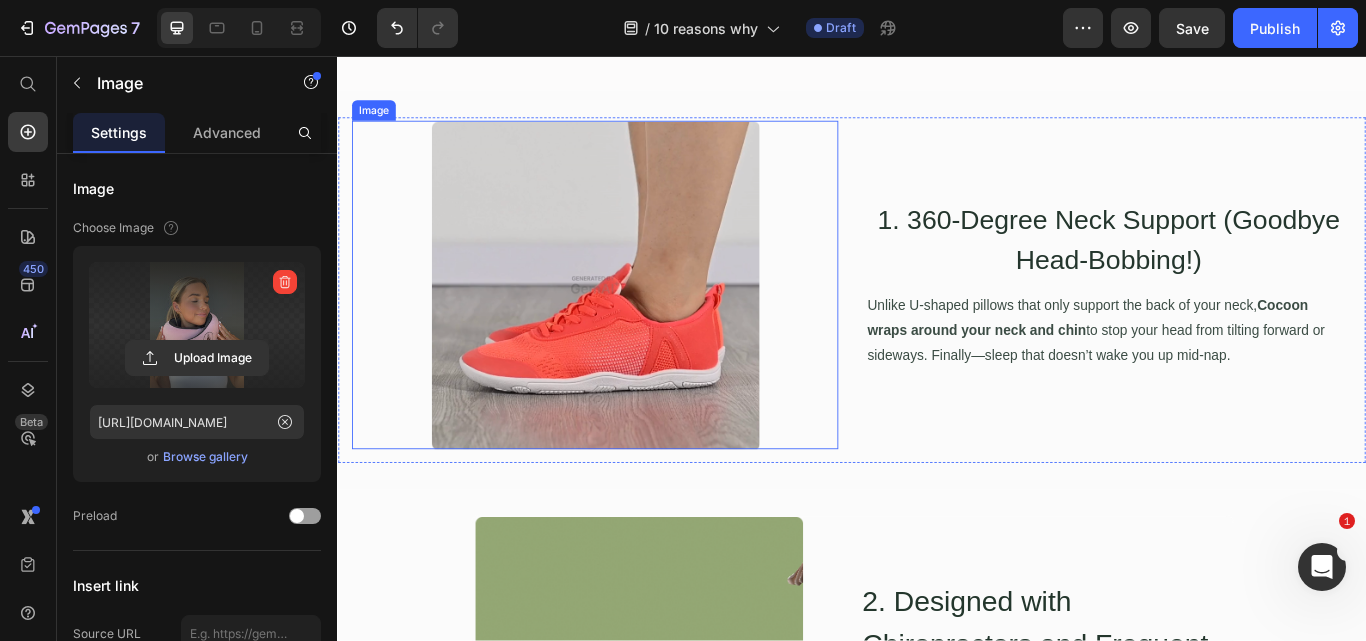 scroll, scrollTop: 1020, scrollLeft: 0, axis: vertical 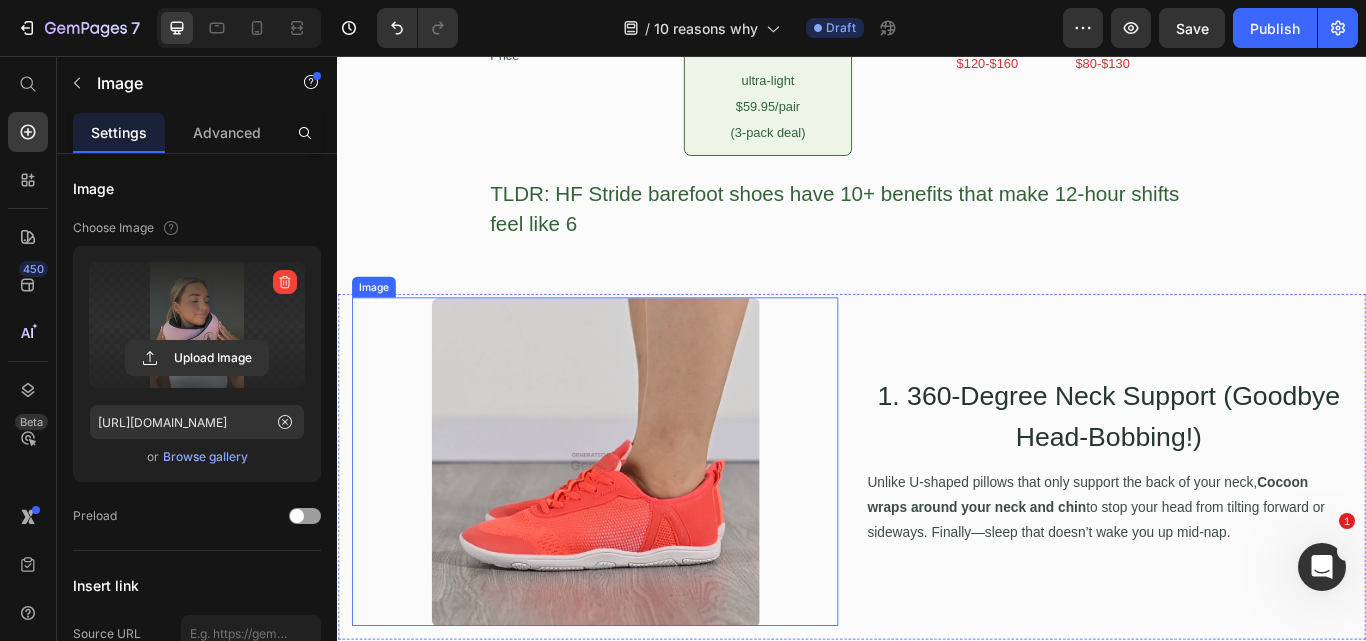 click at bounding box center [637, 529] 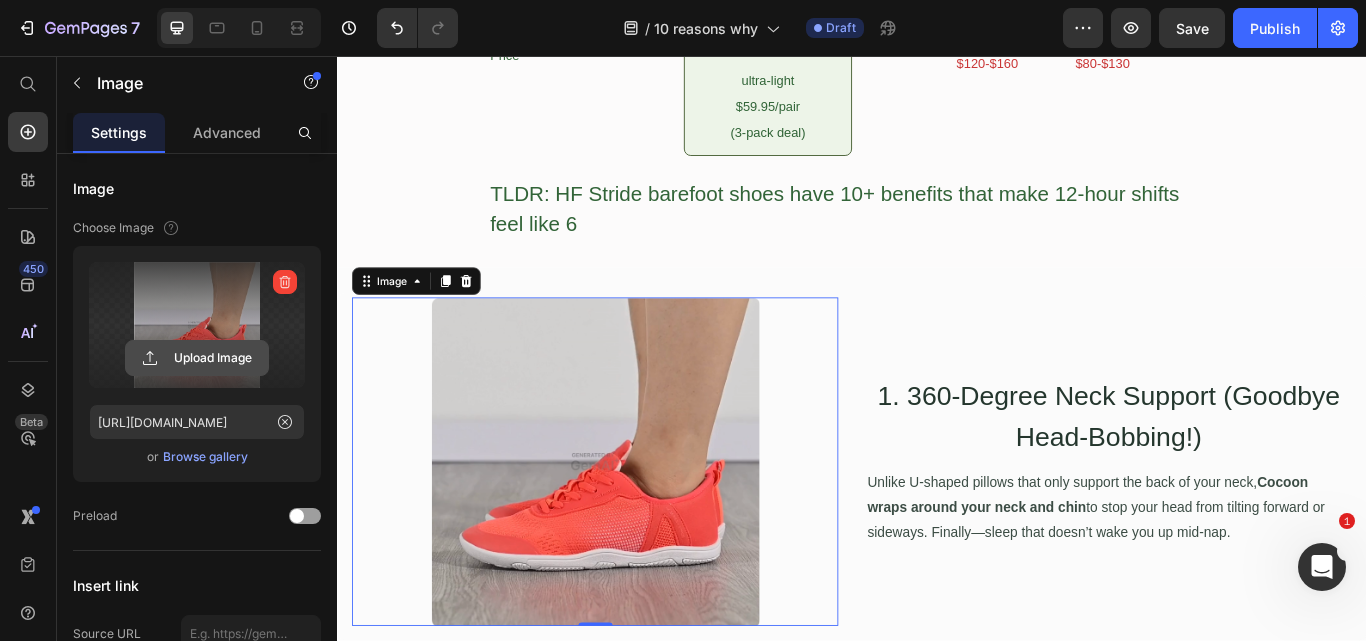 click 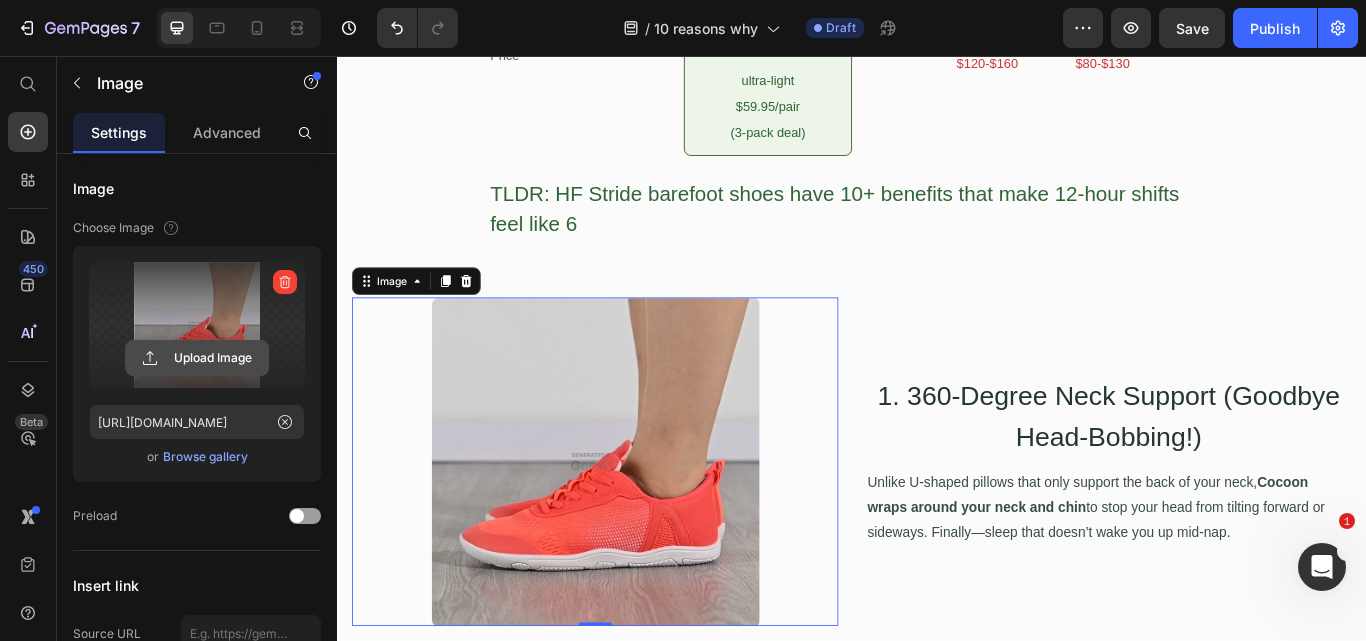 click 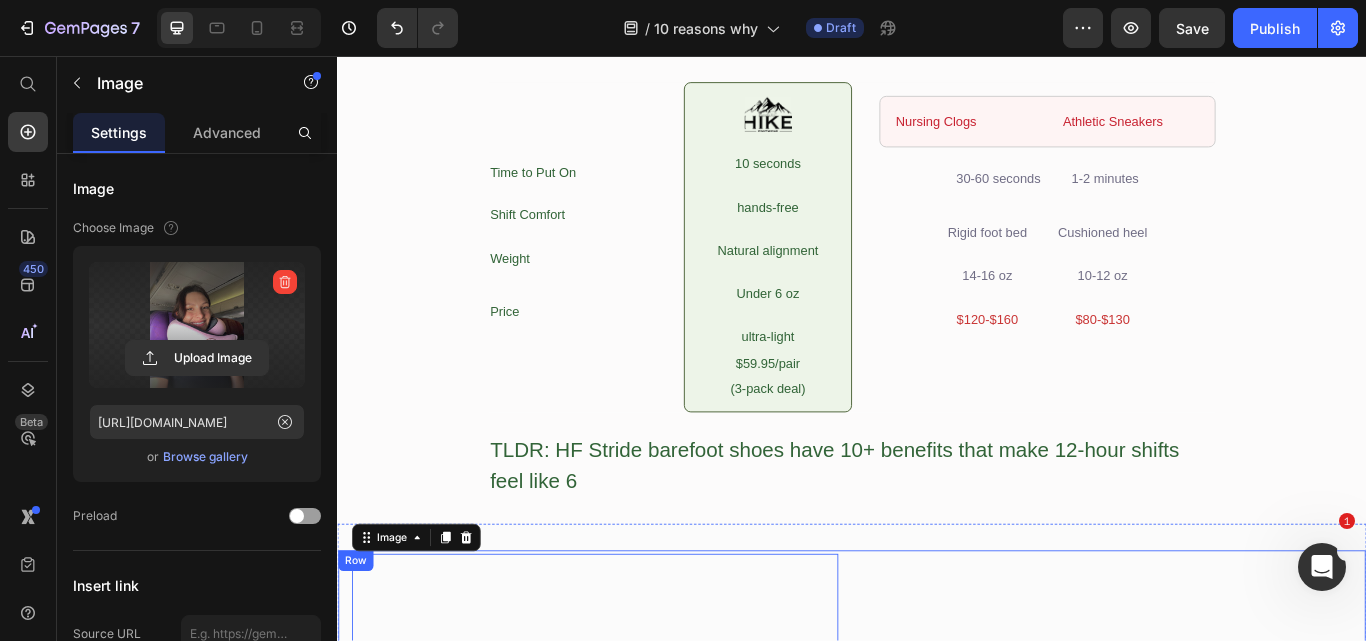 scroll, scrollTop: 1120, scrollLeft: 0, axis: vertical 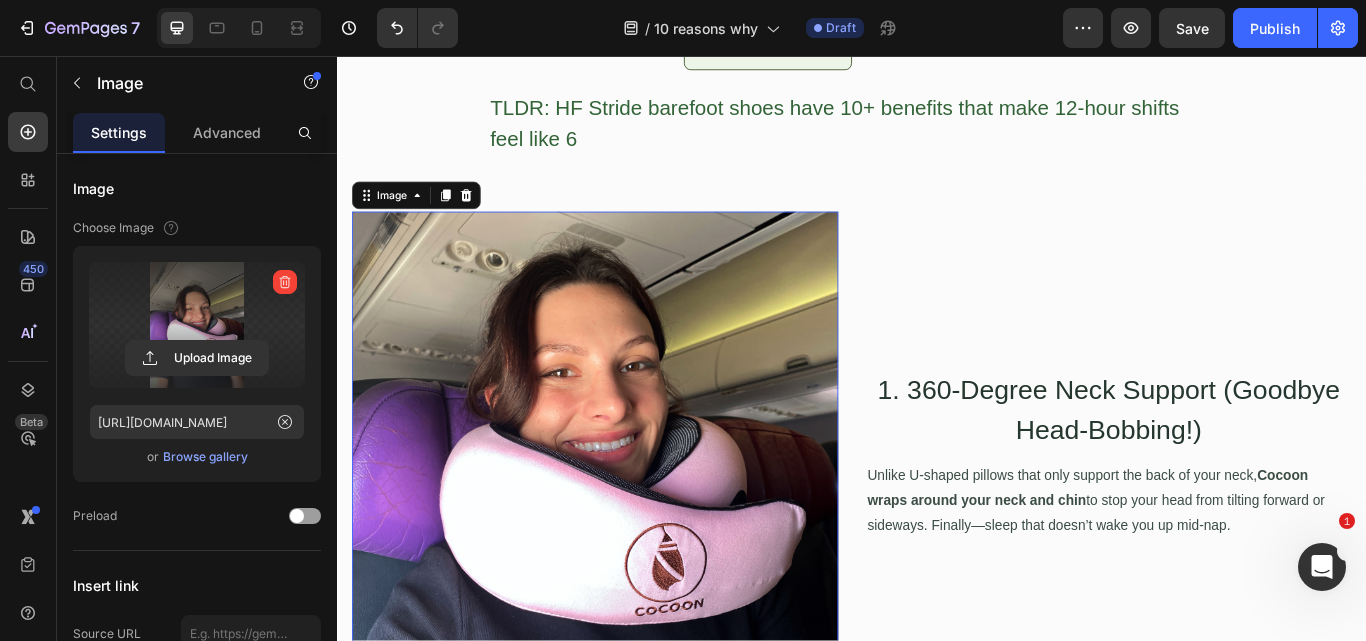 click at bounding box center (637, 521) 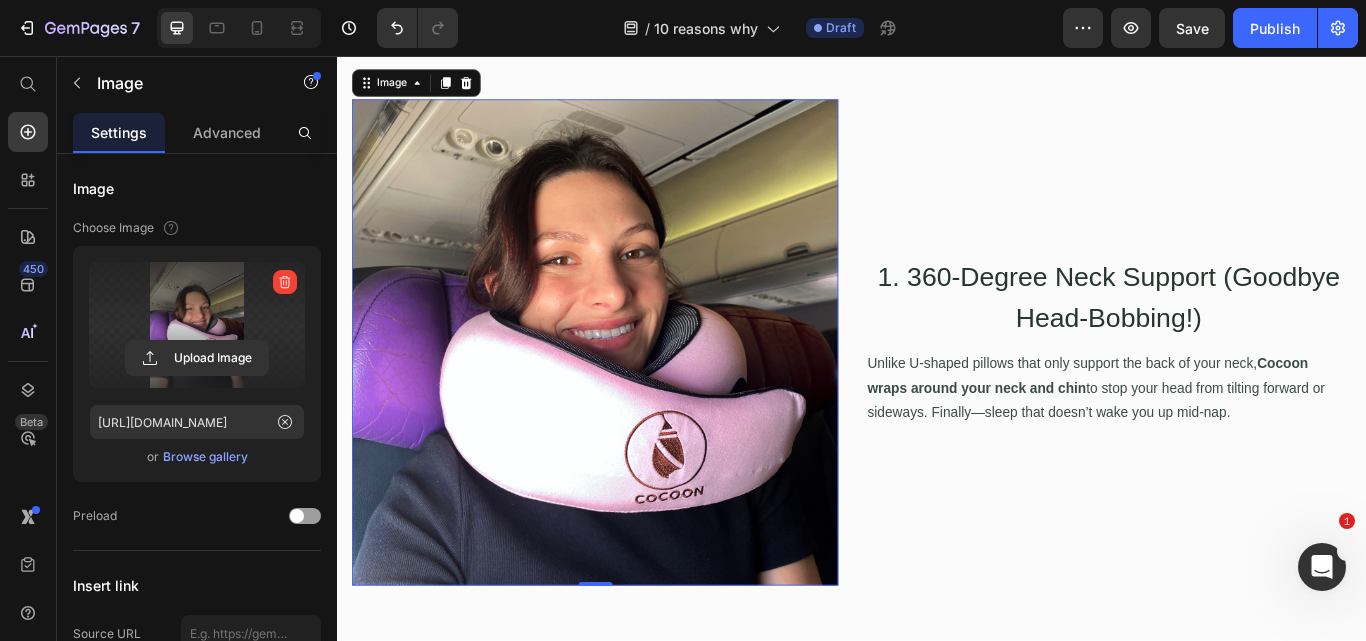 scroll, scrollTop: 1320, scrollLeft: 0, axis: vertical 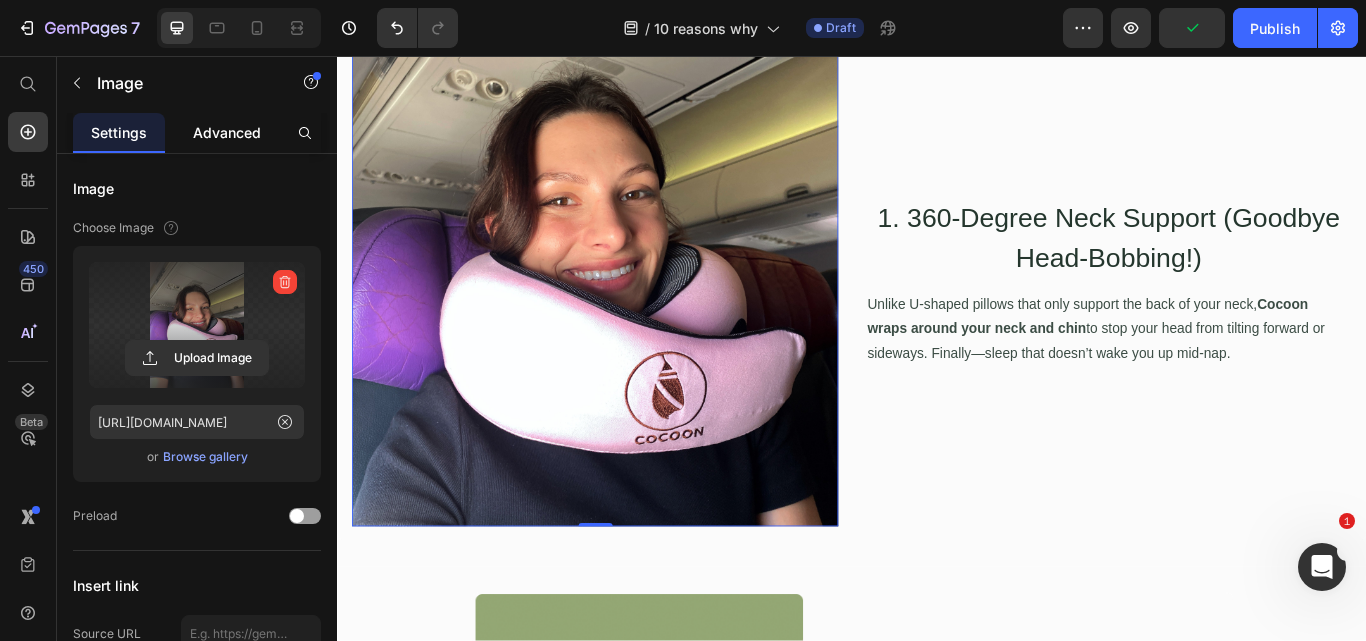 click on "Advanced" at bounding box center (227, 132) 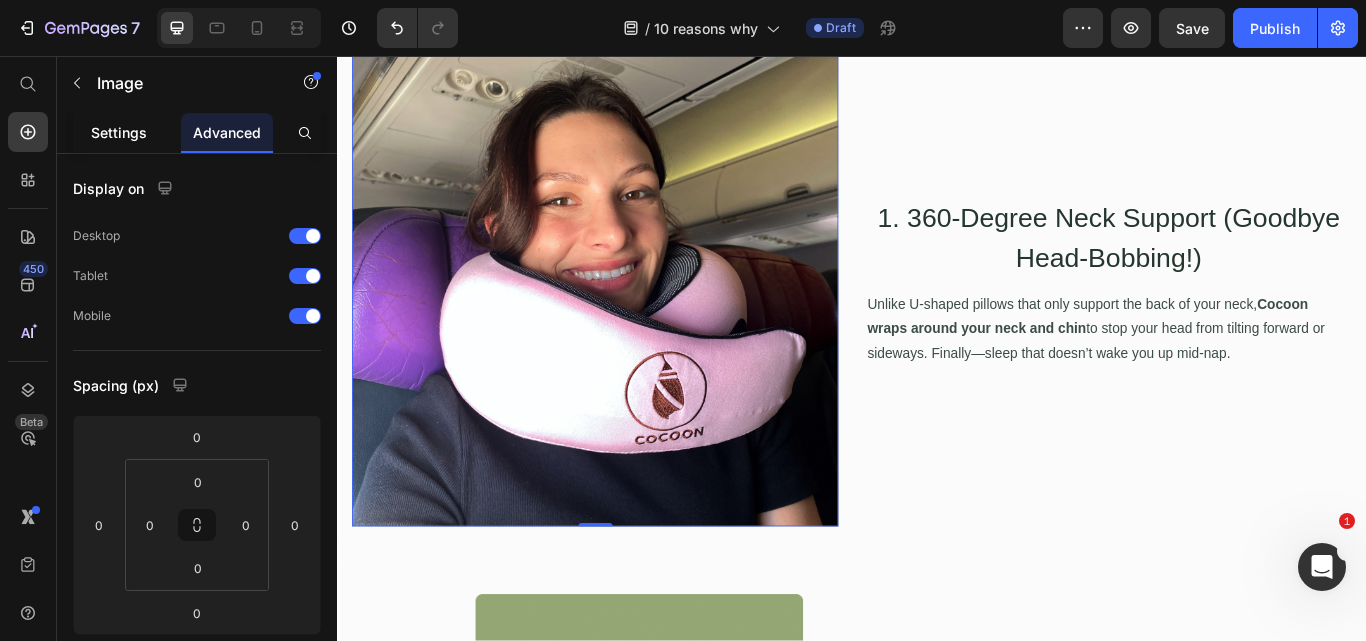 click on "Settings" at bounding box center [119, 132] 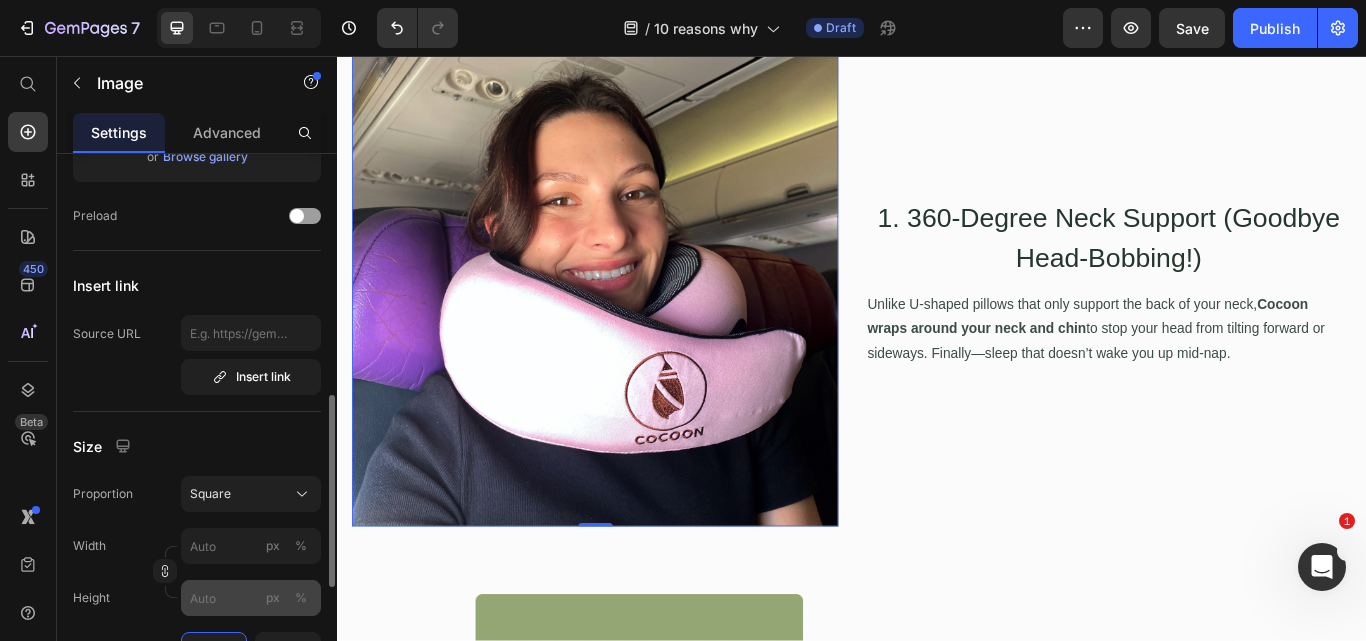 scroll, scrollTop: 400, scrollLeft: 0, axis: vertical 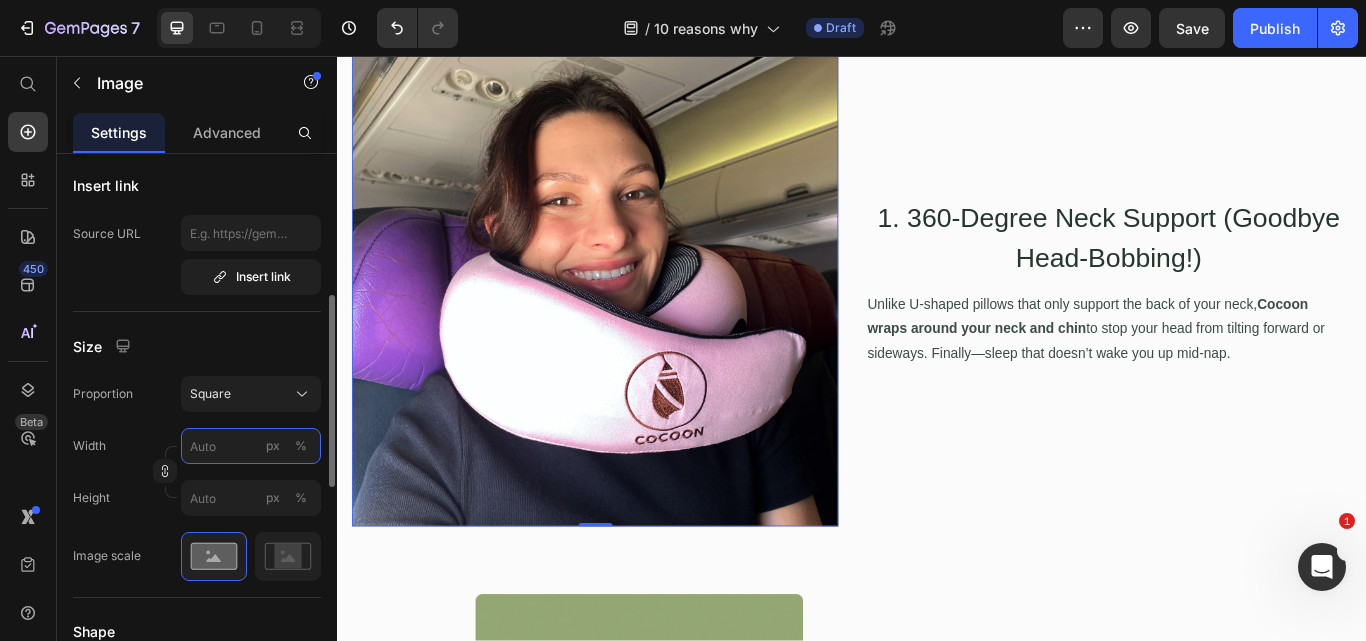 click on "px %" at bounding box center (251, 446) 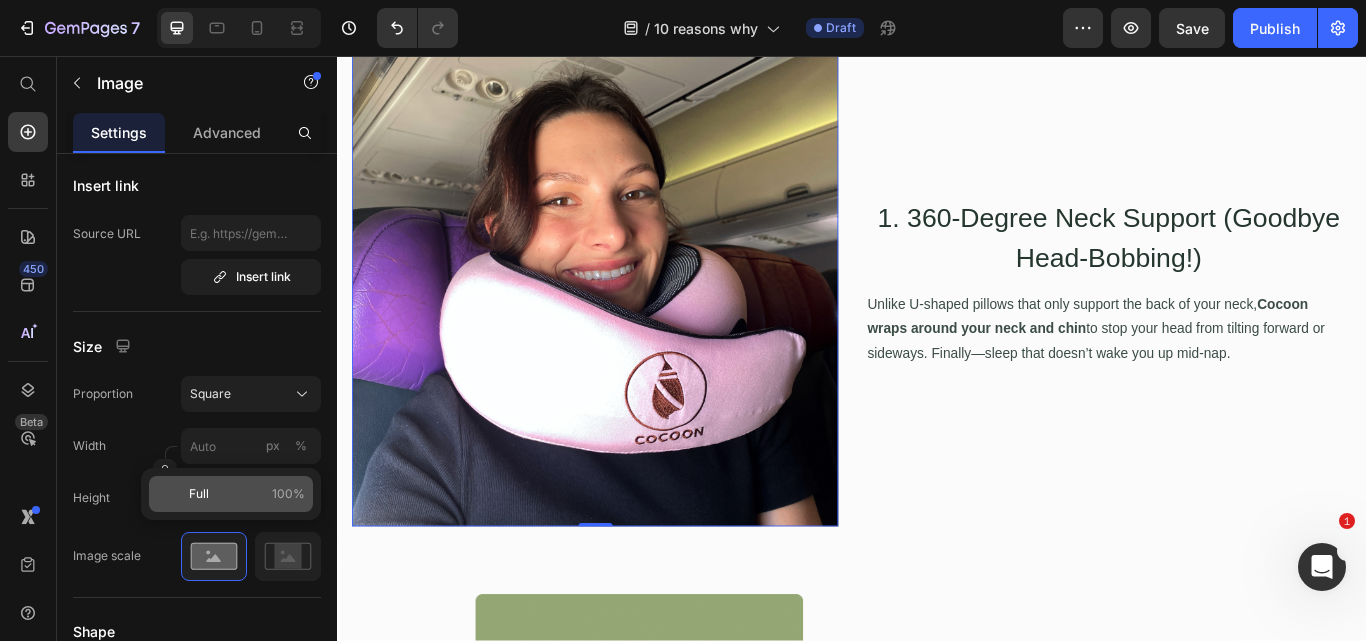 click on "Full 100%" 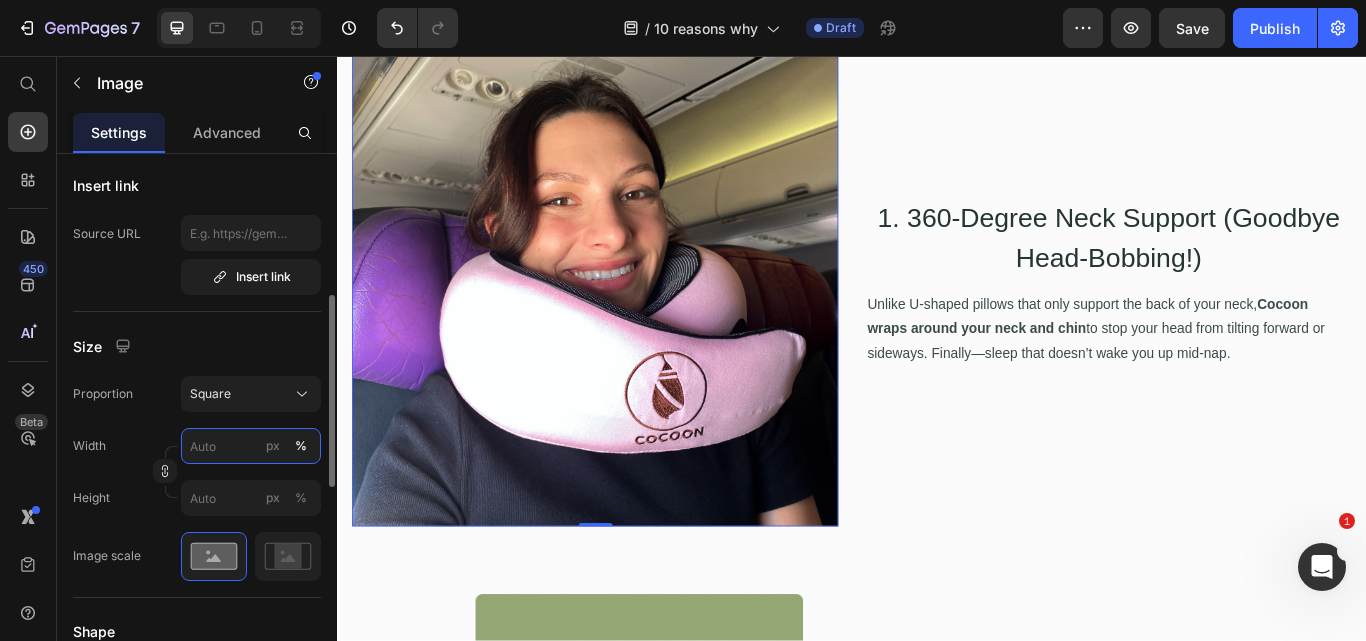 click on "px %" at bounding box center (251, 446) 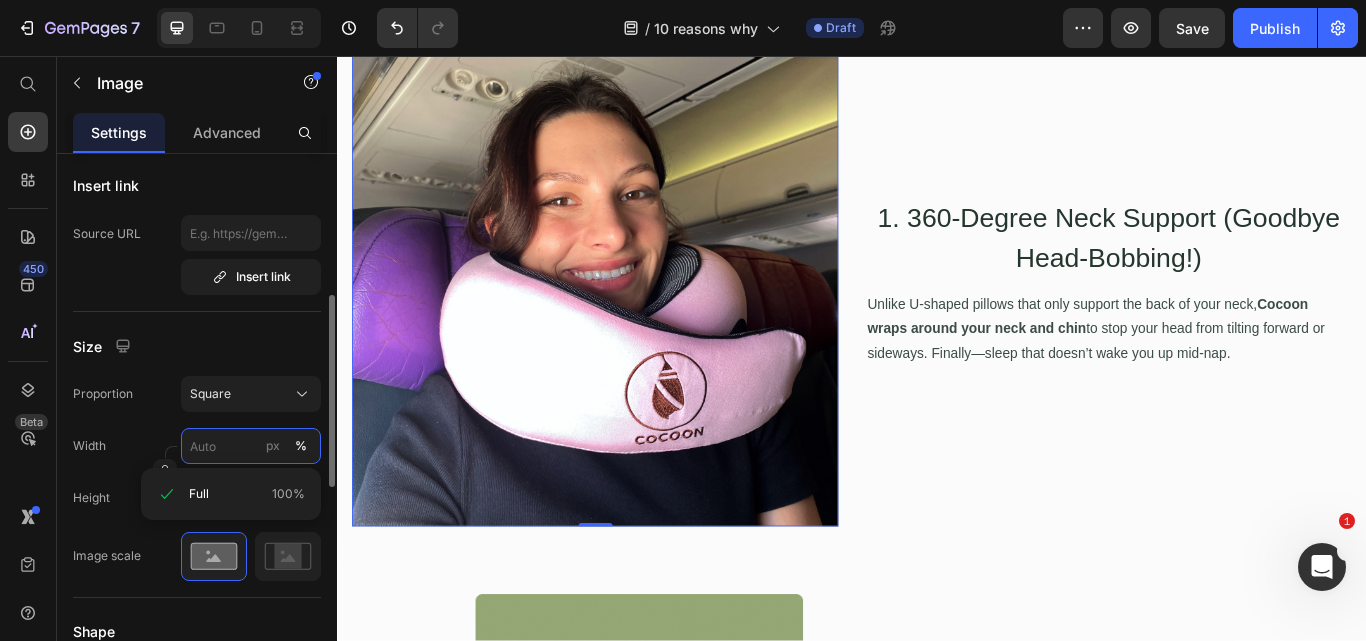 click on "px %" at bounding box center (251, 446) 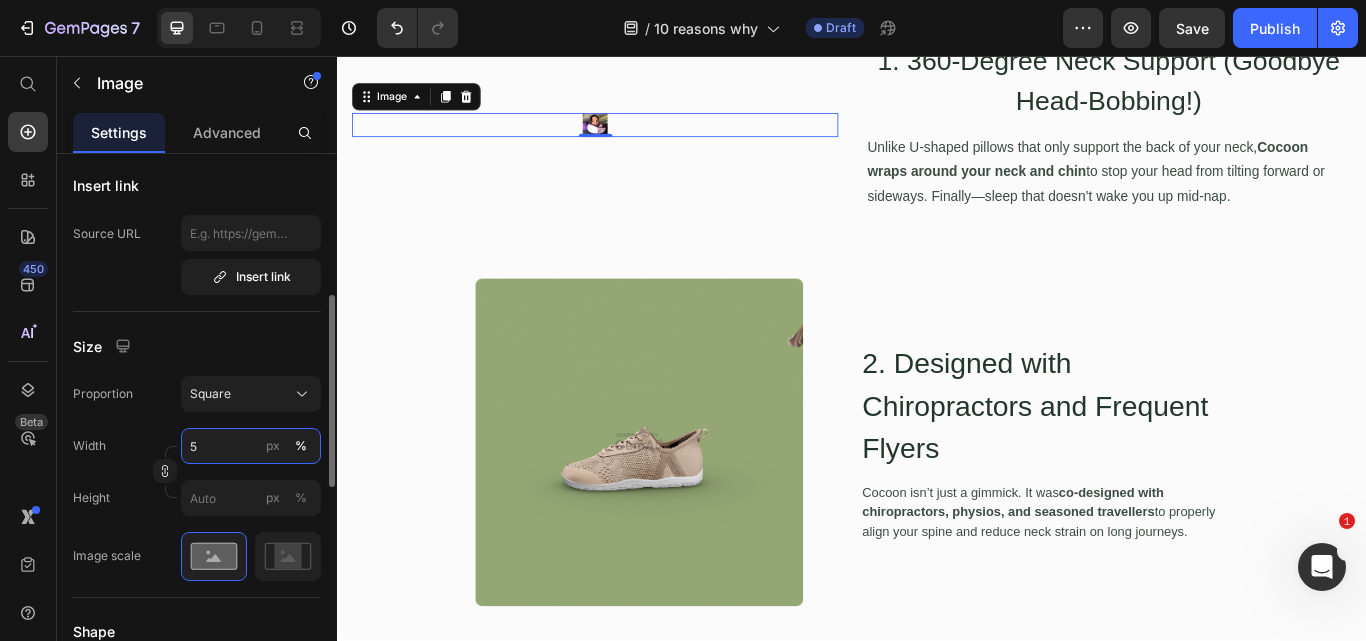 type on "50" 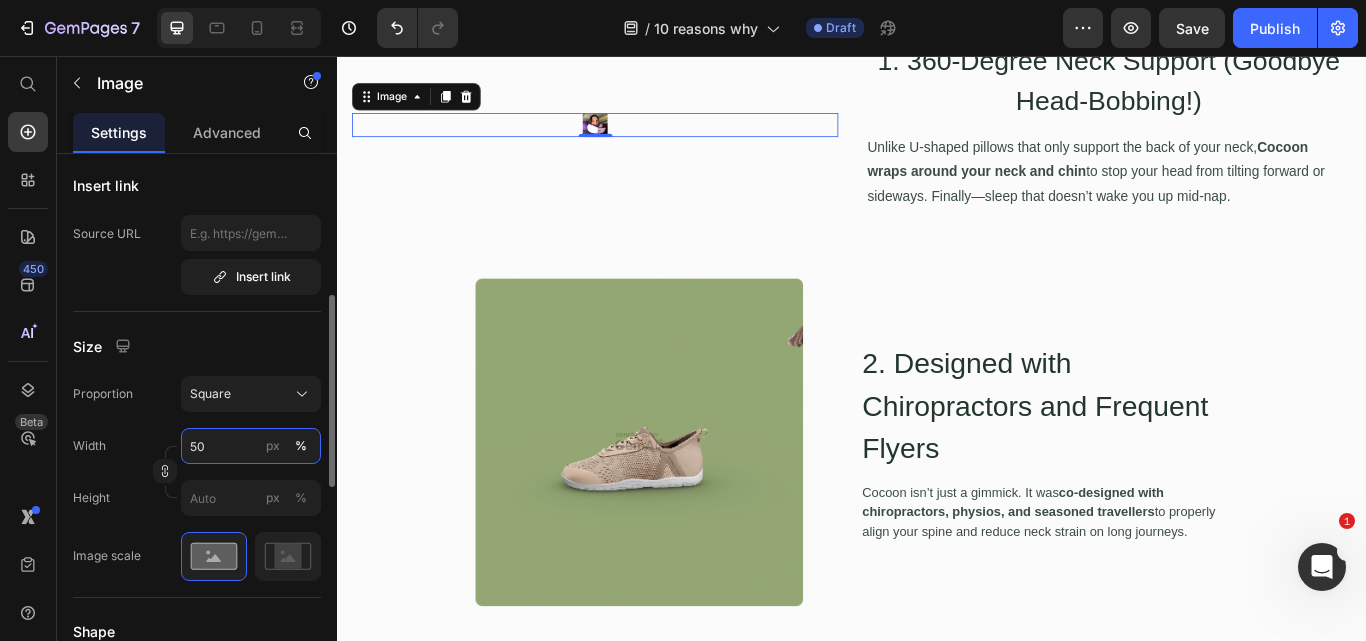 scroll, scrollTop: 1235, scrollLeft: 0, axis: vertical 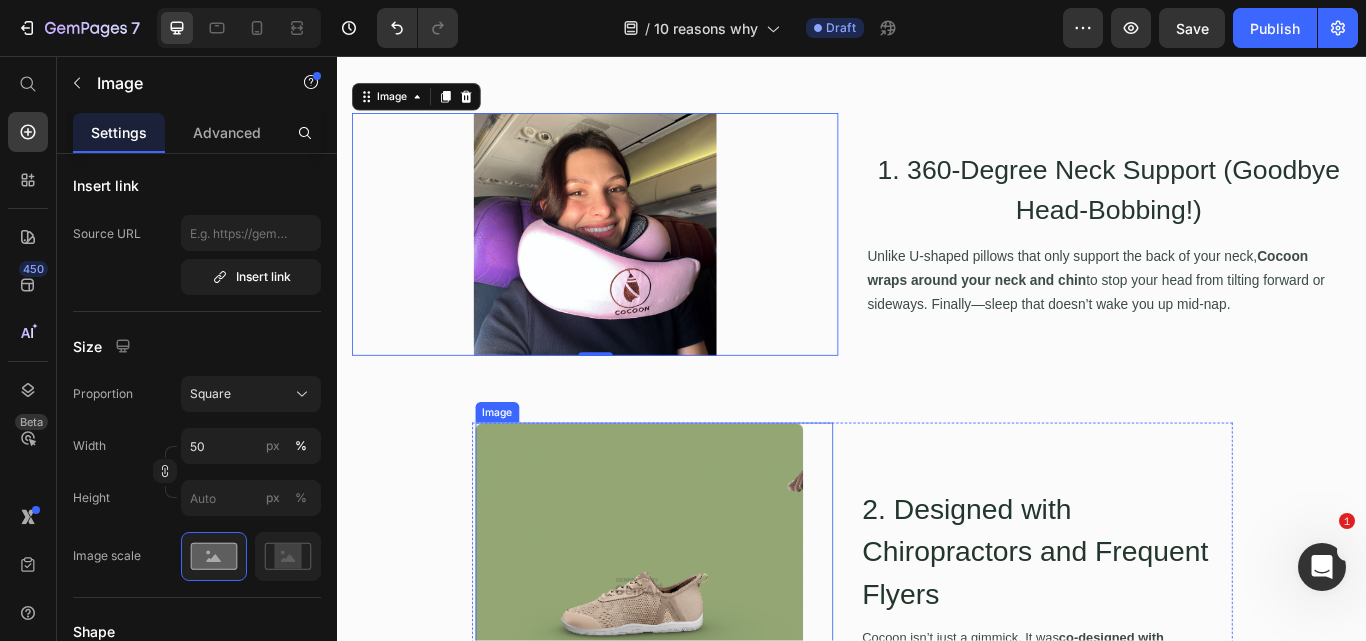 click at bounding box center (707, 675) 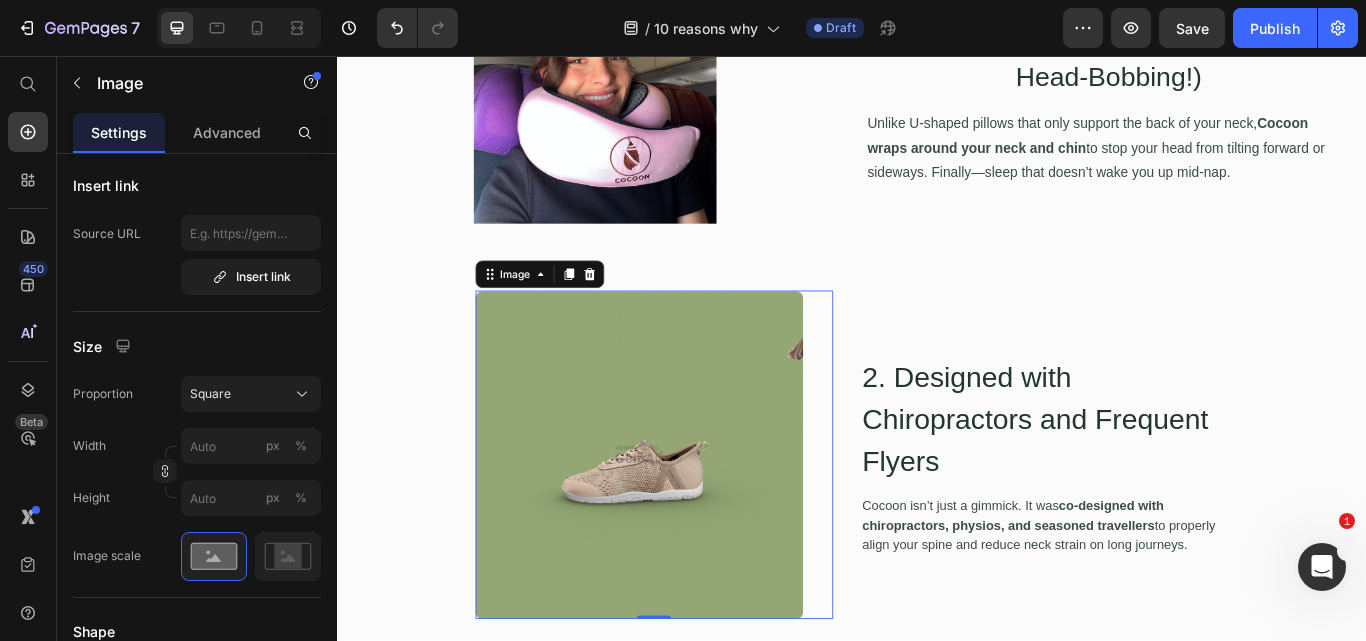 scroll, scrollTop: 1335, scrollLeft: 0, axis: vertical 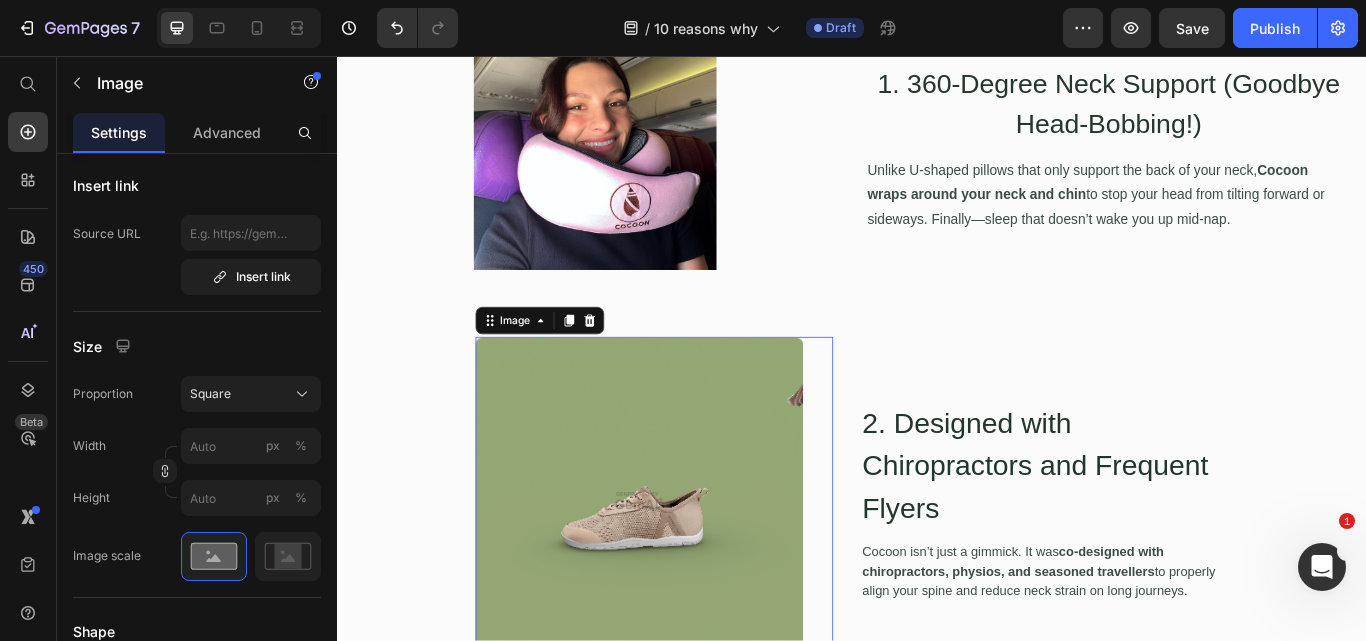 click at bounding box center [707, 575] 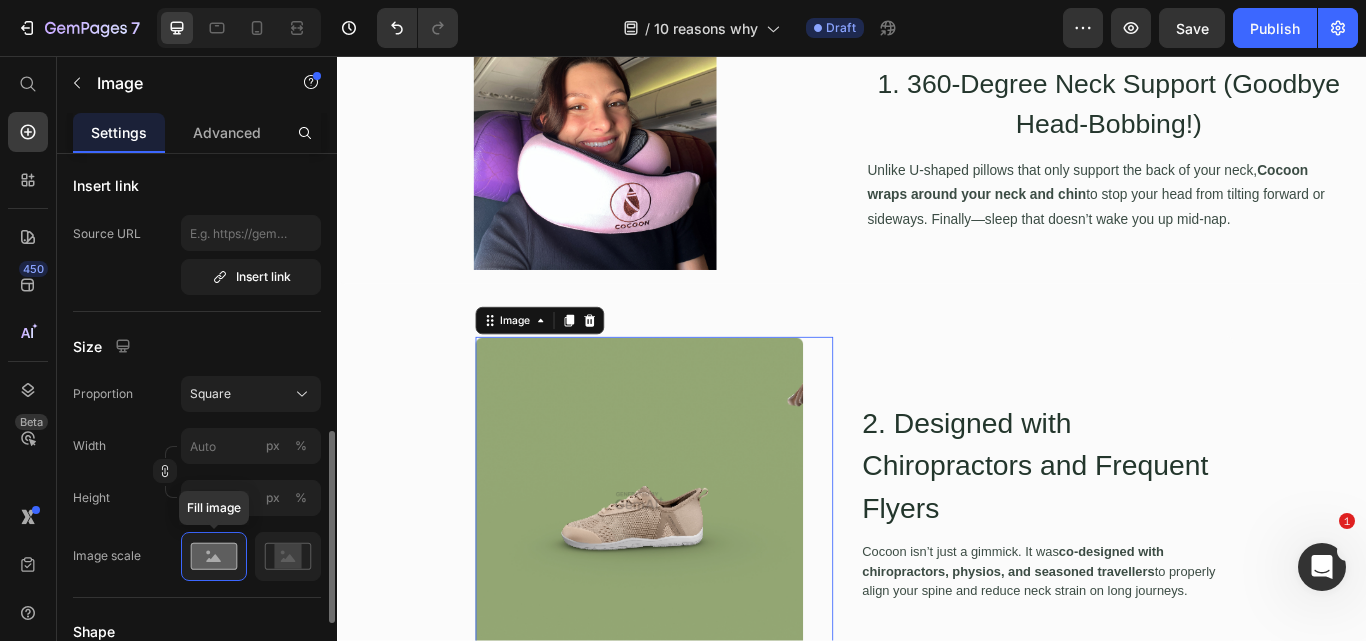 scroll, scrollTop: 500, scrollLeft: 0, axis: vertical 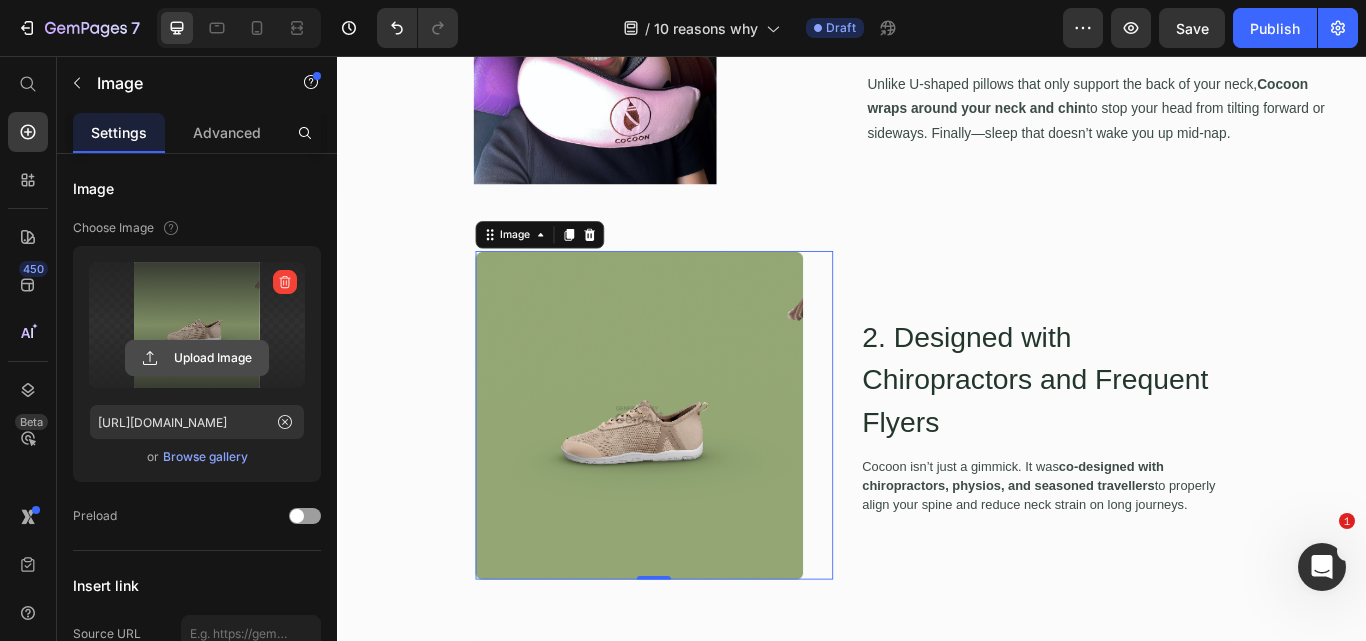 click 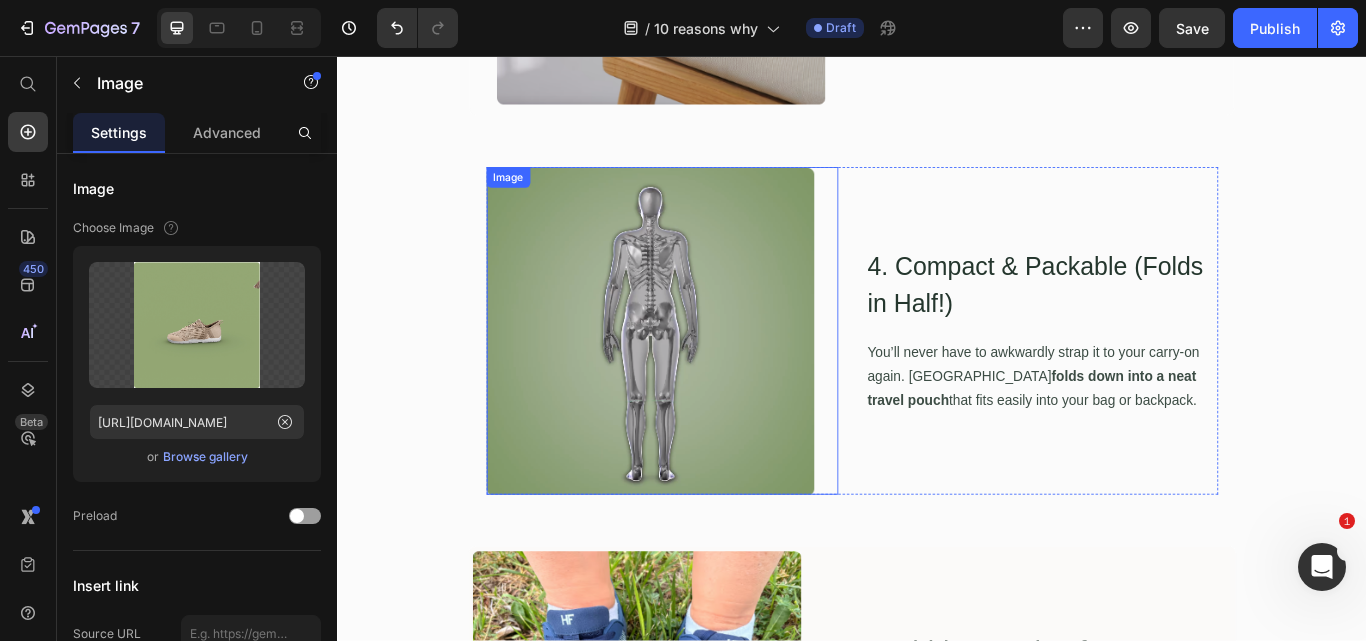scroll, scrollTop: 2335, scrollLeft: 0, axis: vertical 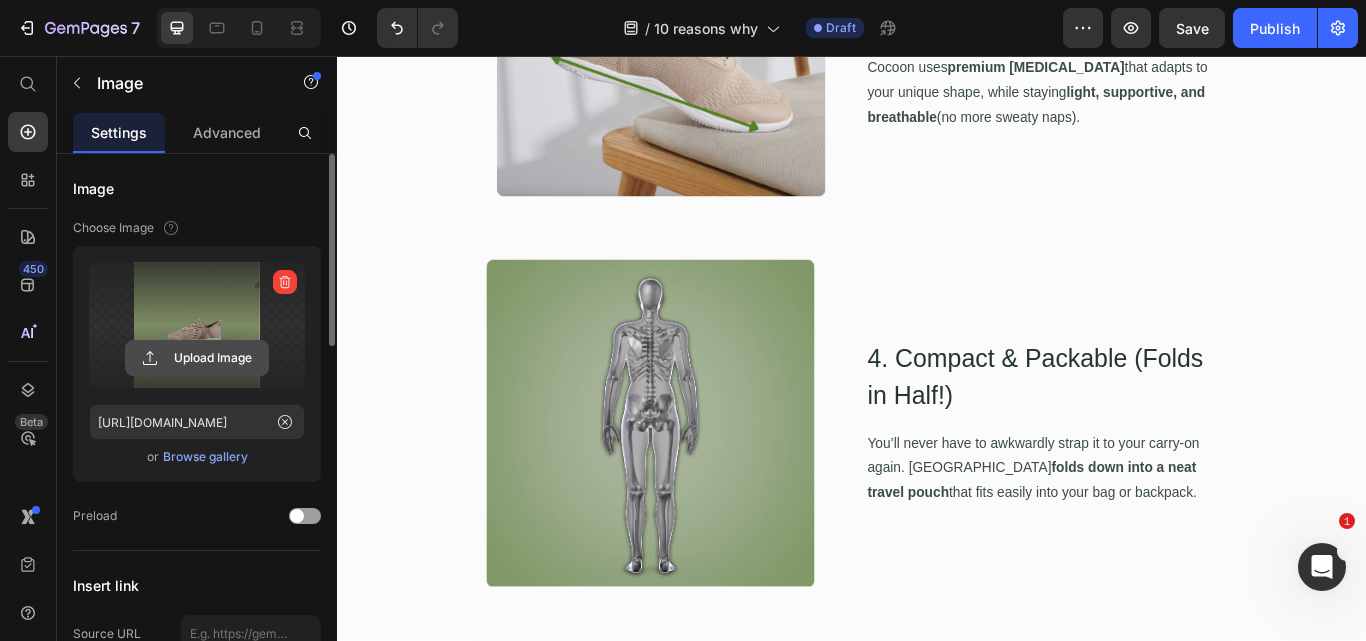 click 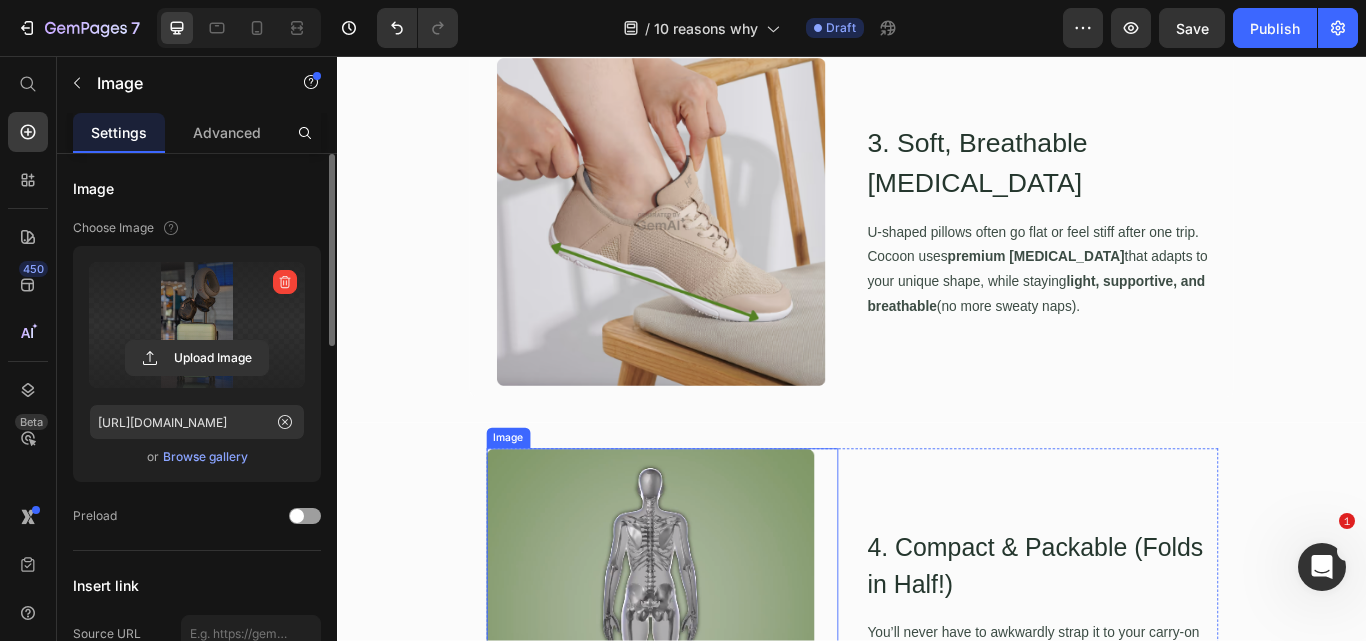 scroll, scrollTop: 2470, scrollLeft: 0, axis: vertical 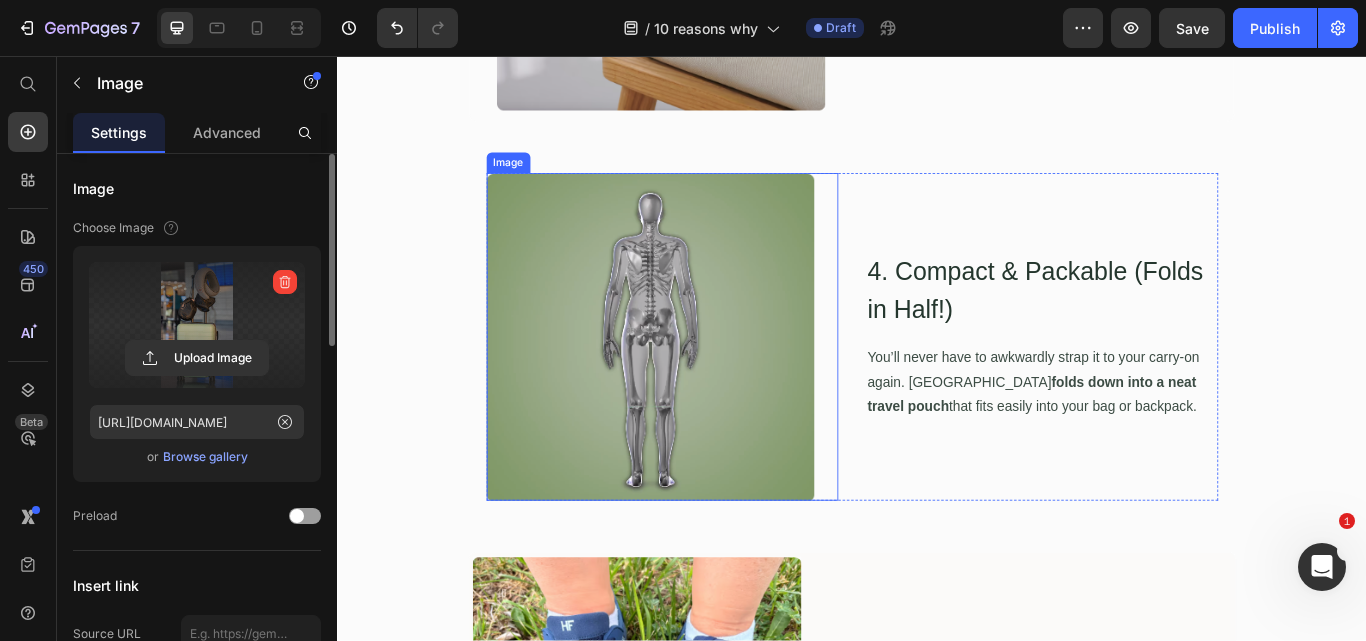 click on "Image 4. Compact & Packable (Folds in Half!) Heading You’ll never have to awkwardly strap it to your carry-on again. Cocoon  folds down into a neat travel pouch  that fits easily into your bag or backpack. Text Block Row" at bounding box center (937, 384) 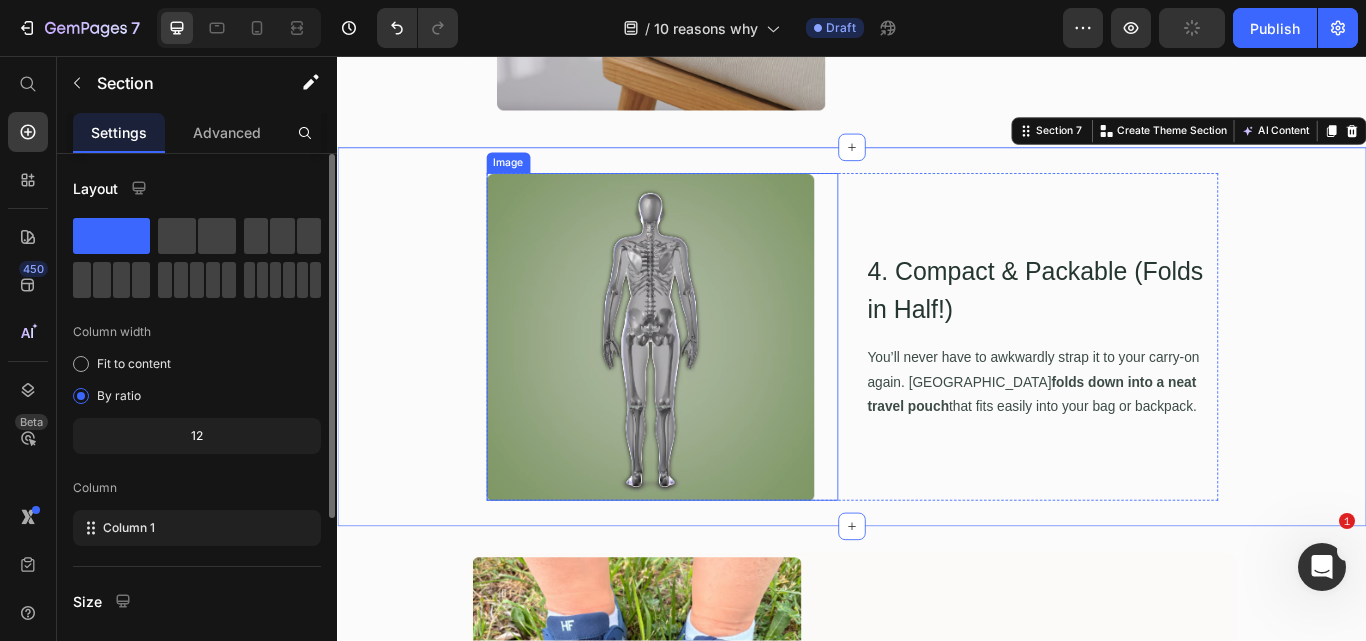 click at bounding box center (716, 384) 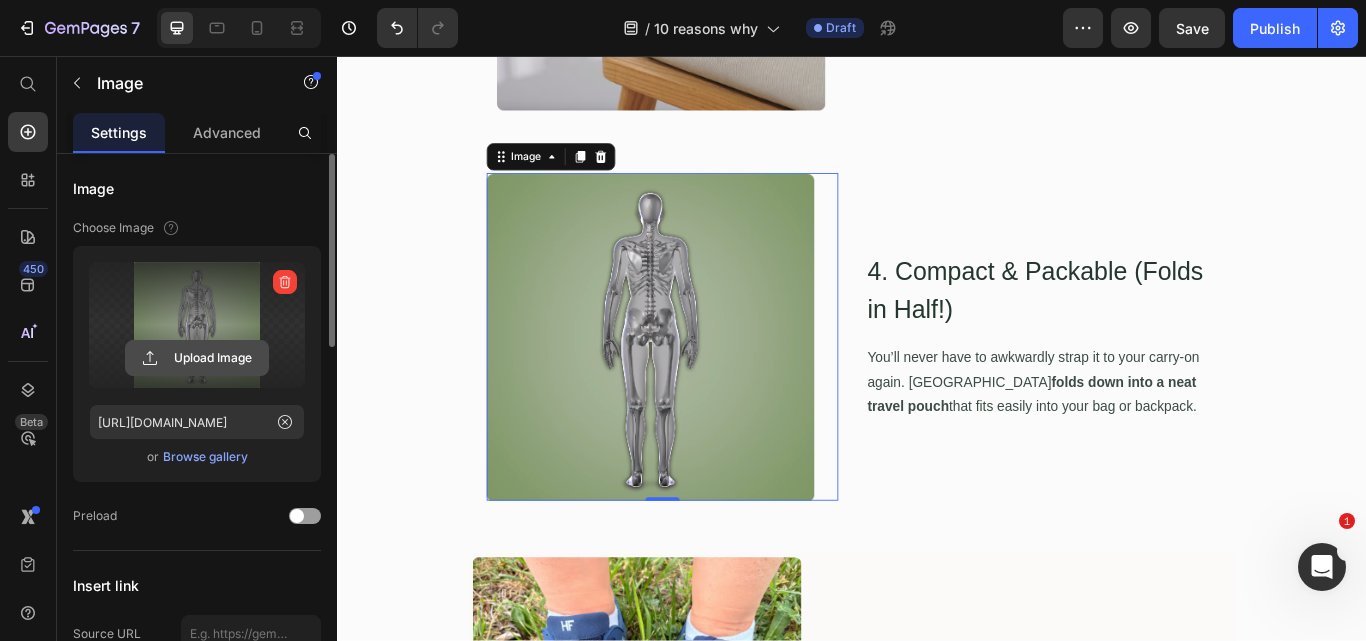 click 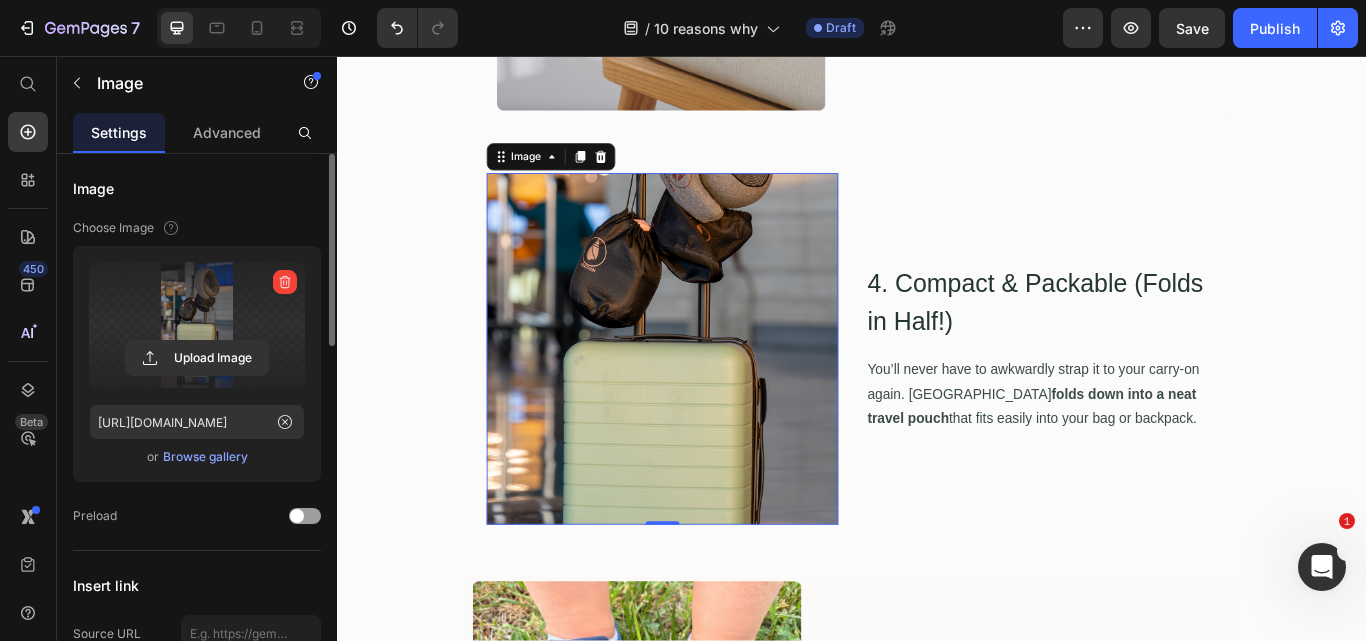 click at bounding box center (197, 325) 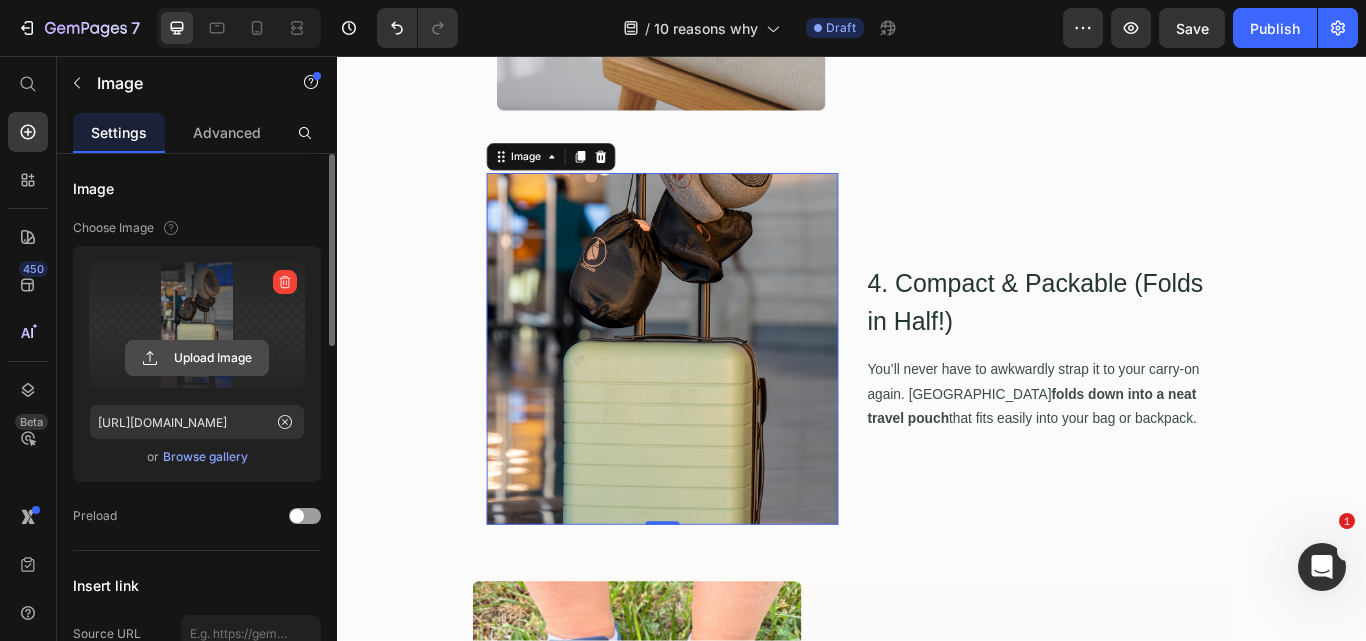 click 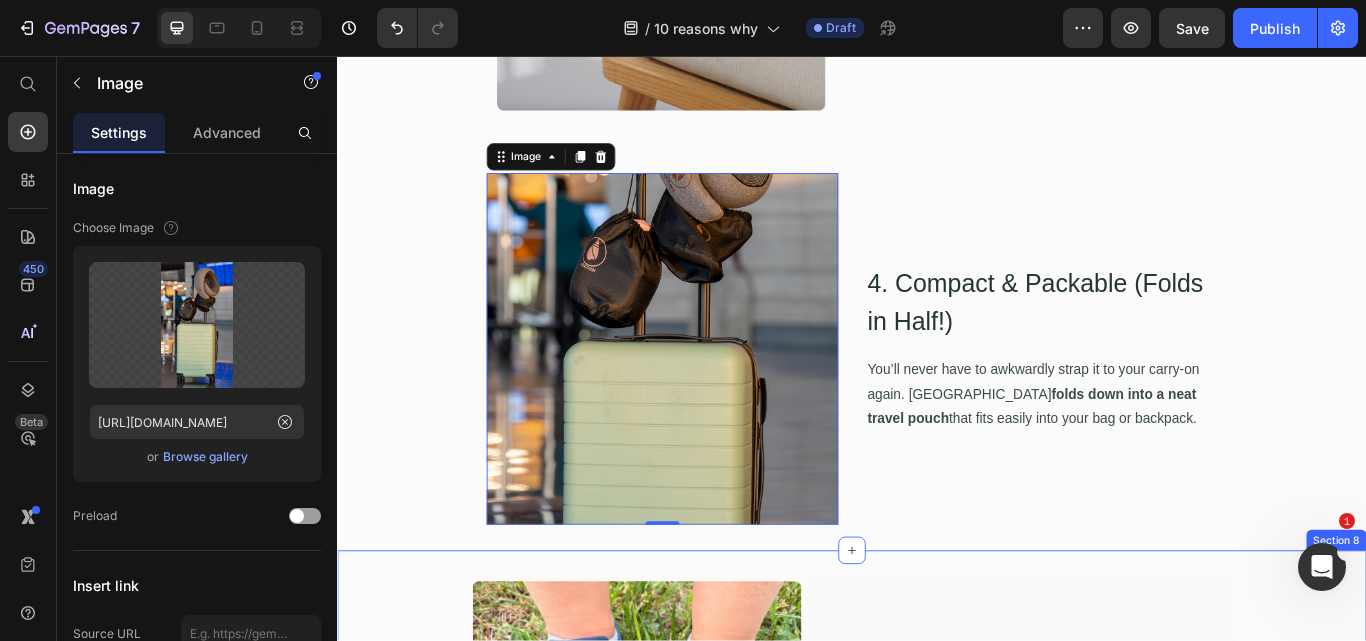 click on "Image   0 4. Compact & Packable (Folds in Half!) Heading You’ll never have to awkwardly strap it to your carry-on again. Cocoon  folds down into a neat travel pouch  that fits easily into your bag or backpack. Text Block Row Section 7" at bounding box center [937, 398] 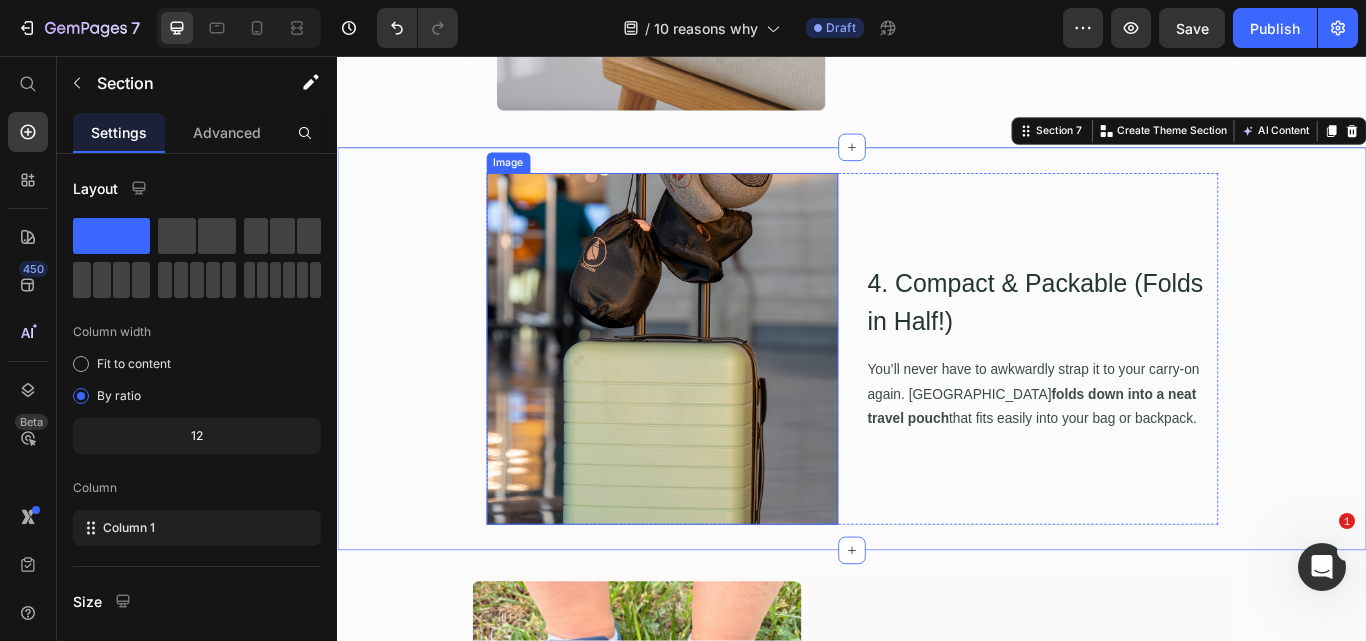 click at bounding box center [716, 398] 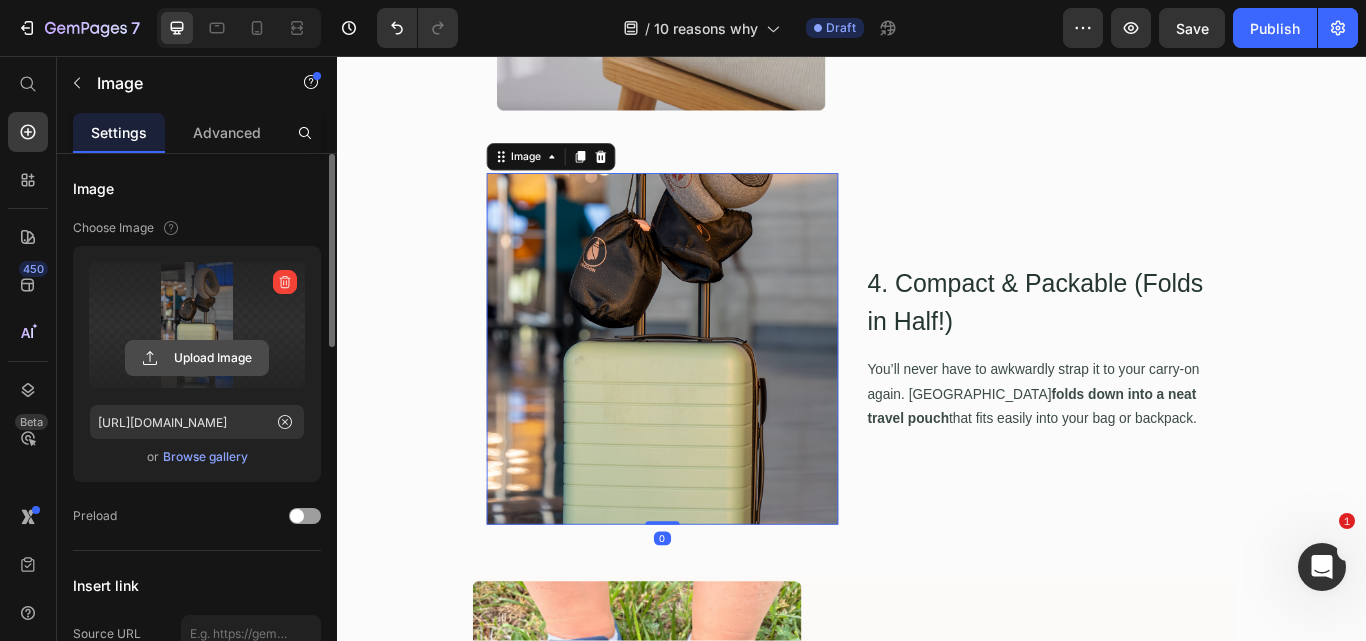 click 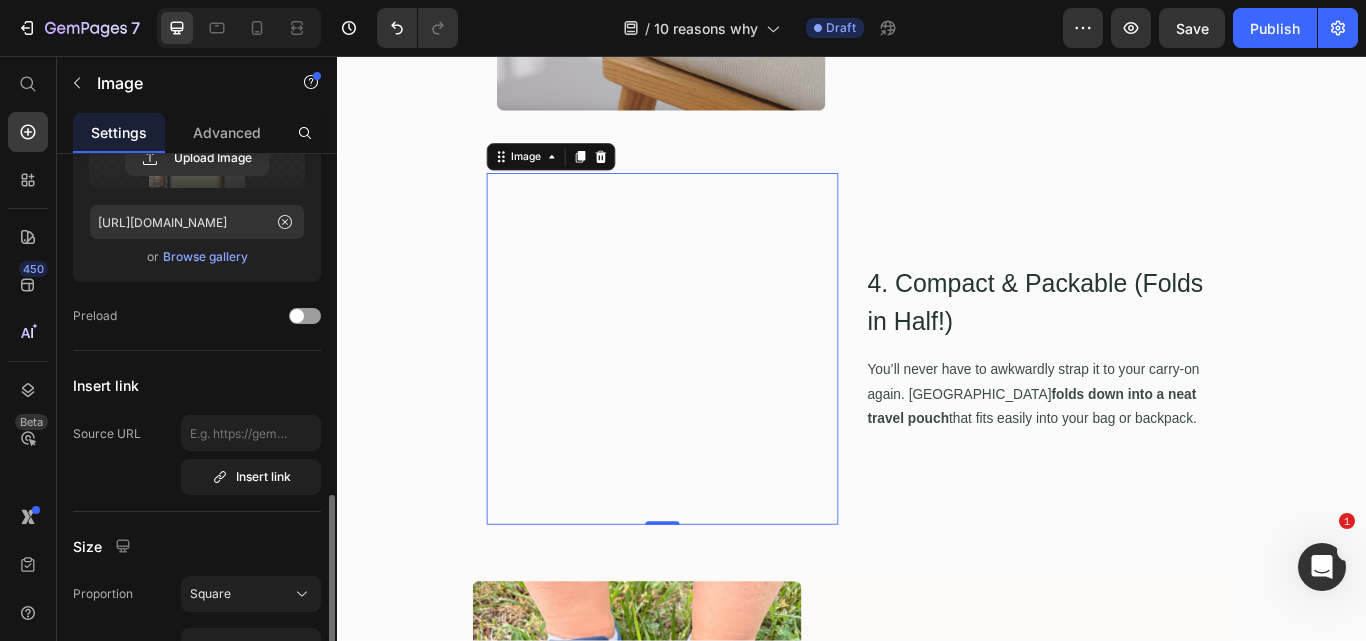 scroll, scrollTop: 400, scrollLeft: 0, axis: vertical 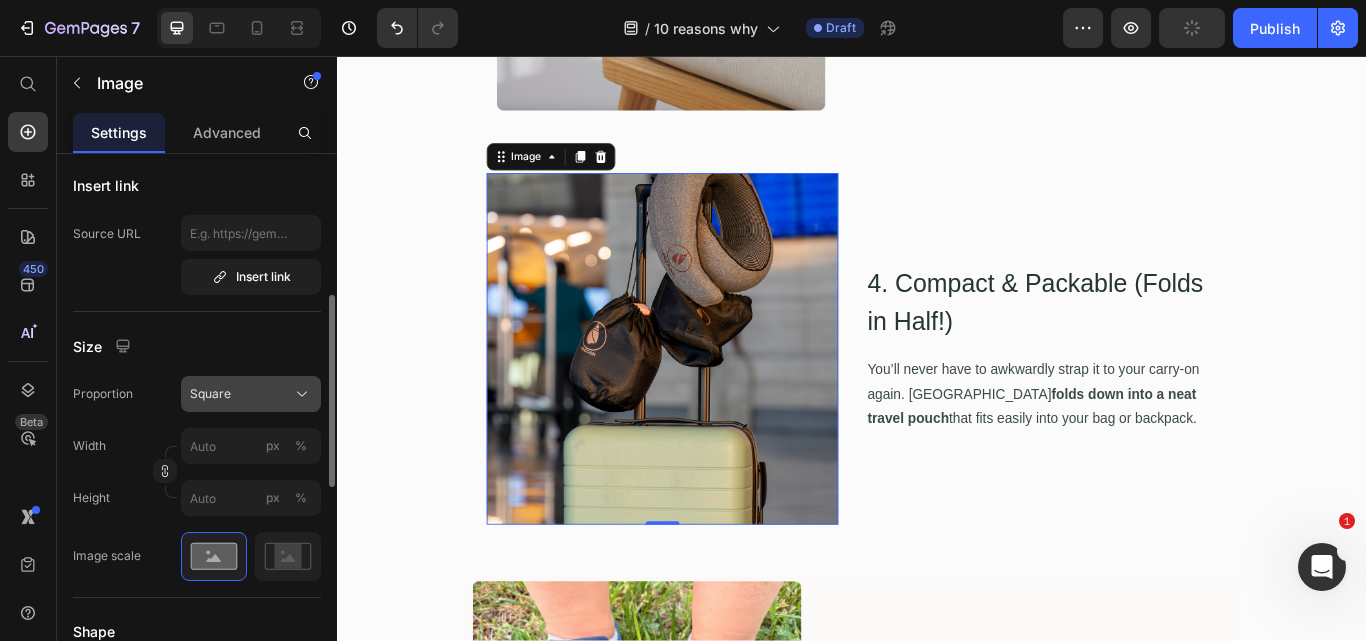 click on "Square" 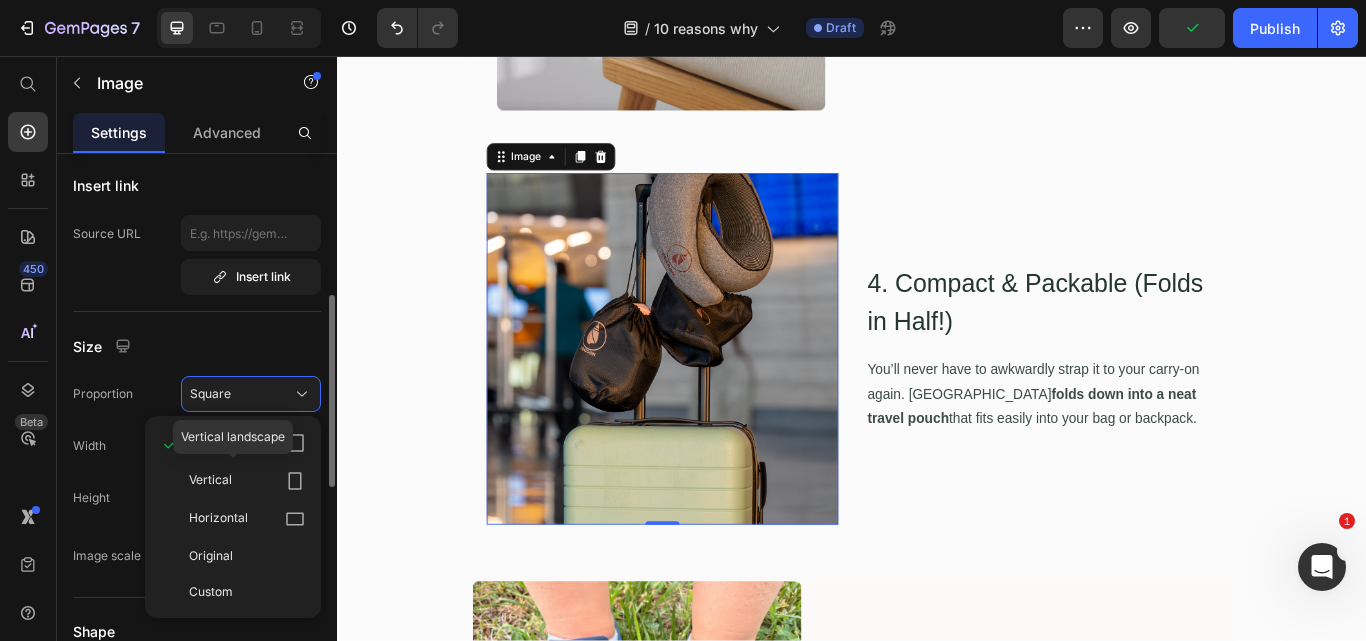 click on "Vertical" 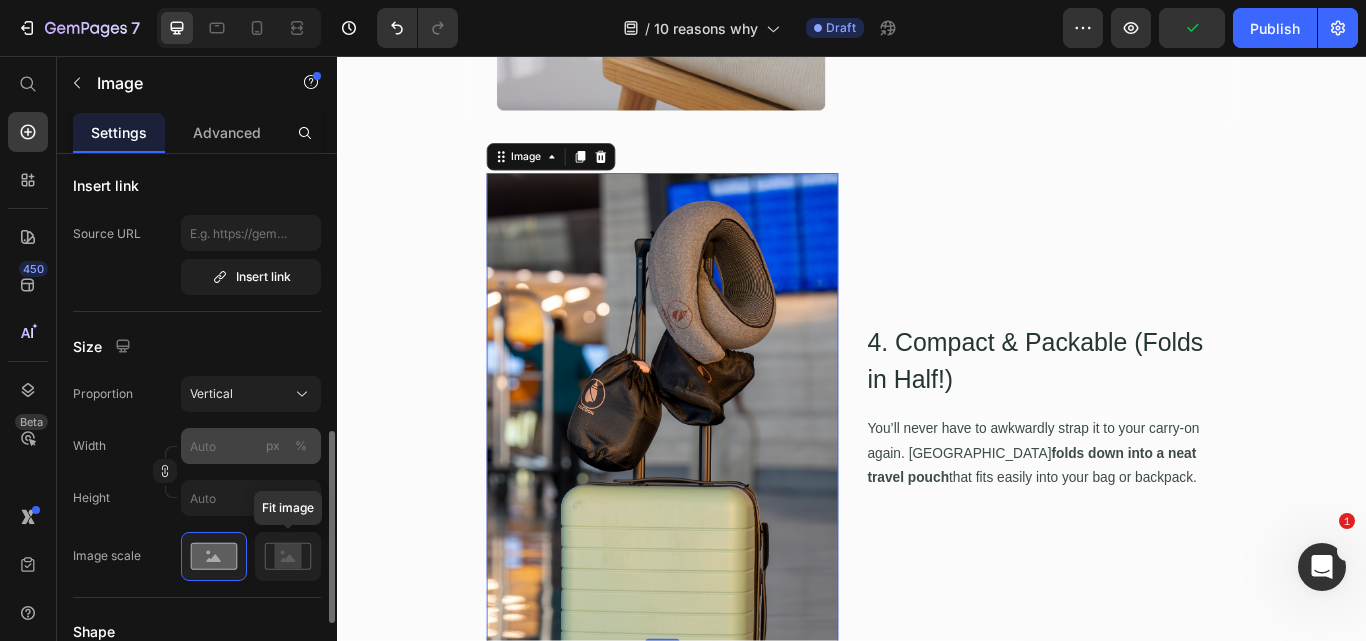 scroll, scrollTop: 600, scrollLeft: 0, axis: vertical 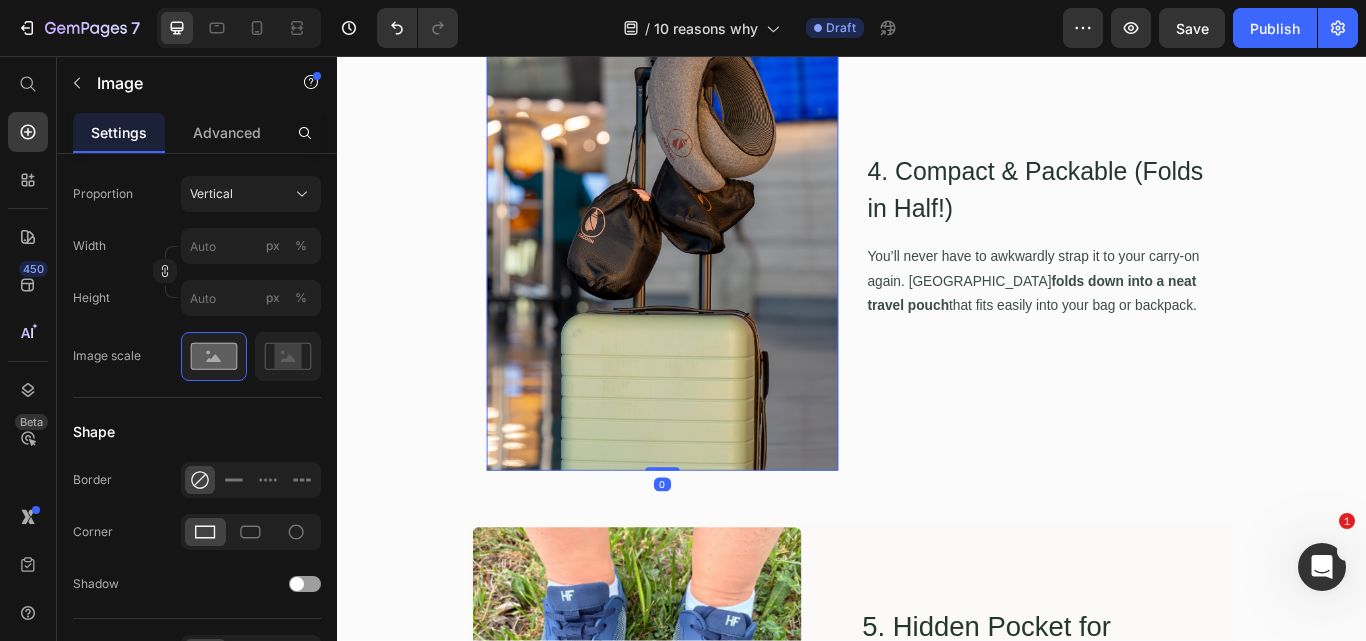 drag, startPoint x: 704, startPoint y: 534, endPoint x: 692, endPoint y: 393, distance: 141.50972 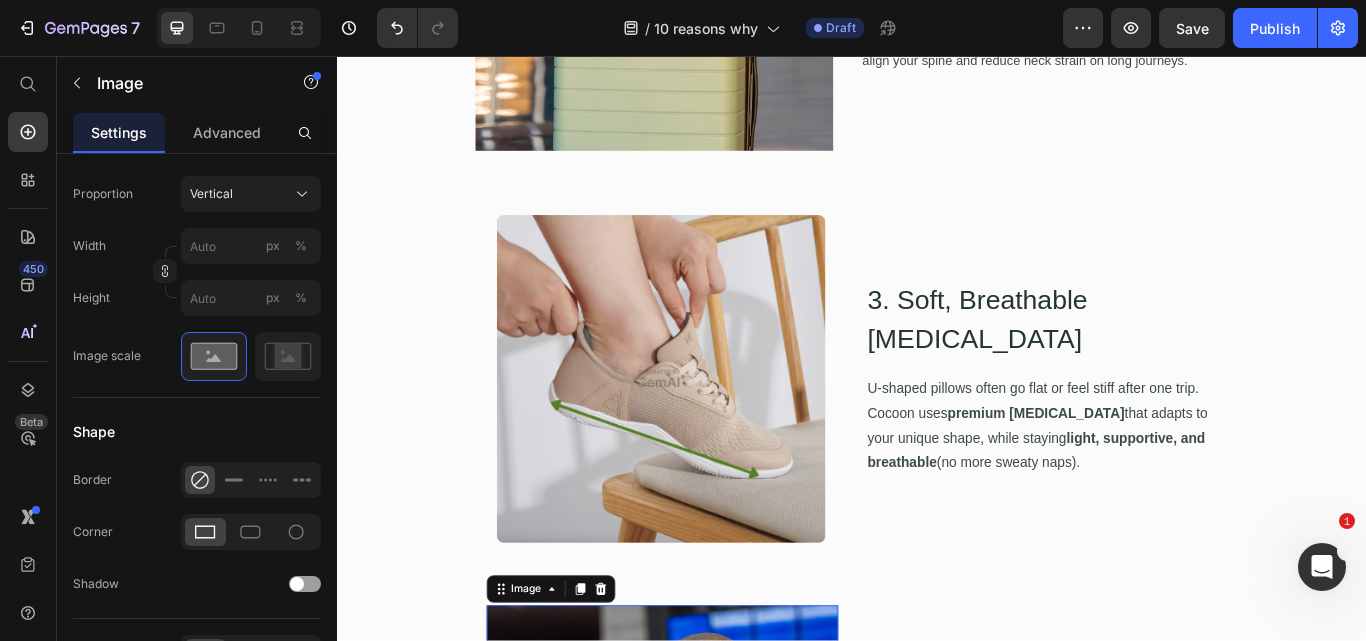 scroll, scrollTop: 970, scrollLeft: 0, axis: vertical 